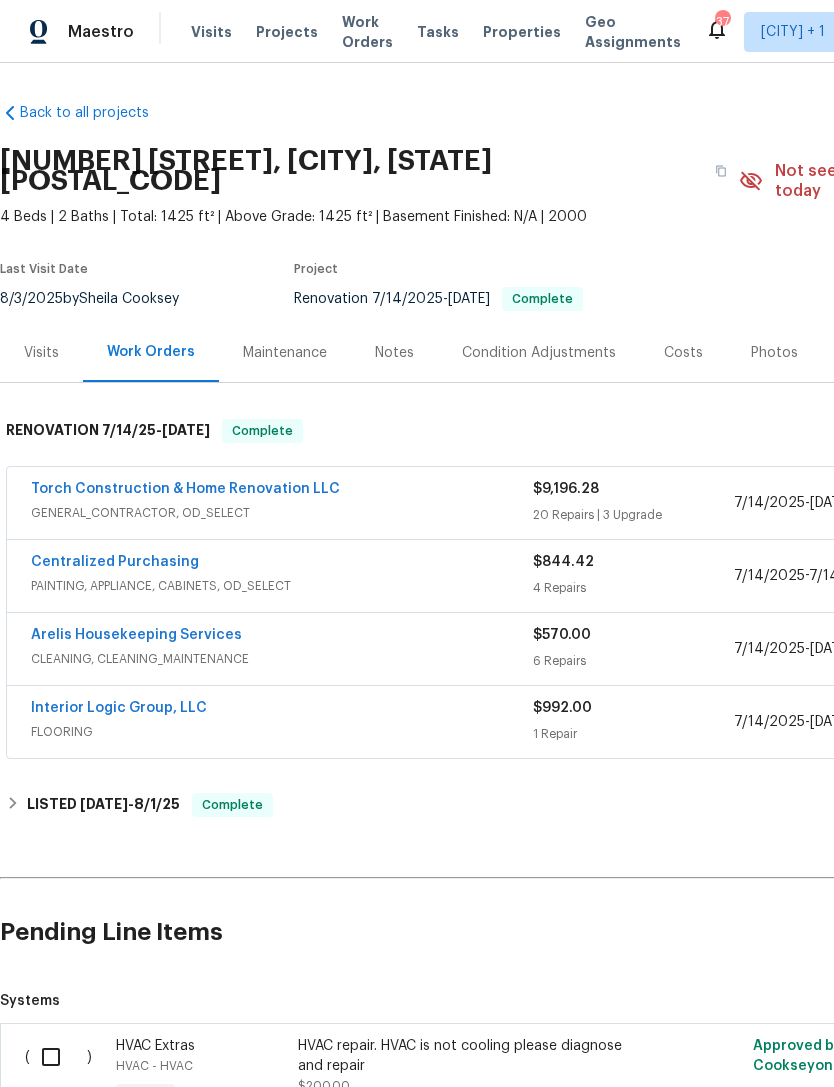 scroll, scrollTop: 0, scrollLeft: 0, axis: both 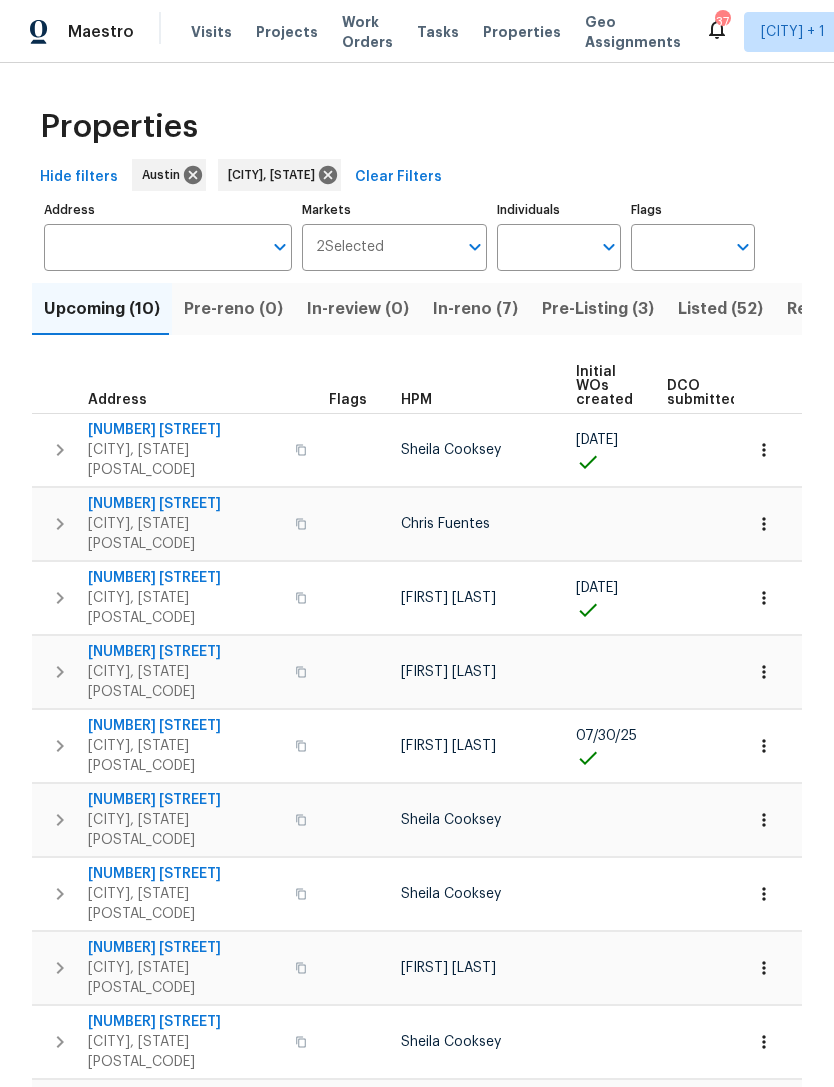 click on "In-reno (7)" at bounding box center (475, 309) 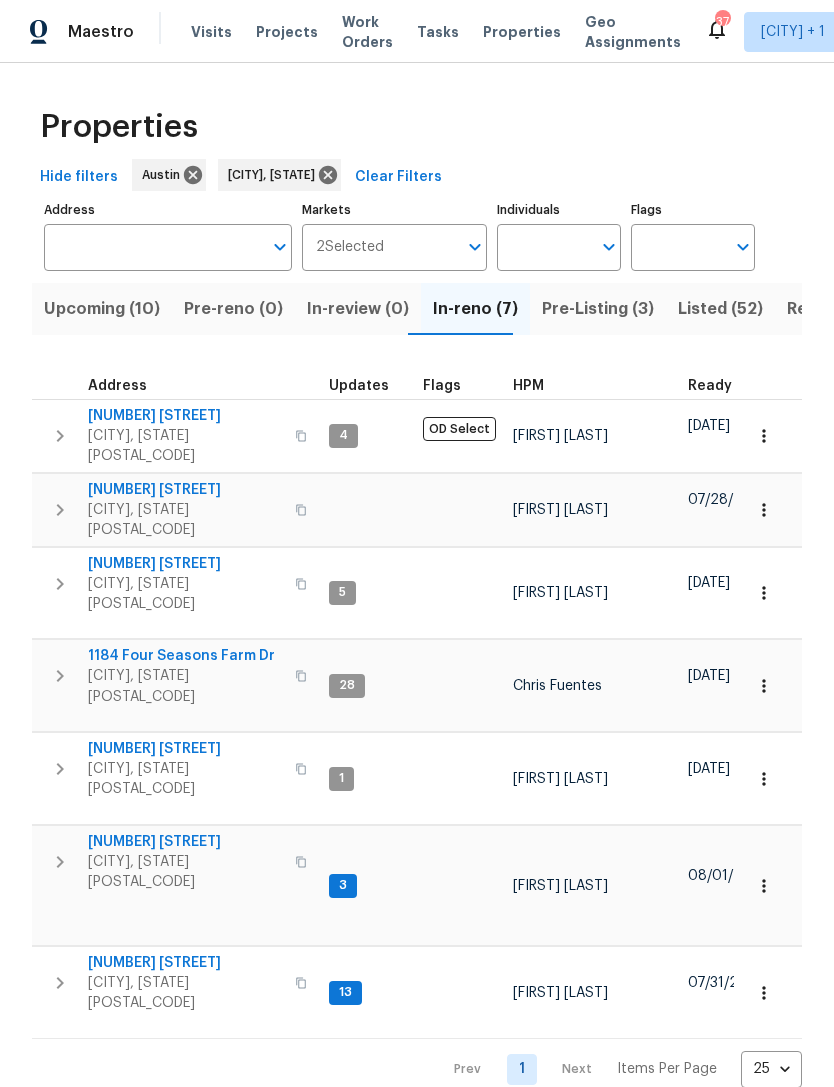 click on "[NUMBER] [STREET]" at bounding box center [185, 963] 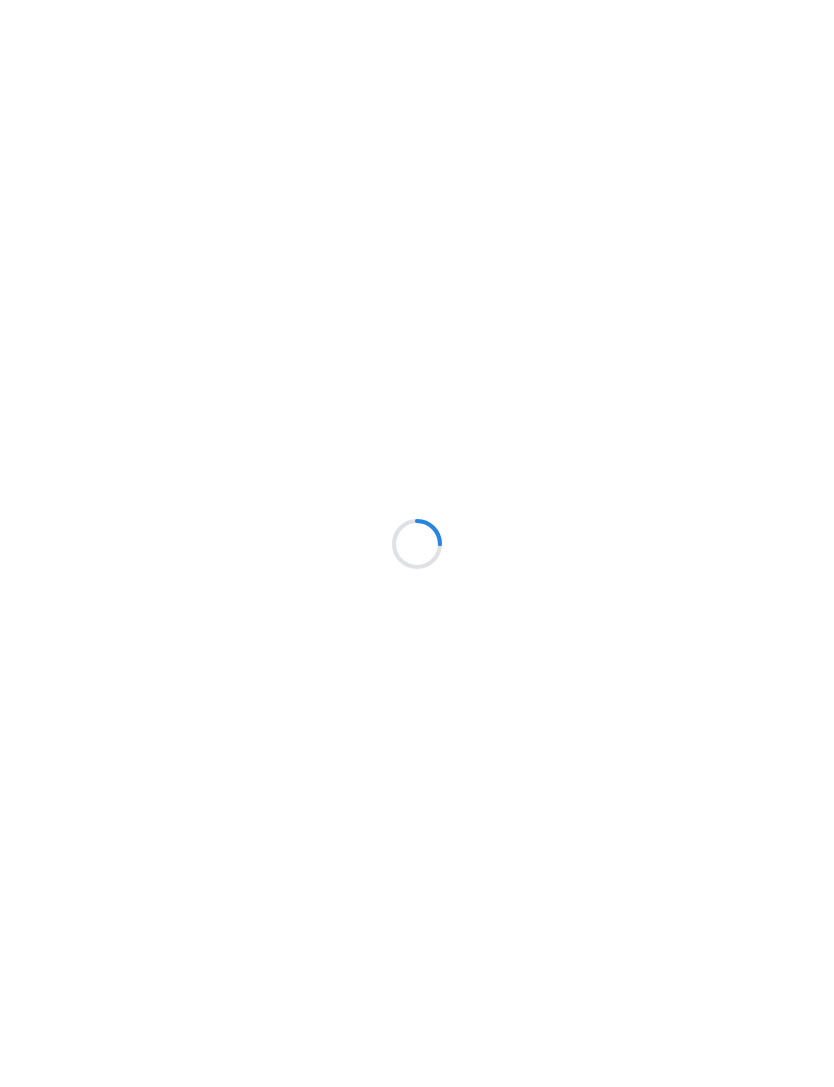 scroll, scrollTop: 0, scrollLeft: 0, axis: both 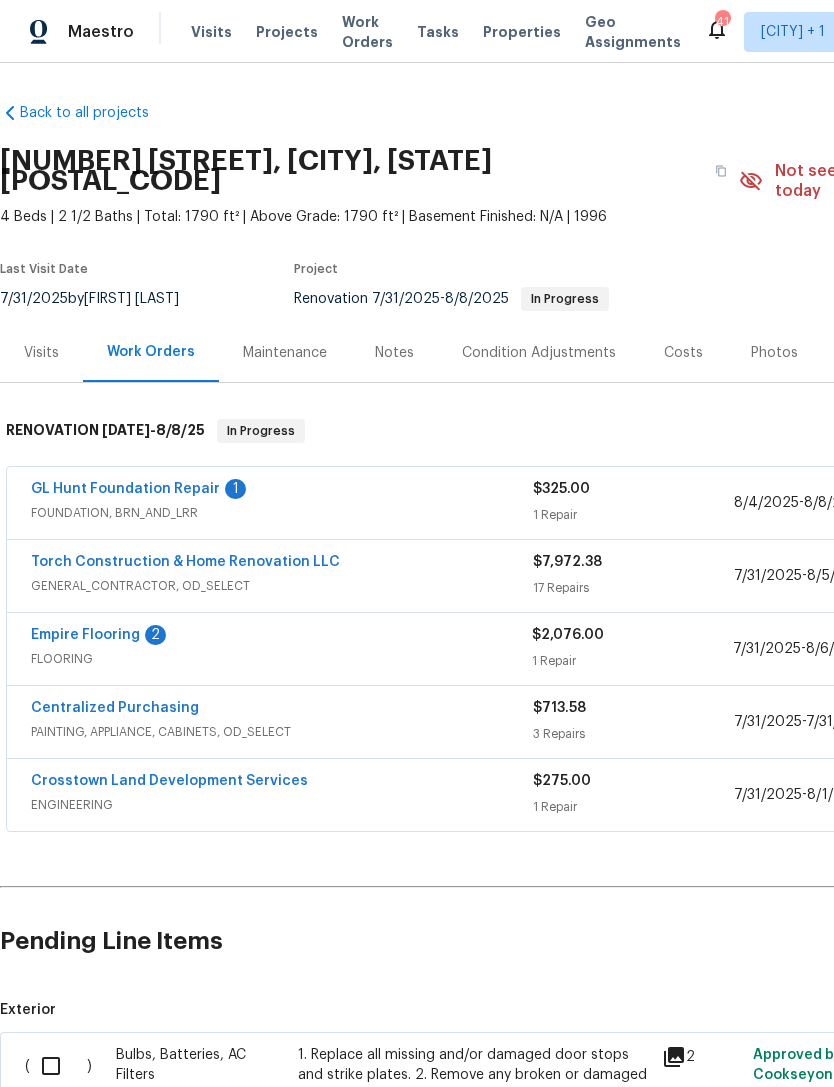 click on "Torch Construction & Home Renovation LLC" at bounding box center (185, 562) 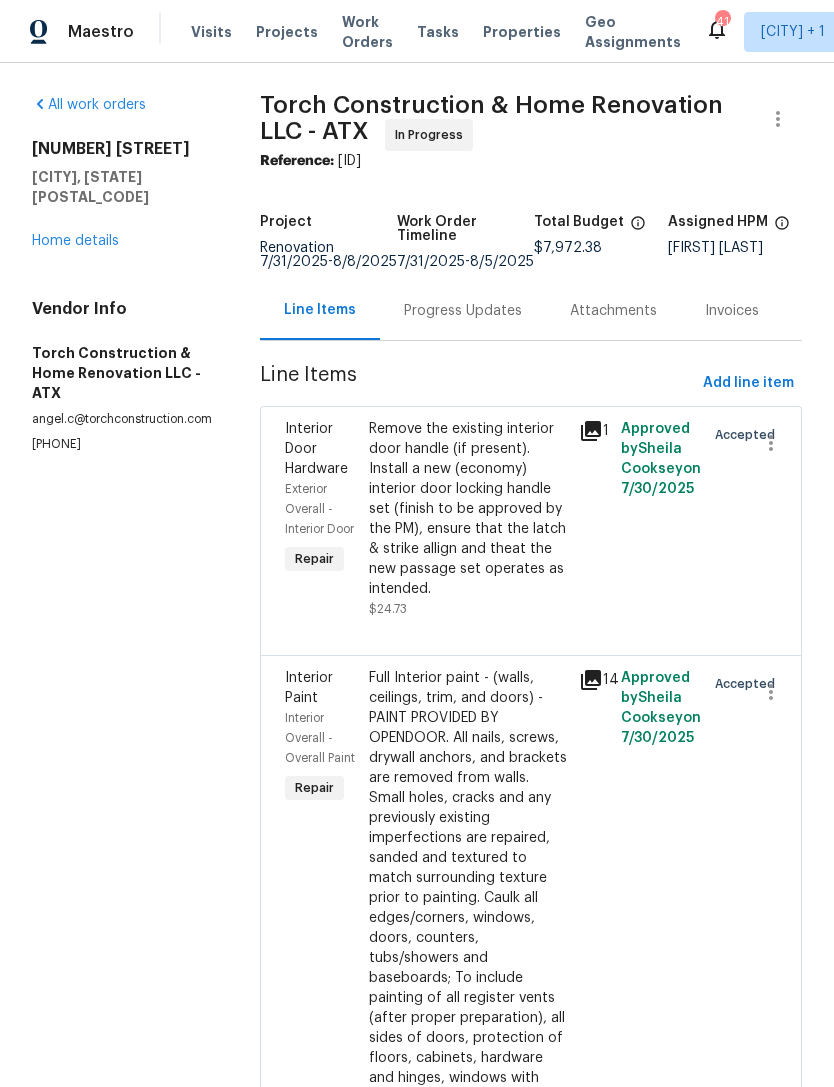 scroll, scrollTop: 0, scrollLeft: 0, axis: both 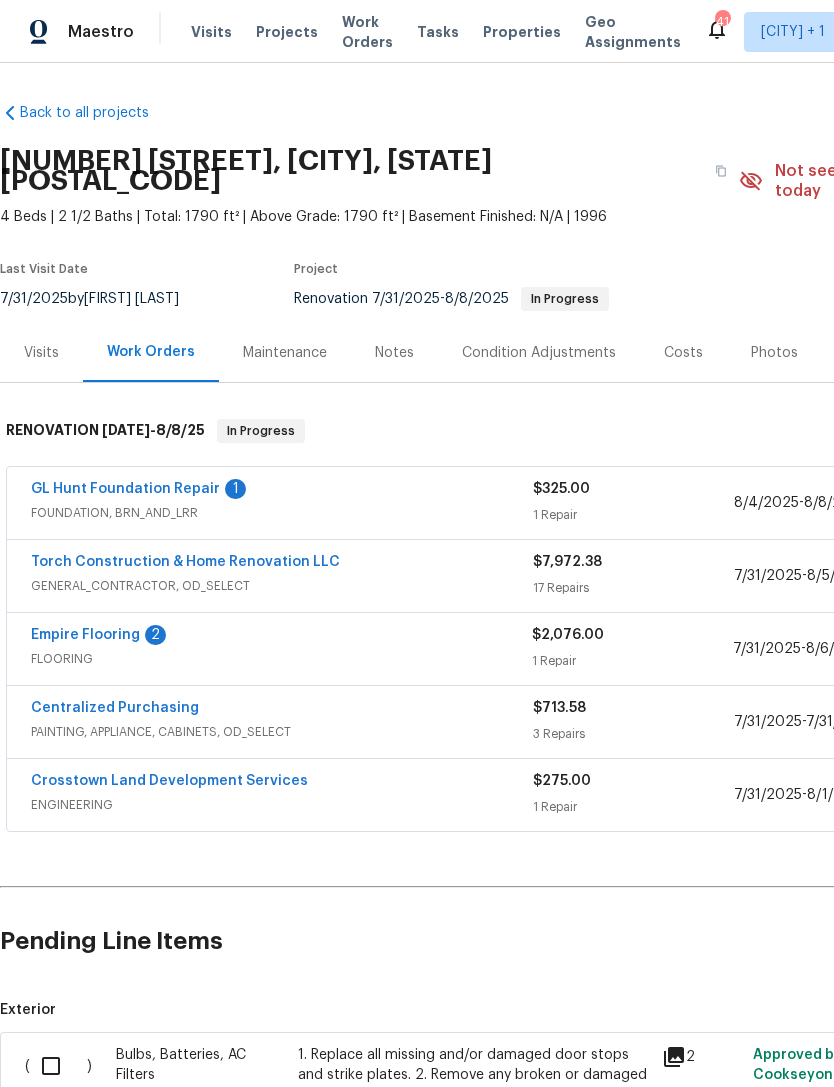click on "Empire Flooring" at bounding box center (85, 635) 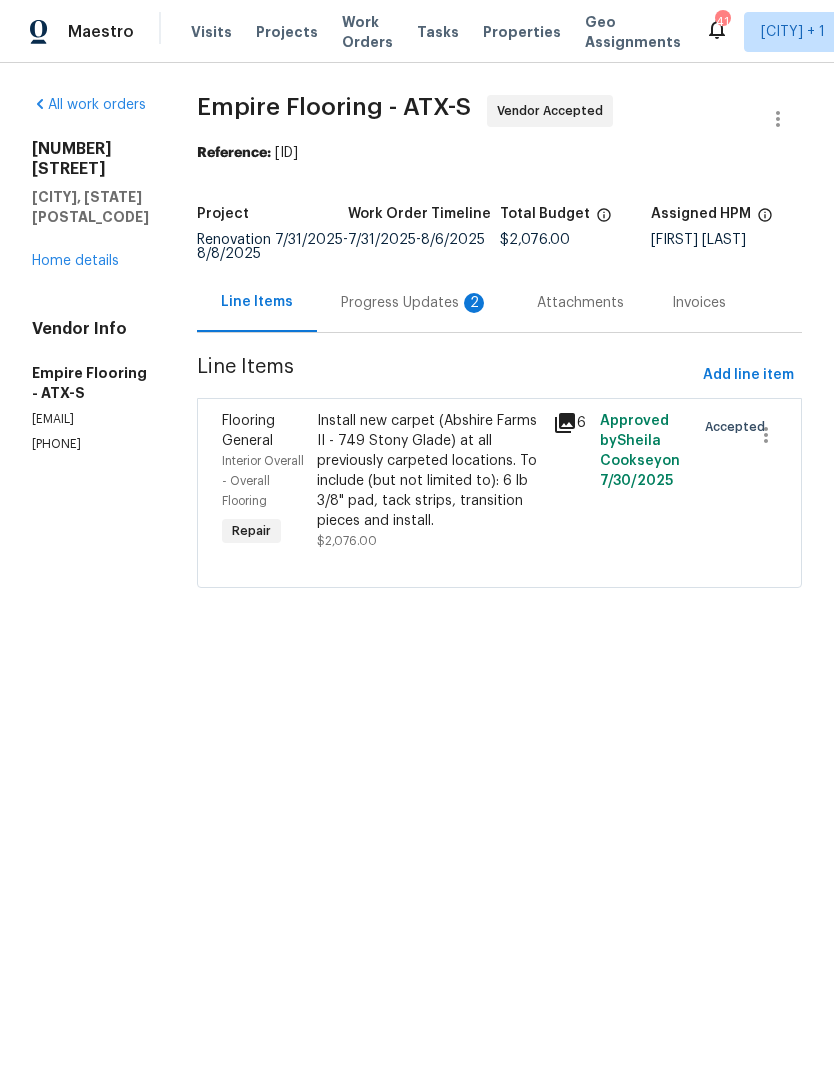 click on "Progress Updates 2" at bounding box center [415, 303] 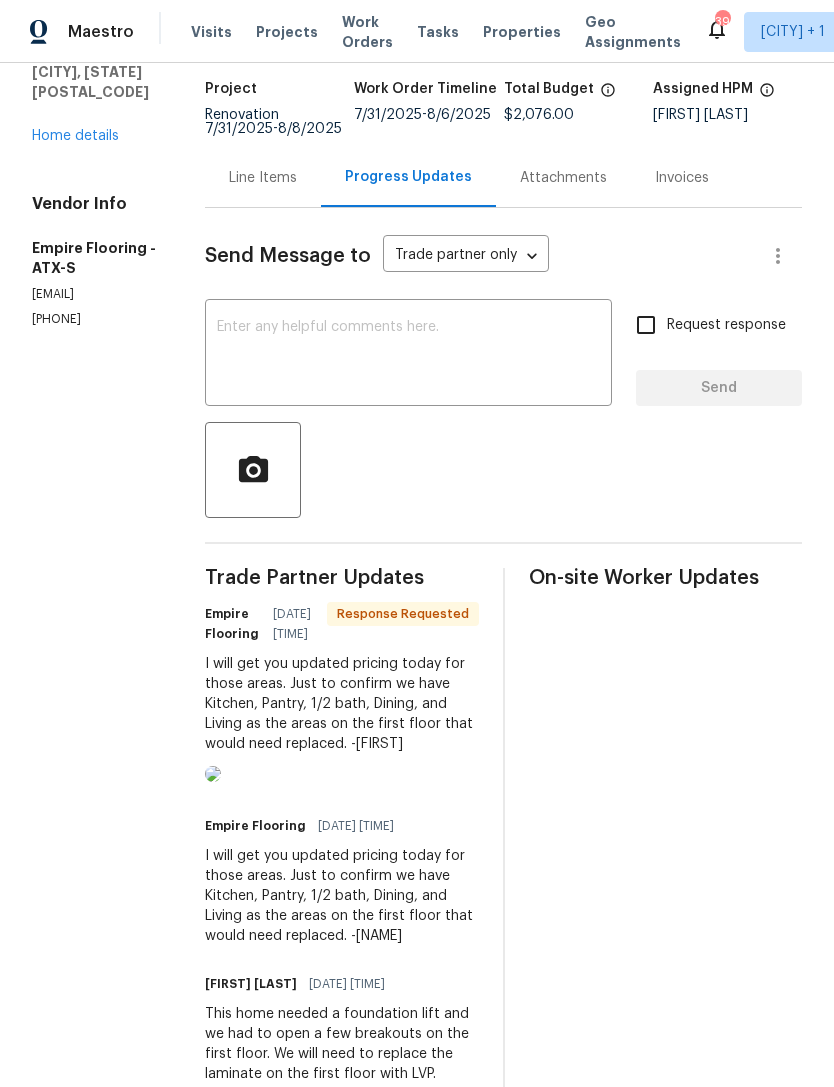scroll, scrollTop: 127, scrollLeft: 0, axis: vertical 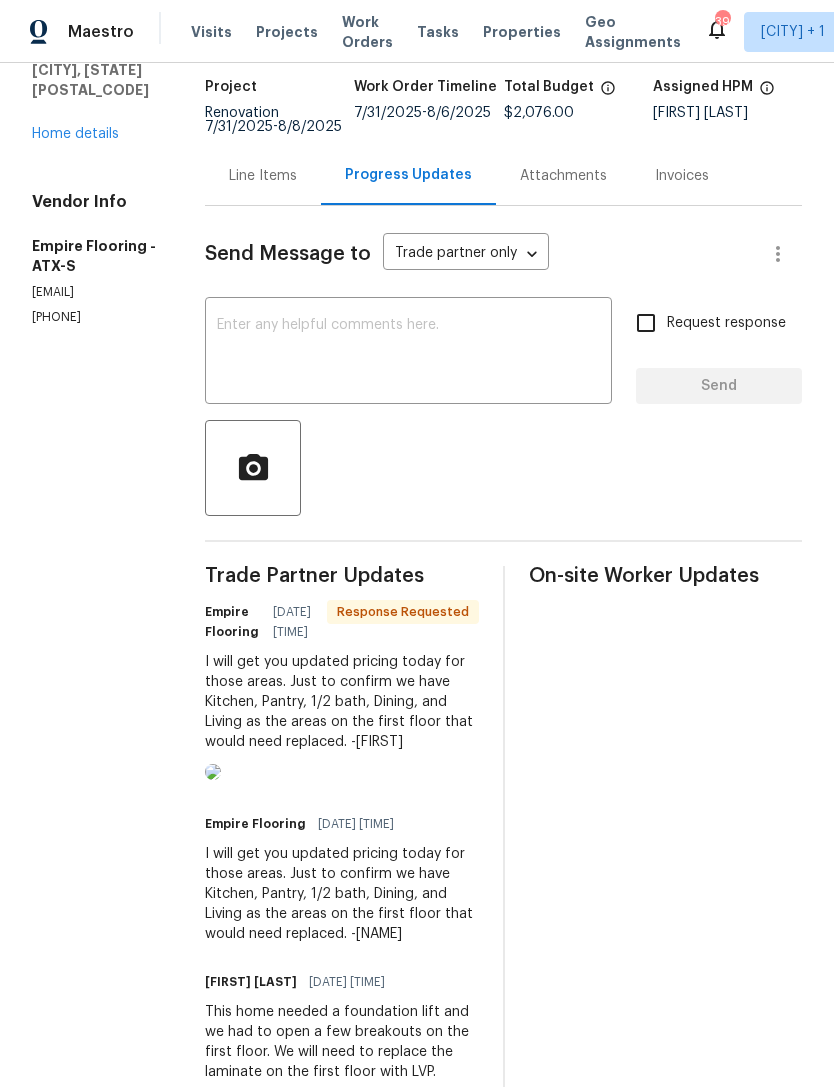 click at bounding box center [213, 772] 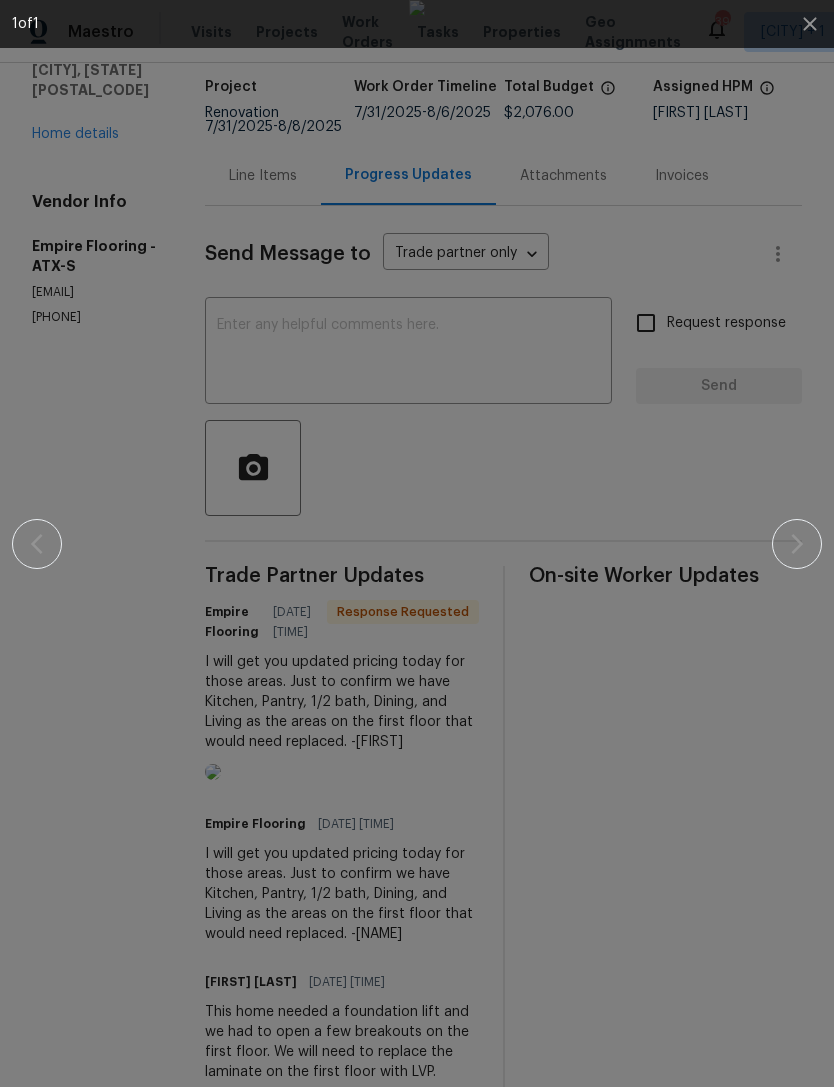 click at bounding box center [417, 543] 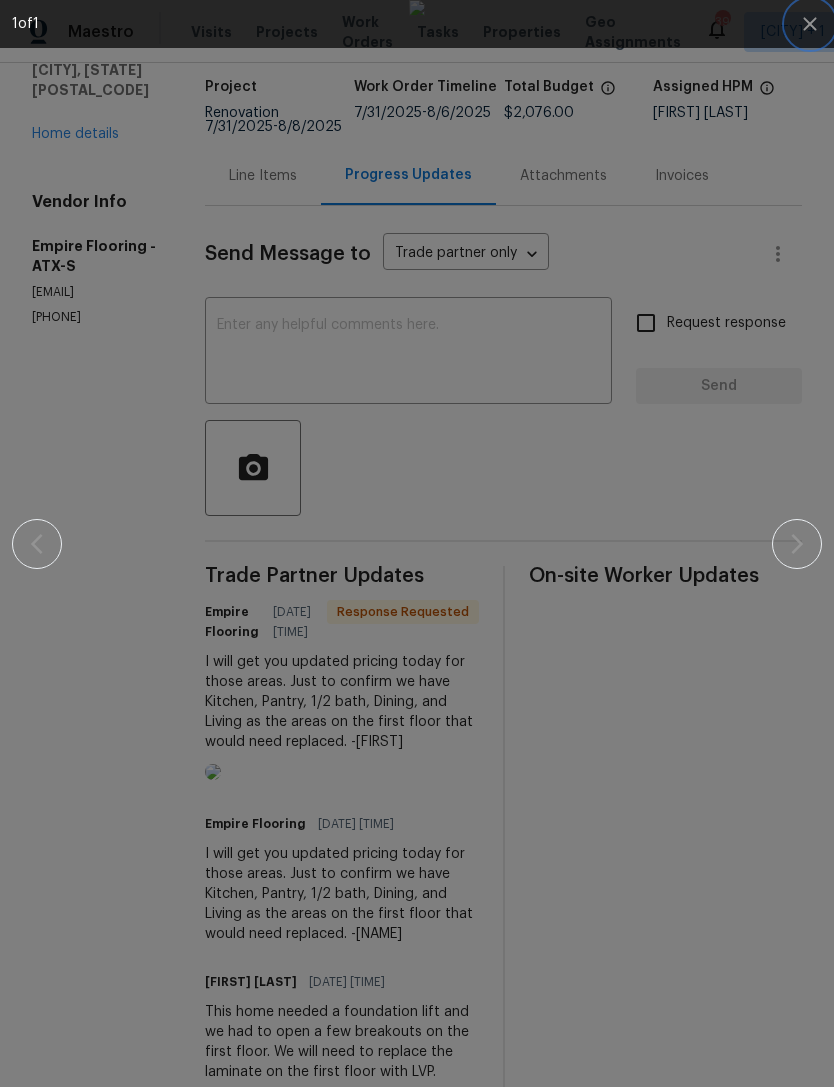 click 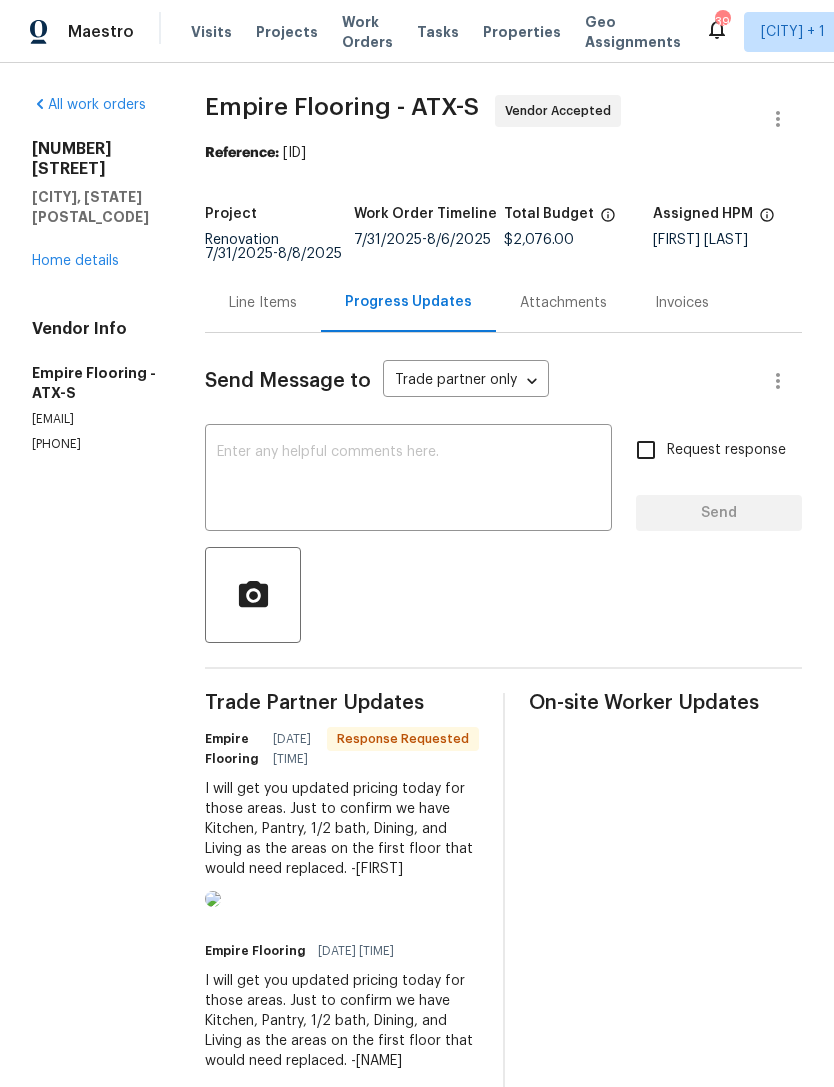 scroll, scrollTop: 0, scrollLeft: 0, axis: both 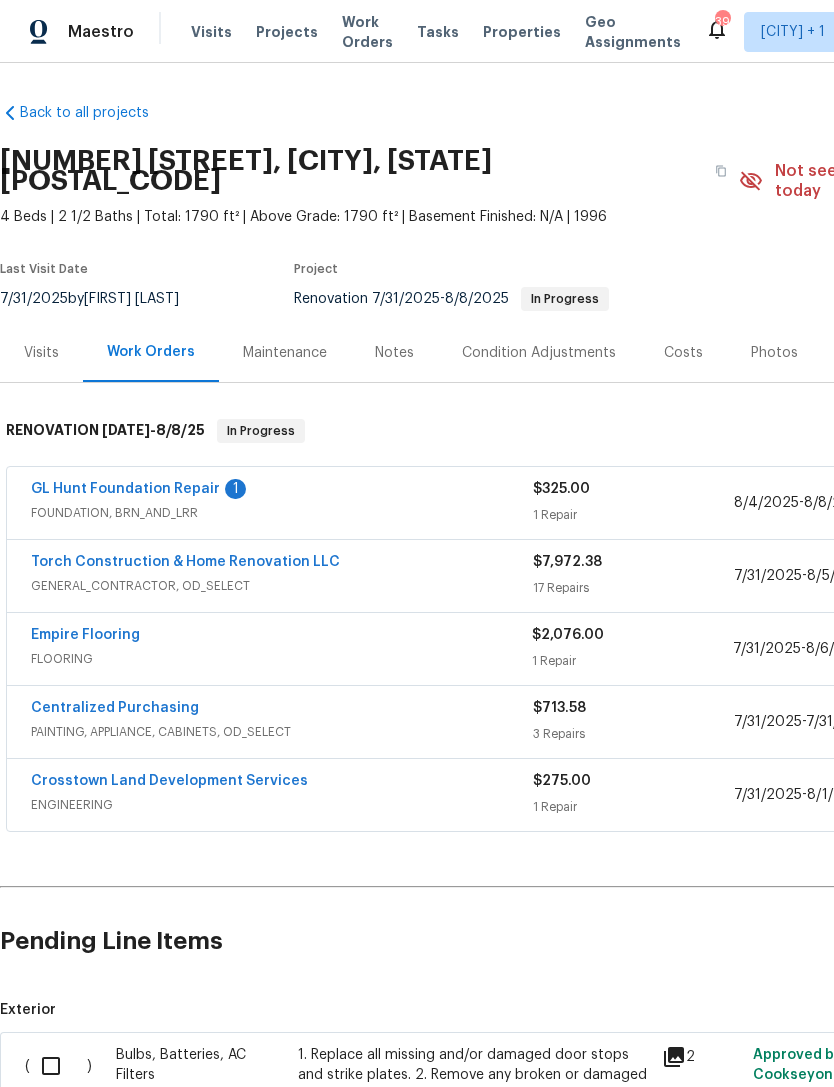 click on "Torch Construction & Home Renovation LLC" at bounding box center [185, 562] 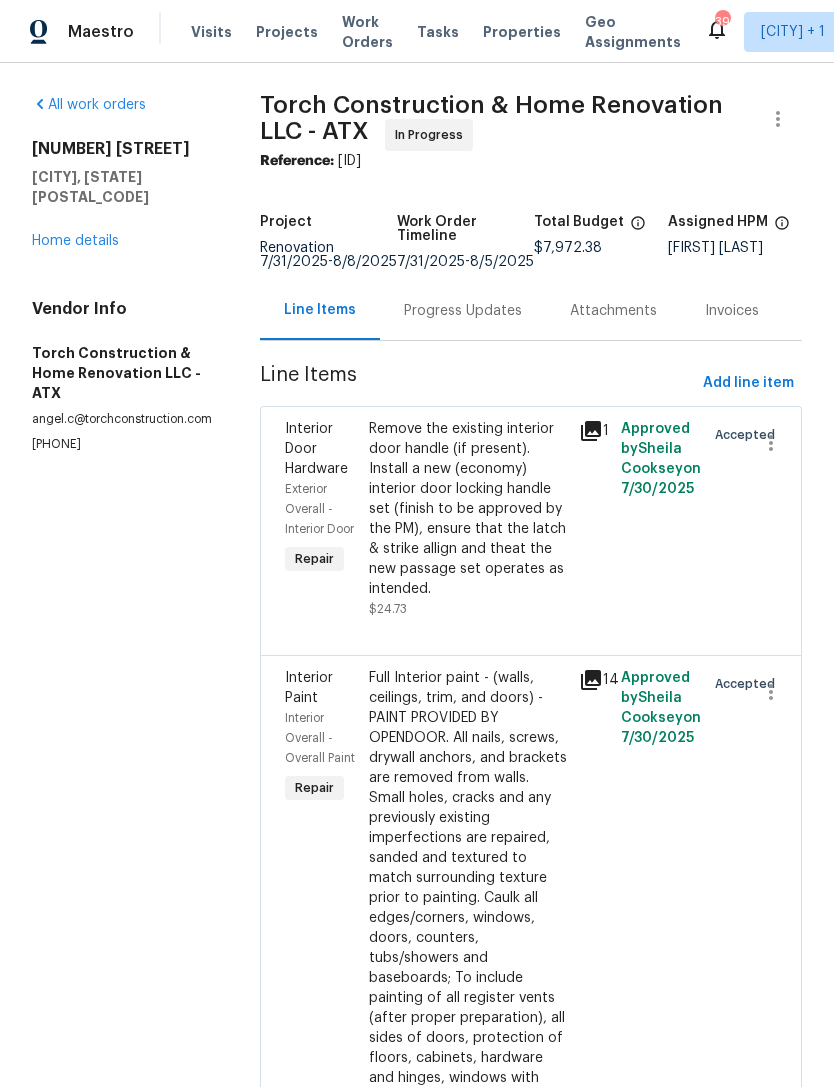 click 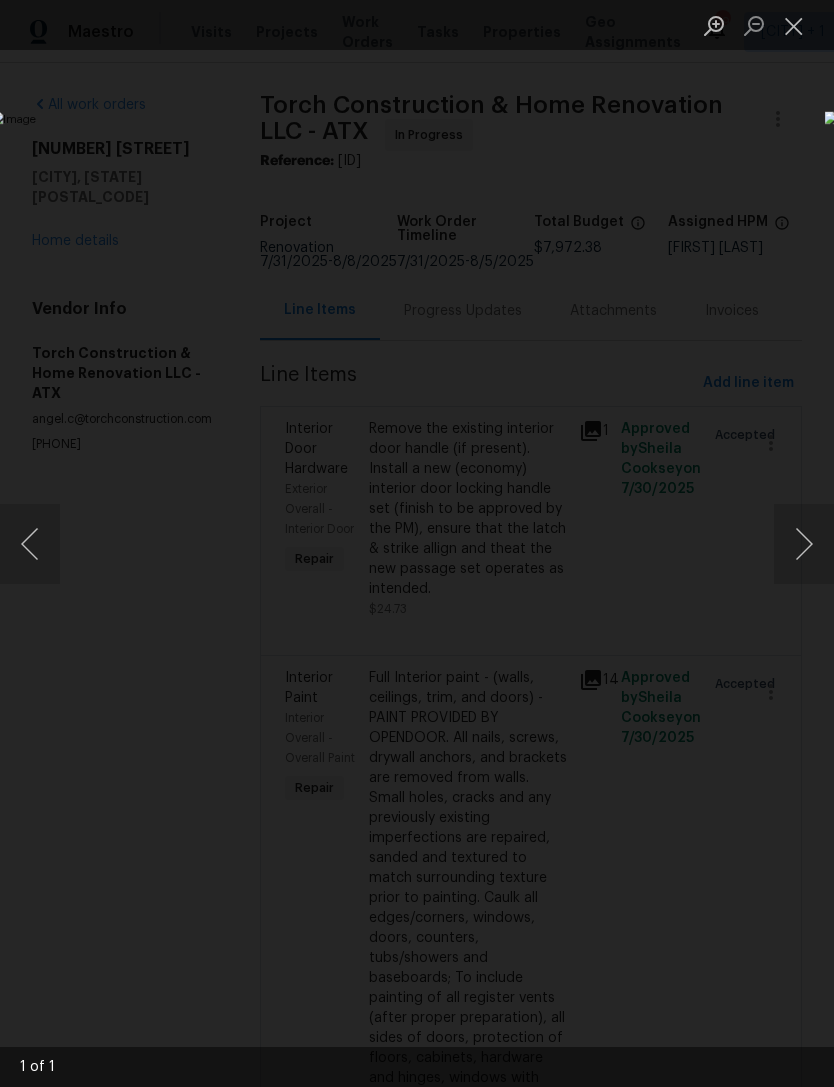 click at bounding box center (794, 25) 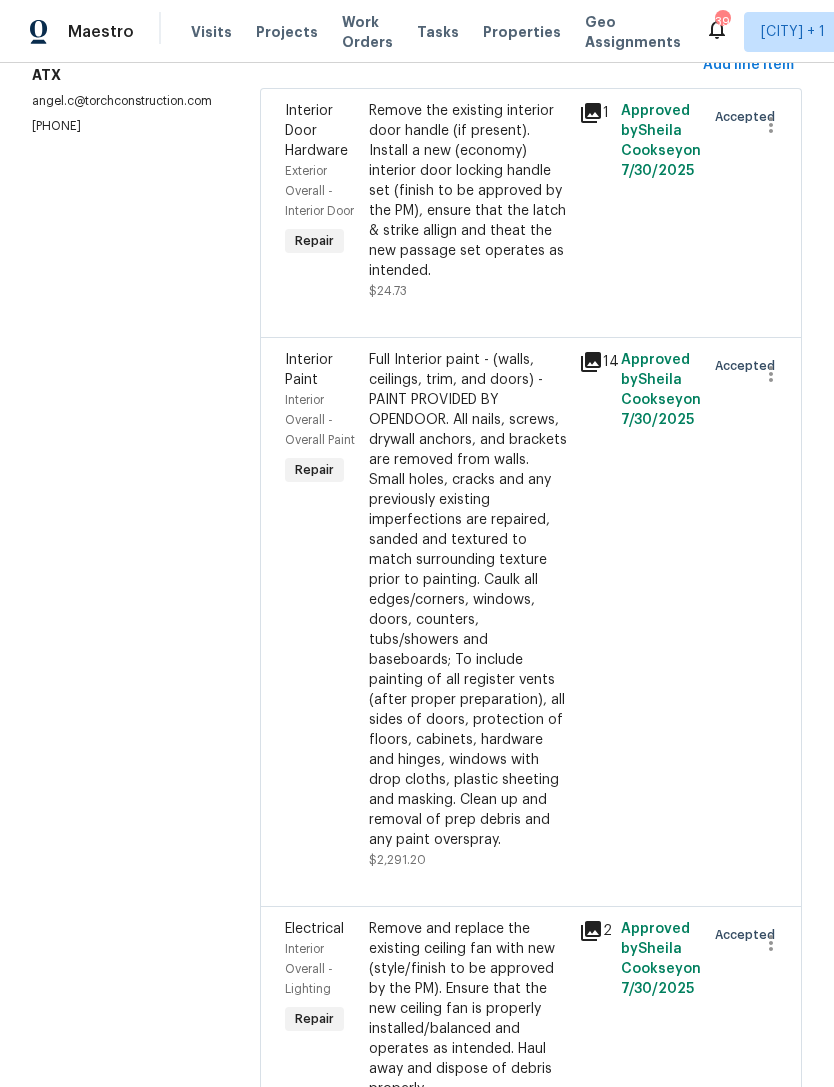 scroll, scrollTop: 442, scrollLeft: 0, axis: vertical 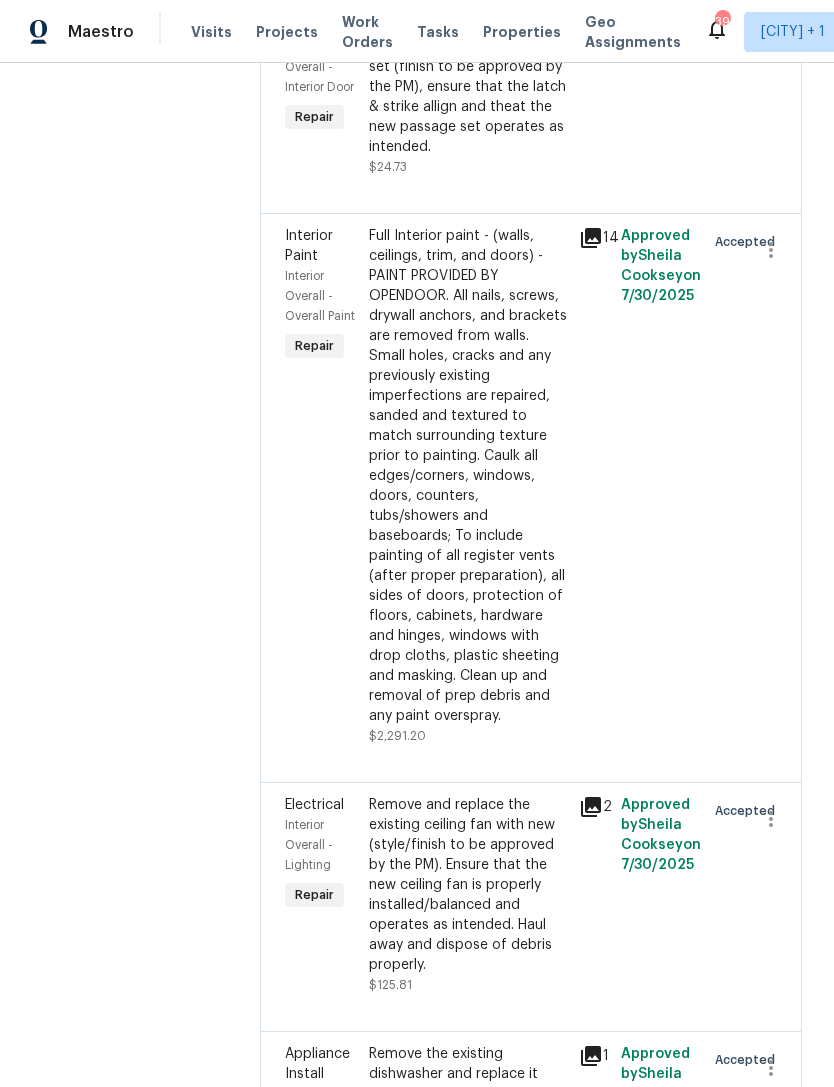 click on "2" at bounding box center [594, 807] 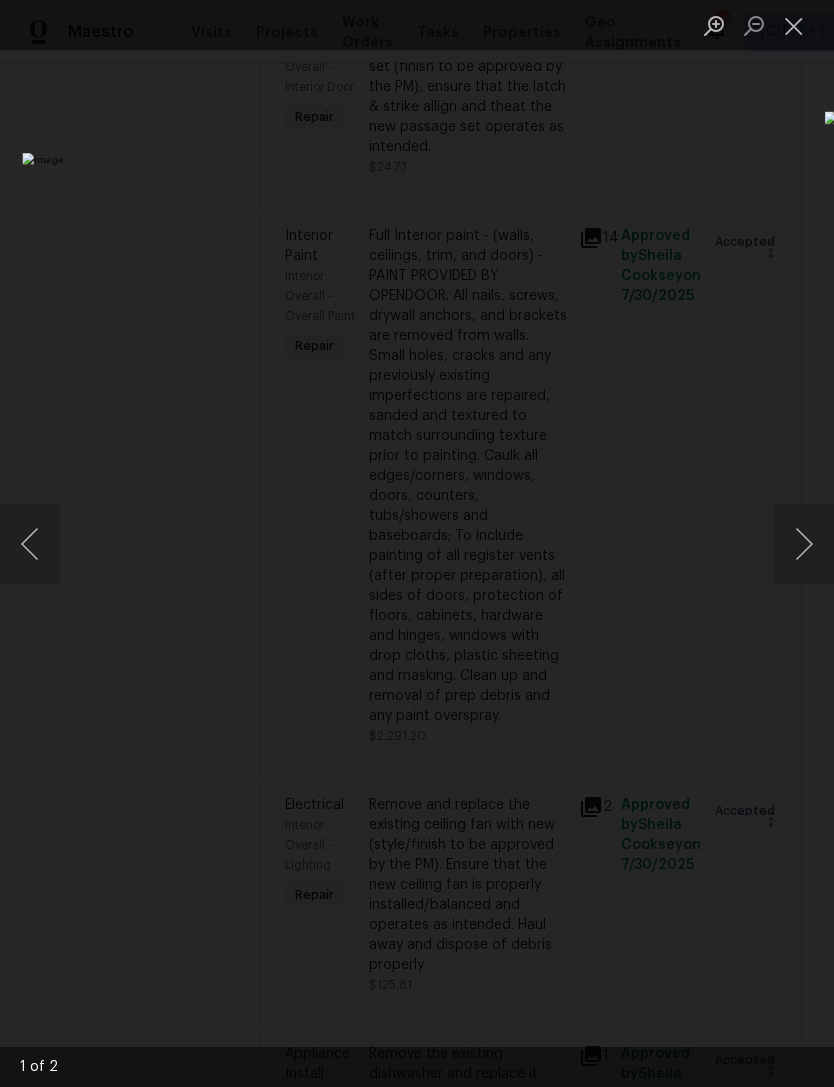click at bounding box center (804, 544) 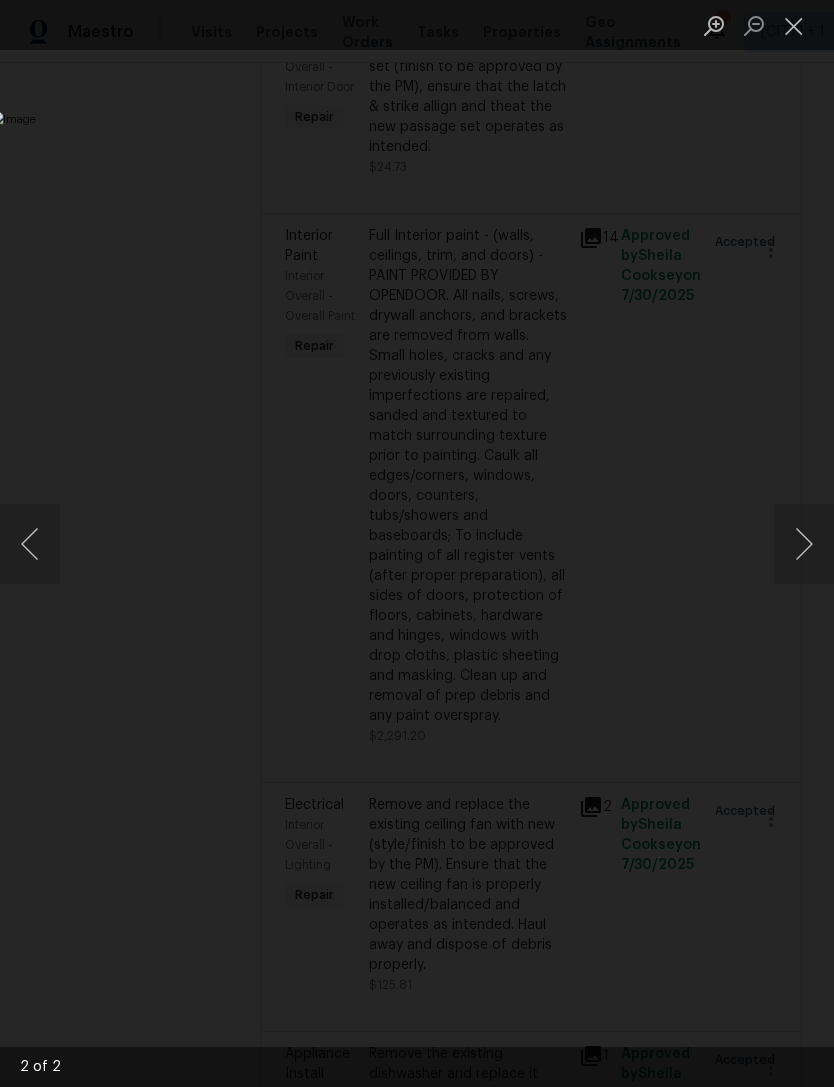 click at bounding box center (417, 543) 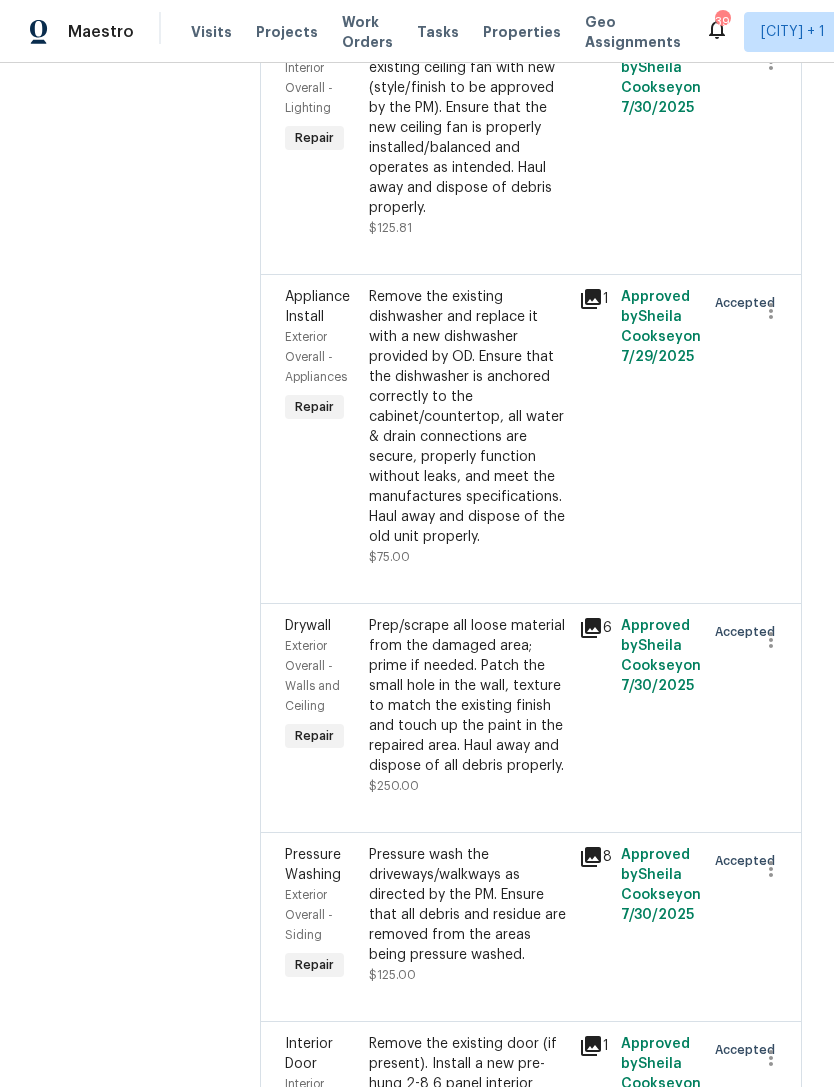 scroll, scrollTop: 1200, scrollLeft: 0, axis: vertical 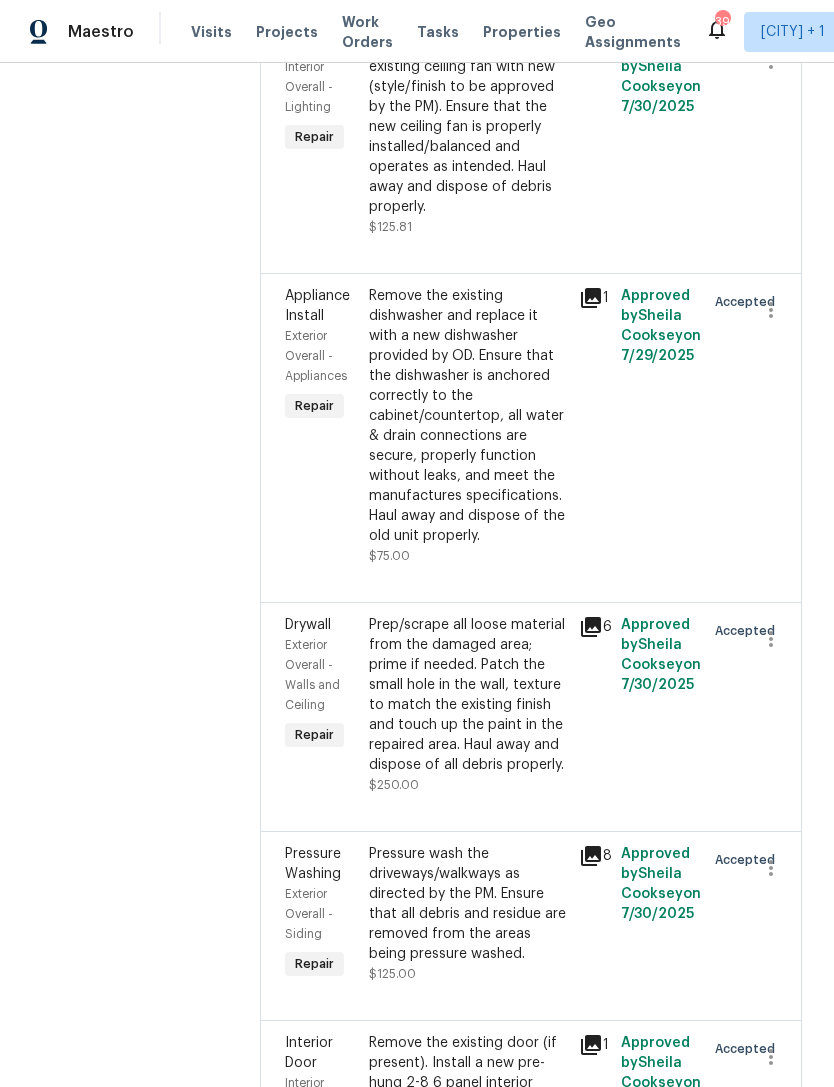 click 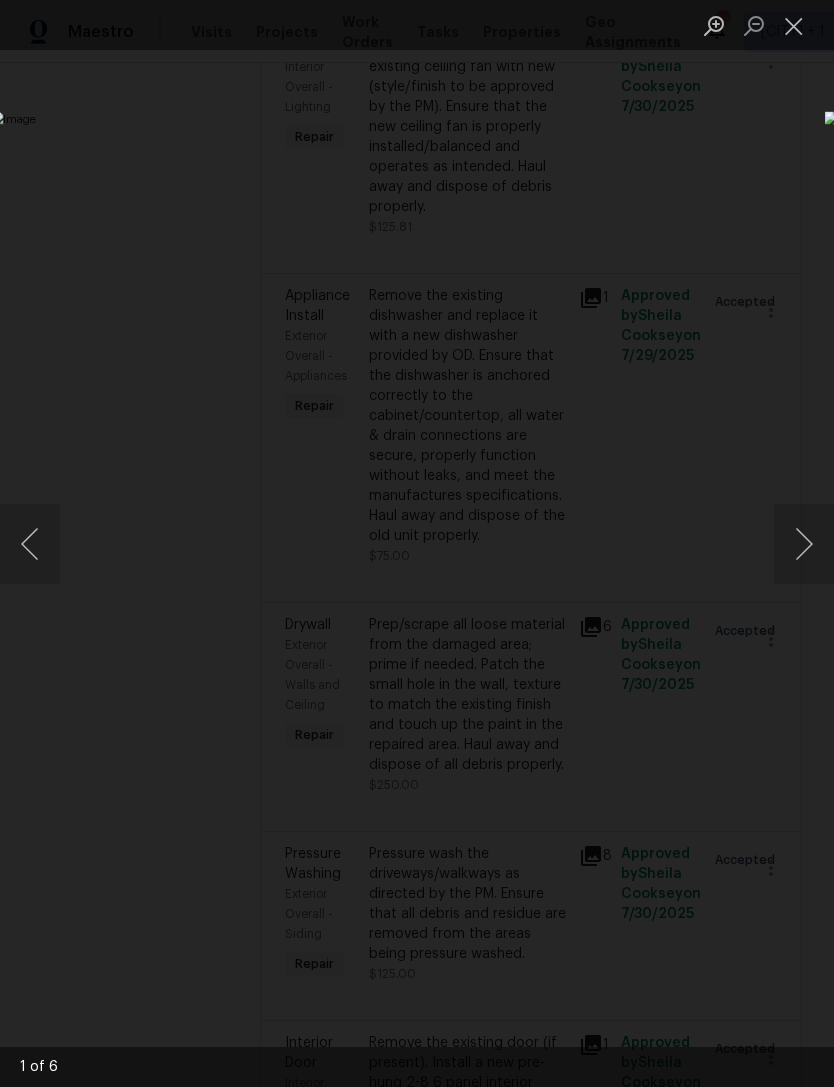 click at bounding box center (804, 544) 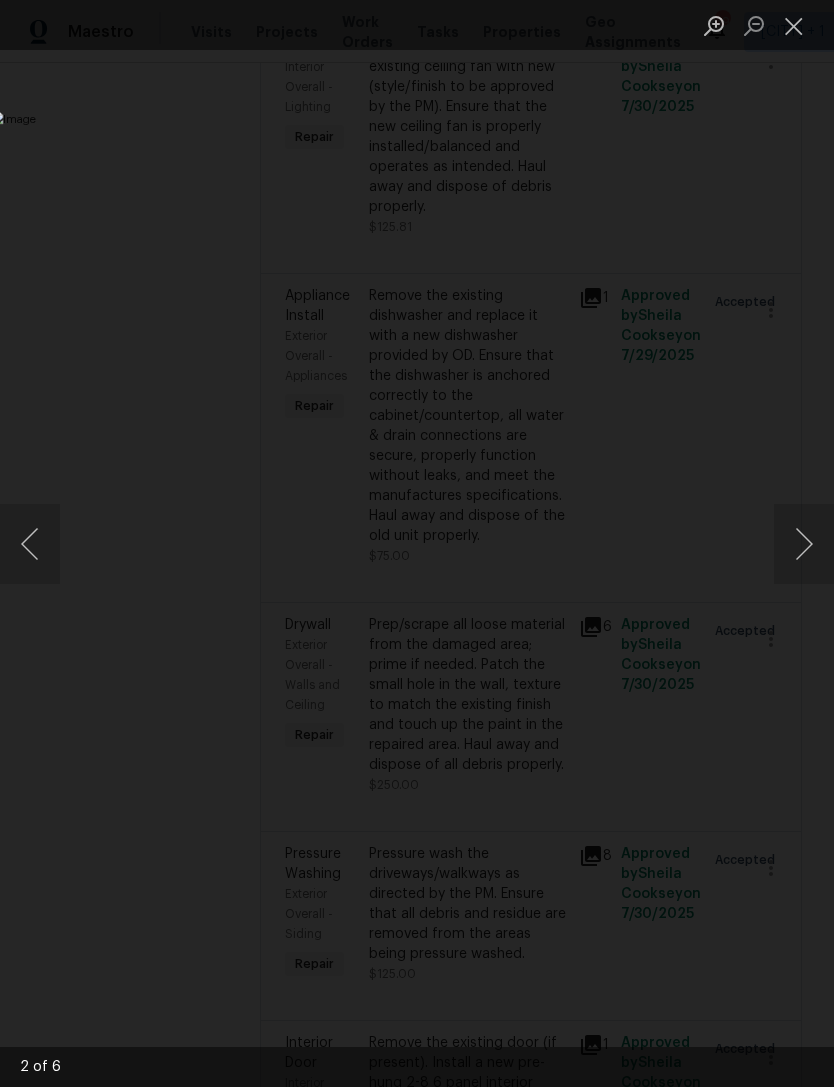 click at bounding box center (804, 544) 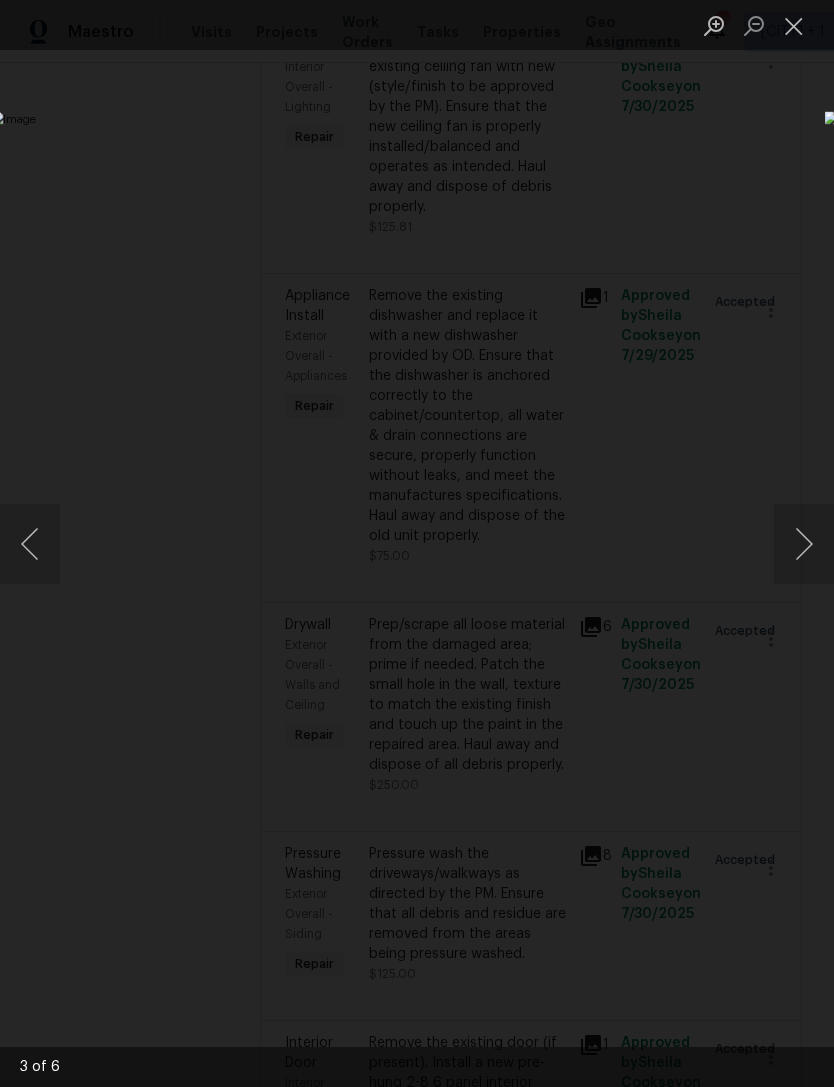 click at bounding box center (804, 544) 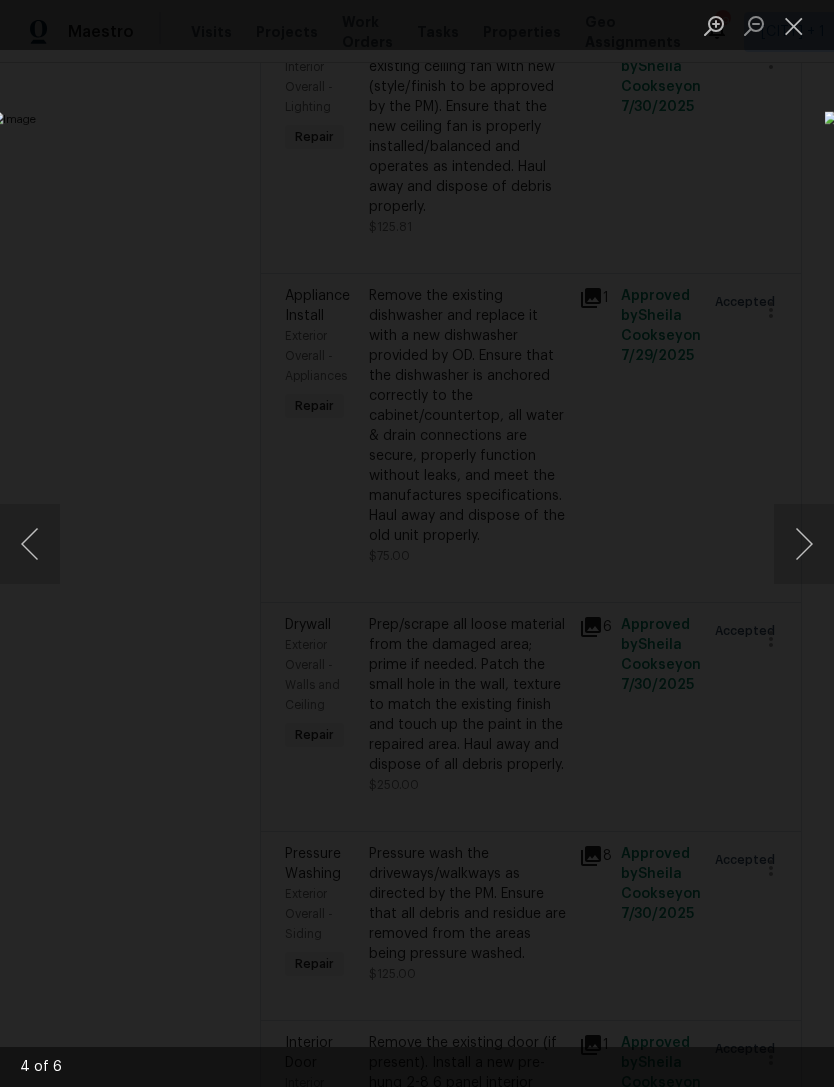 click at bounding box center (804, 544) 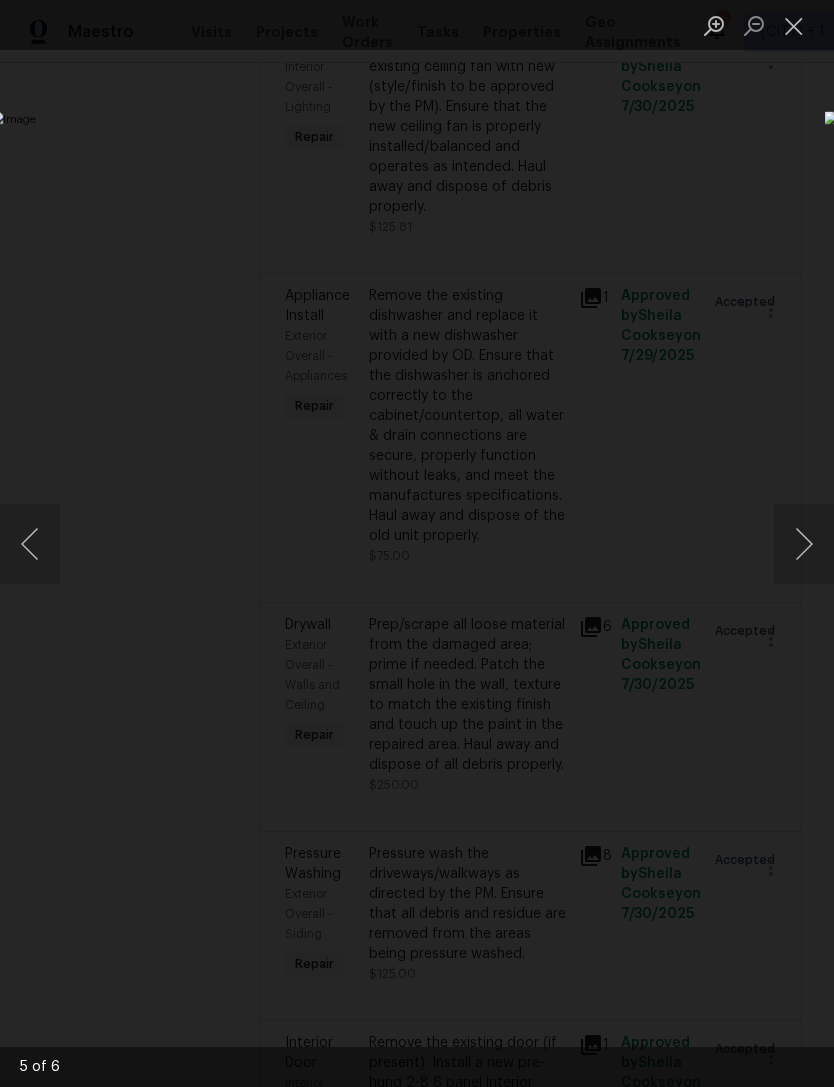 click at bounding box center [804, 544] 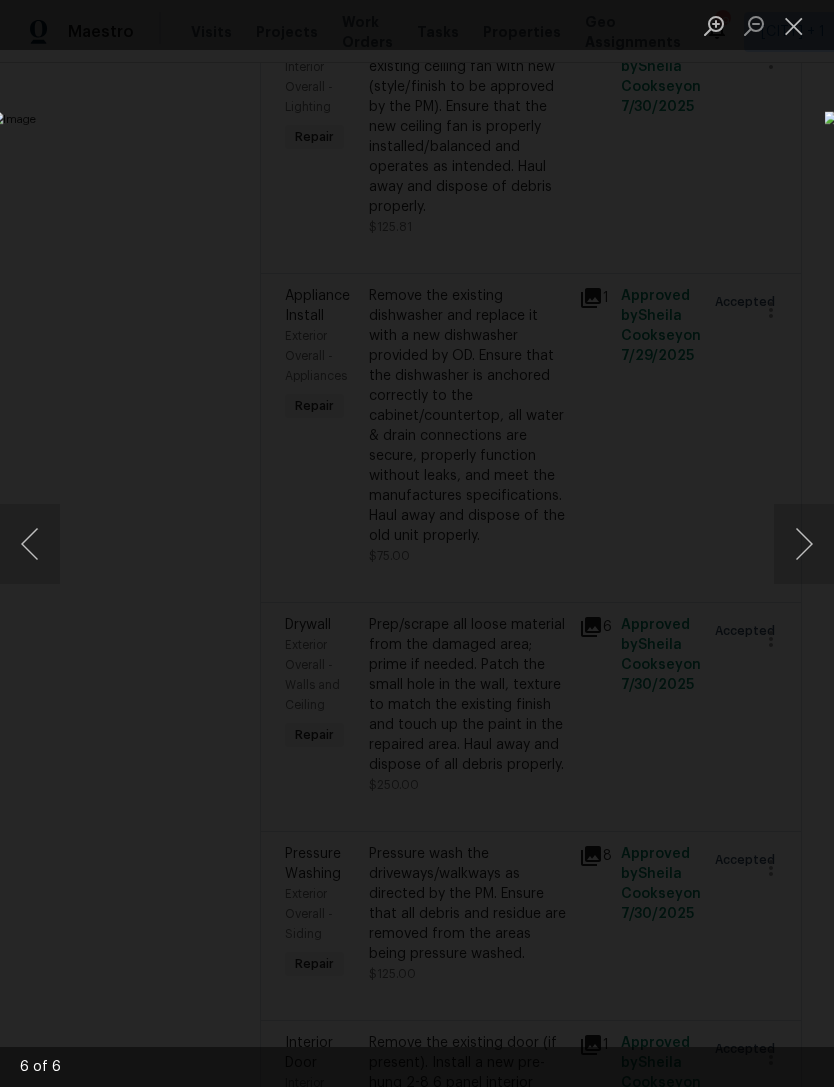 click at bounding box center (417, 543) 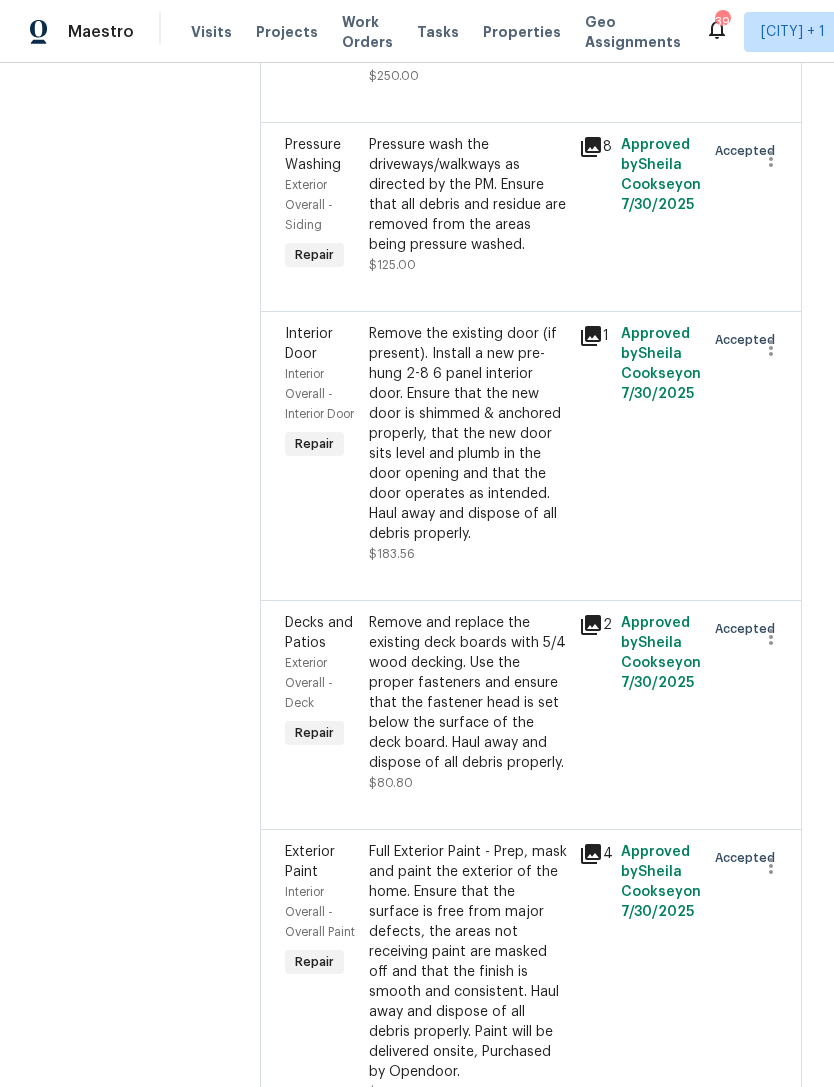 scroll, scrollTop: 1916, scrollLeft: 0, axis: vertical 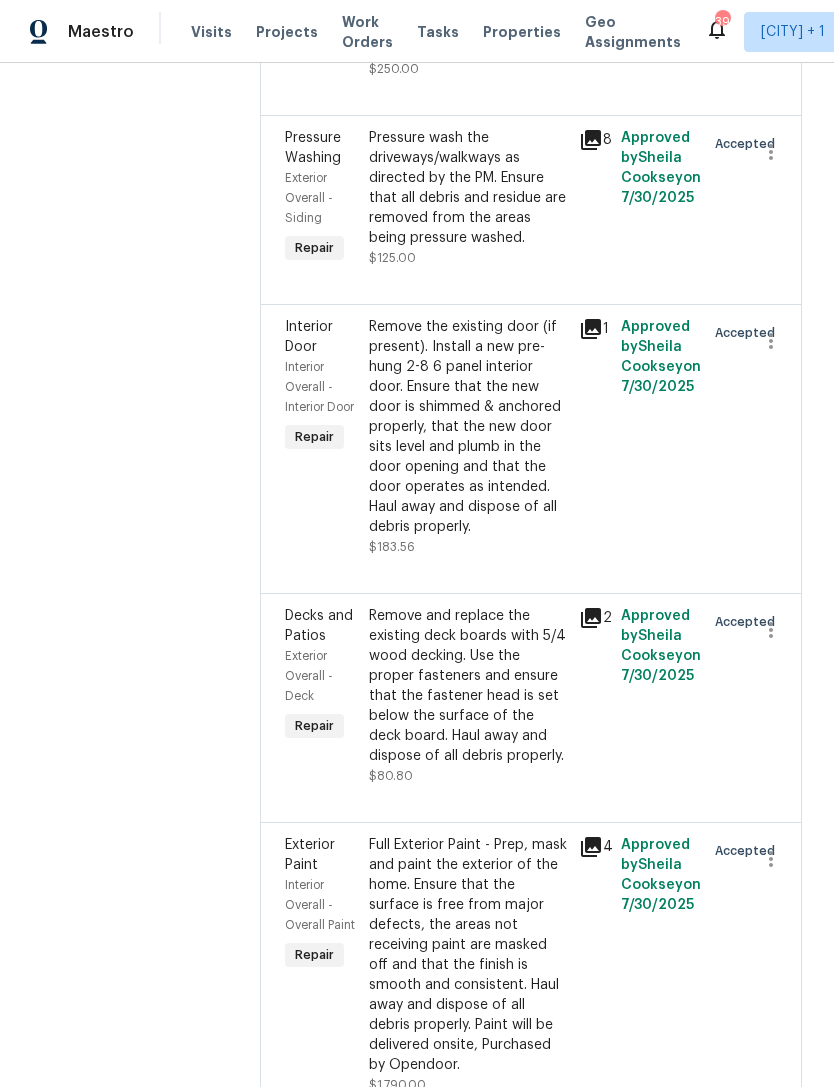 click 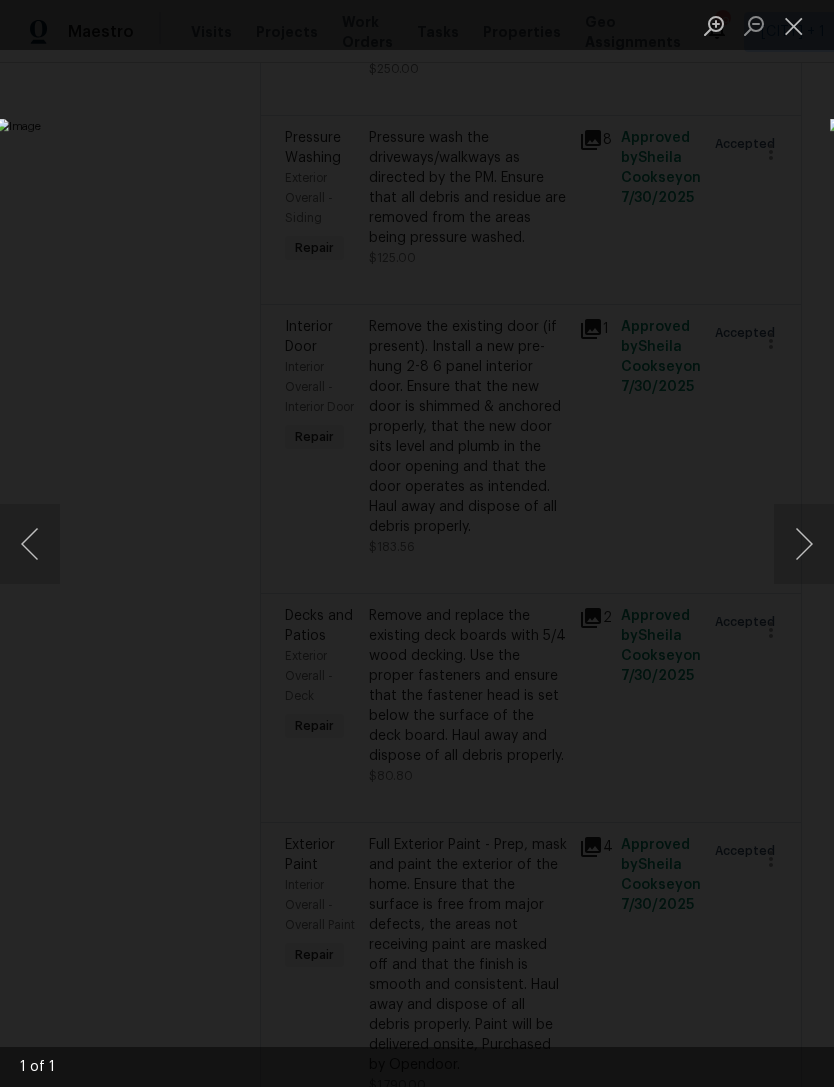 click at bounding box center [804, 544] 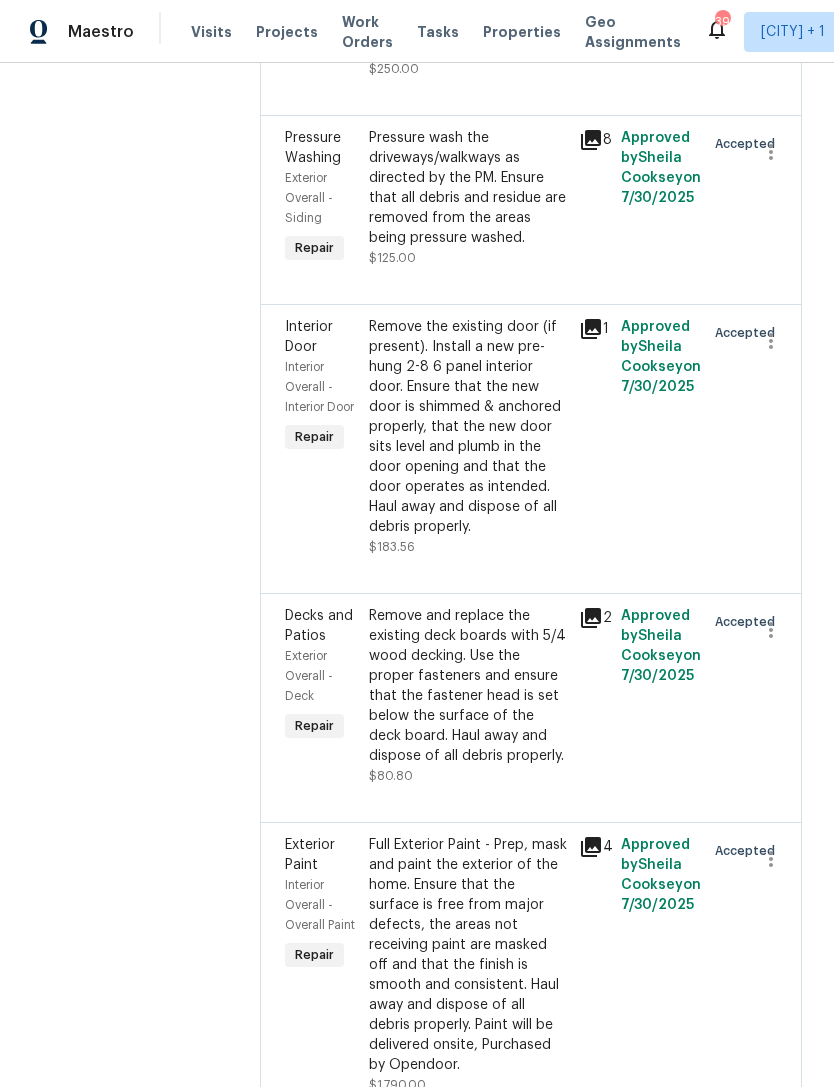click 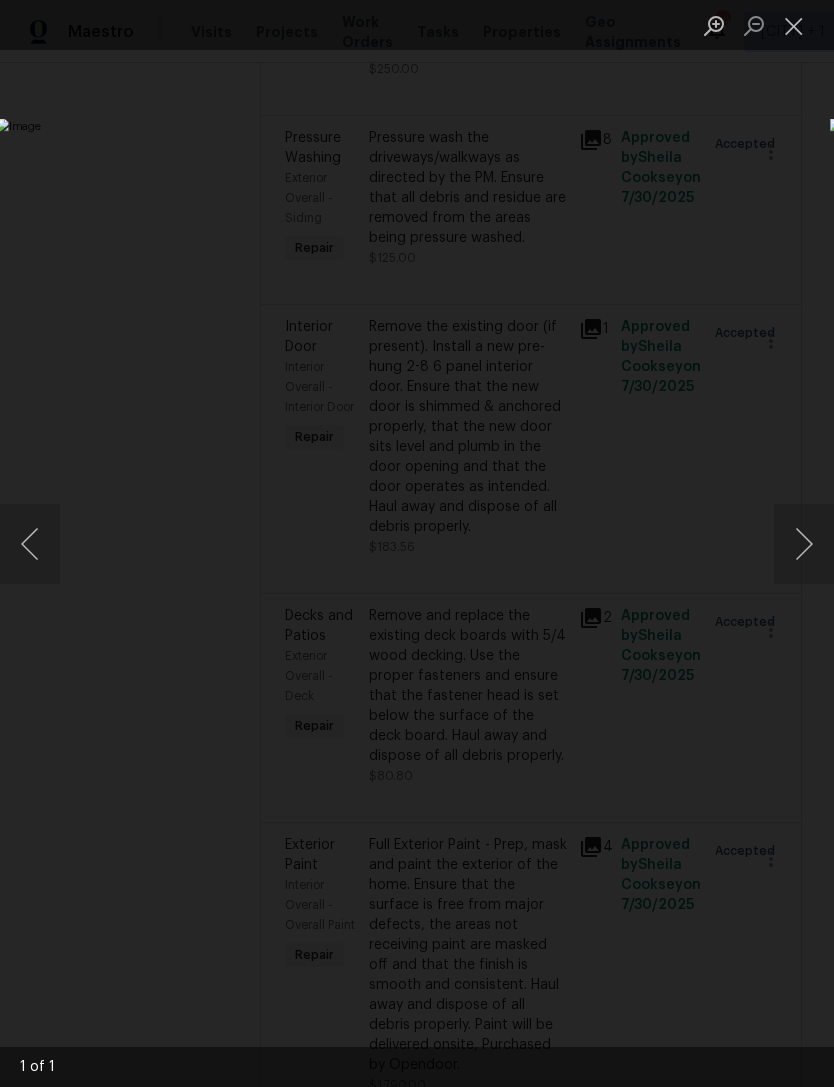 click at bounding box center (794, 25) 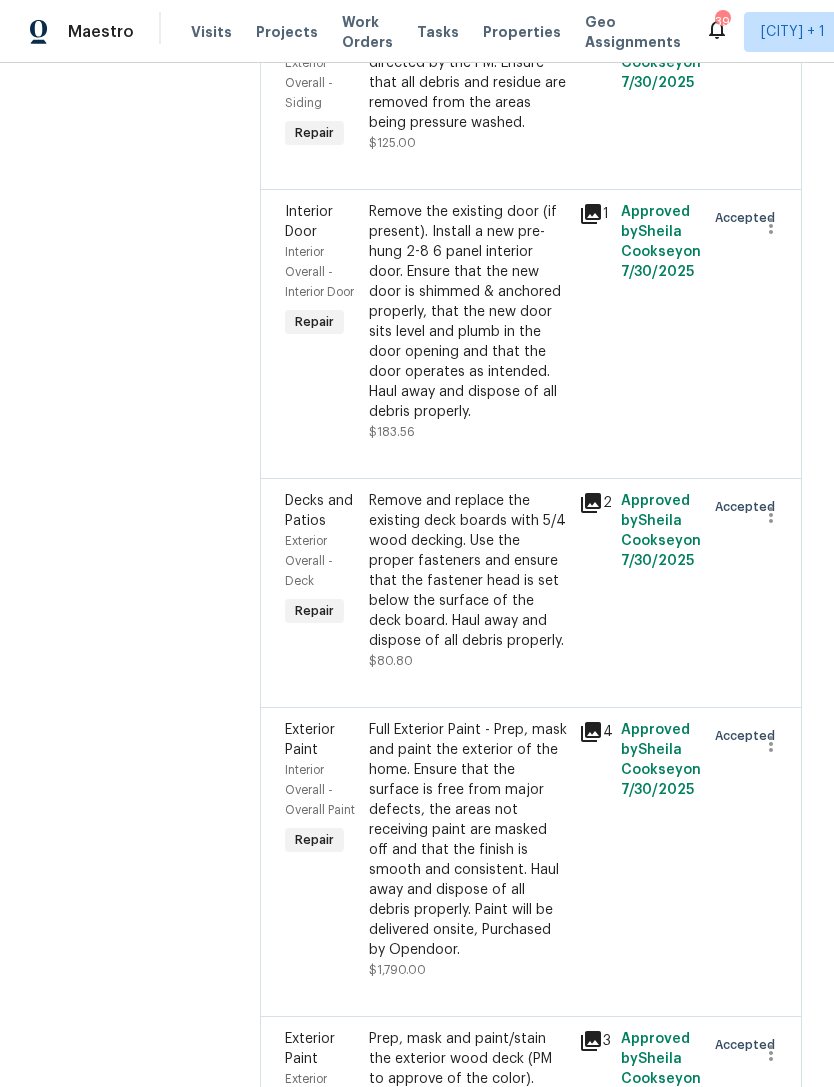 scroll, scrollTop: 2032, scrollLeft: 0, axis: vertical 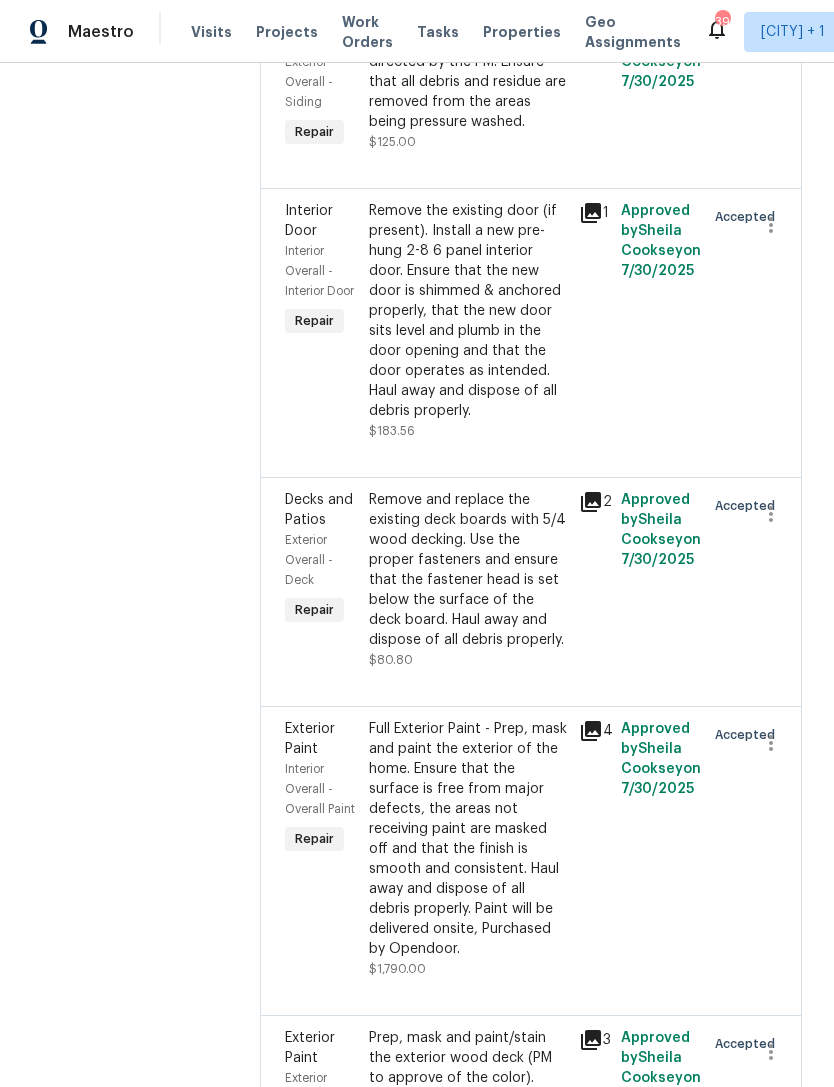 click 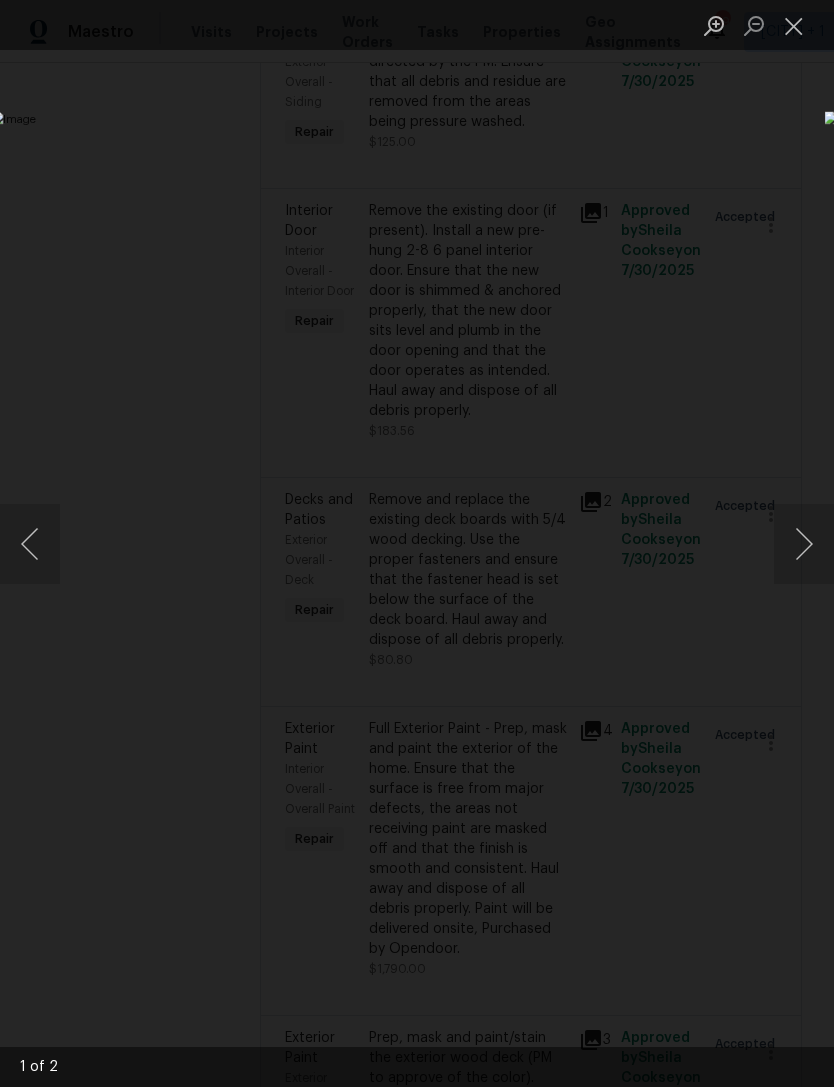 click at bounding box center [794, 25] 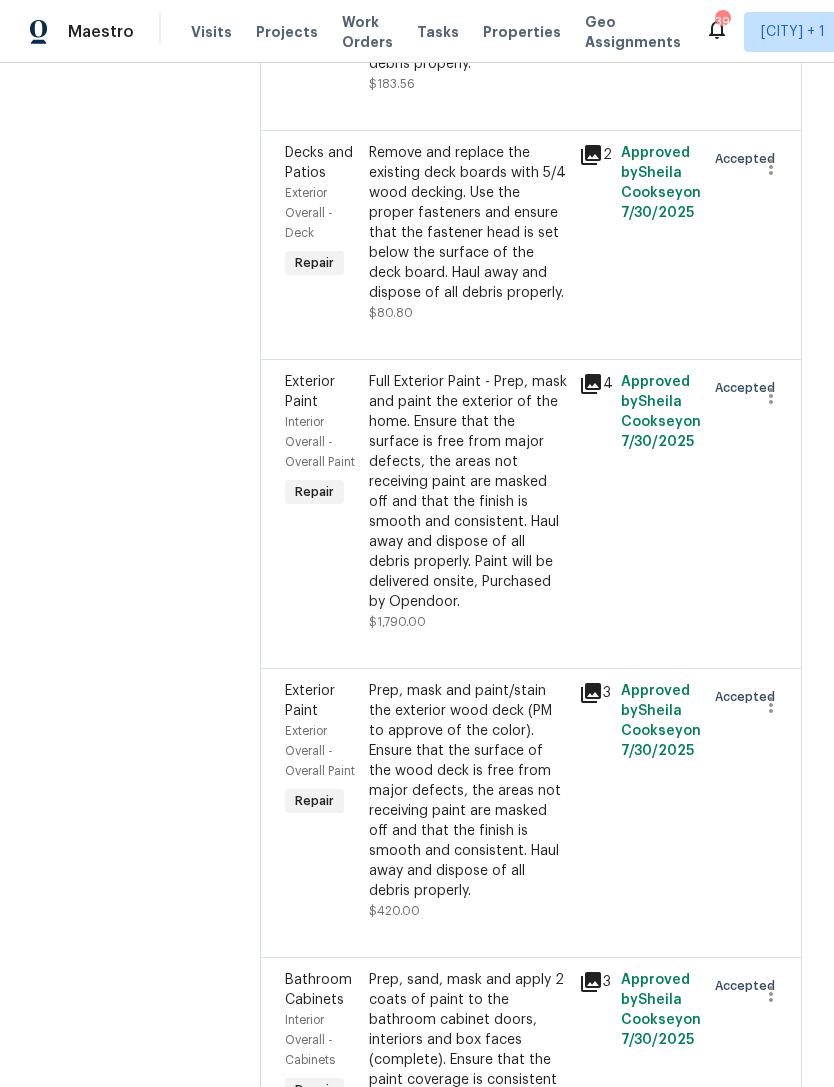 scroll, scrollTop: 2386, scrollLeft: 0, axis: vertical 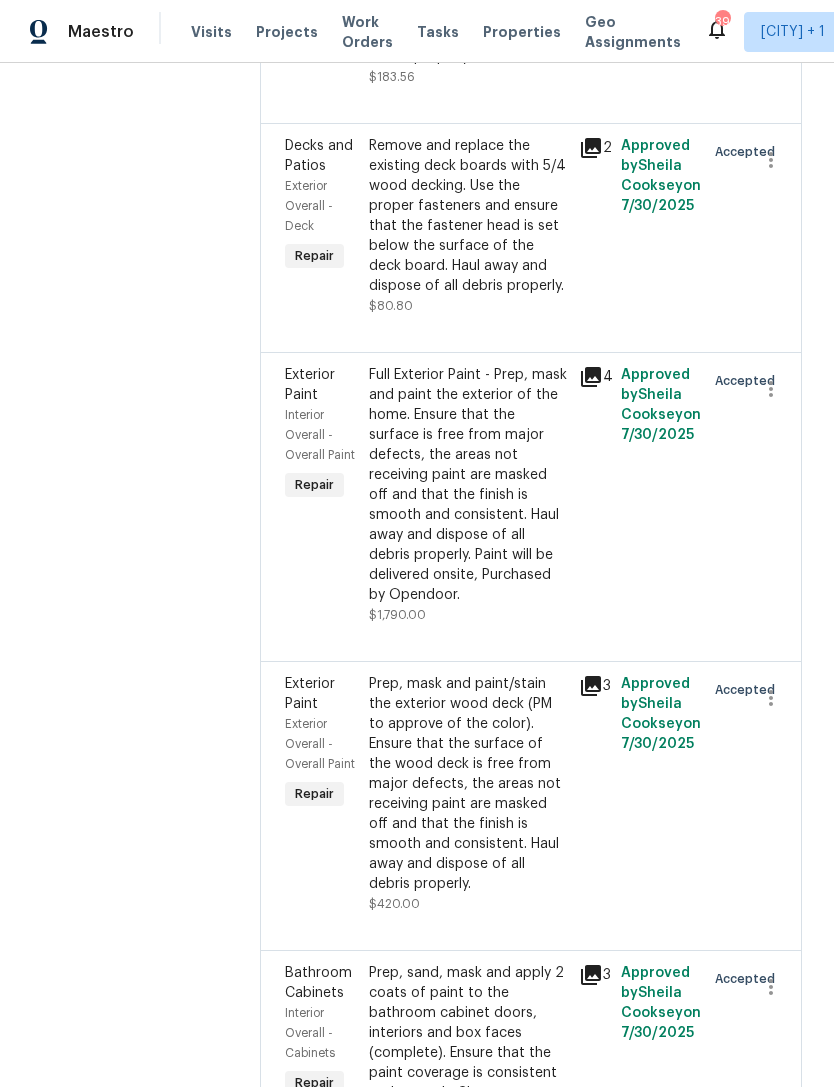 click 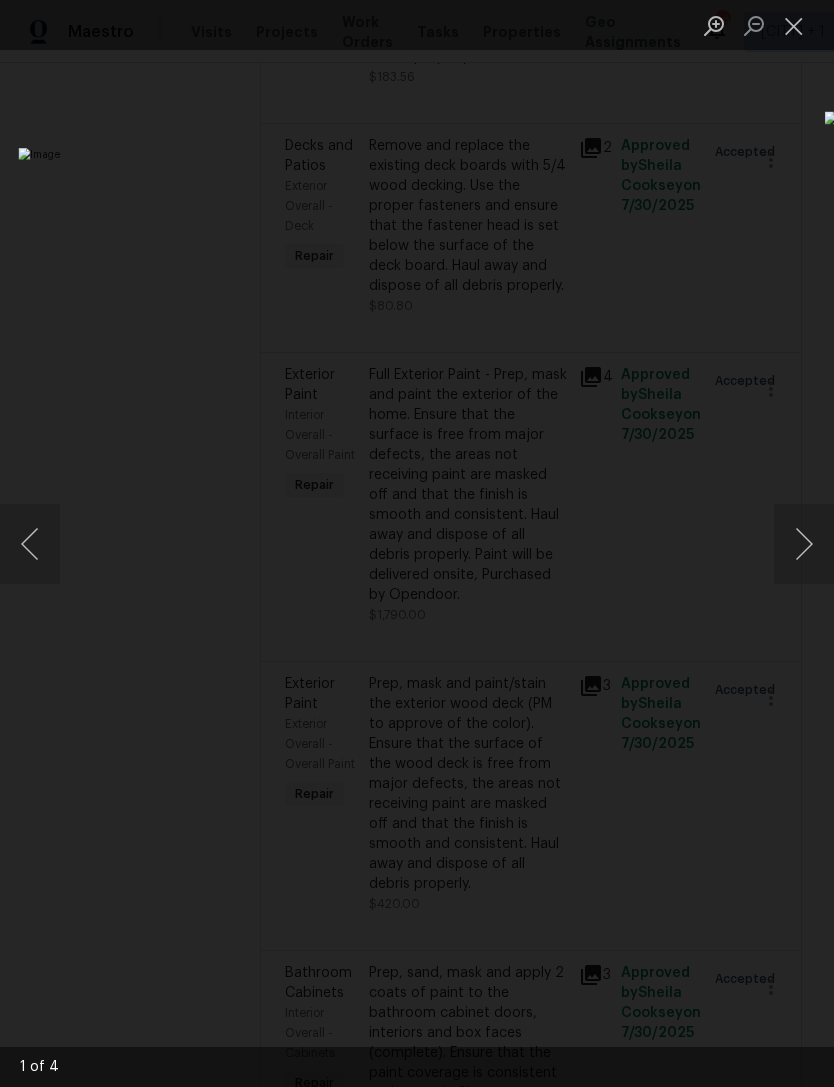 click at bounding box center (794, 25) 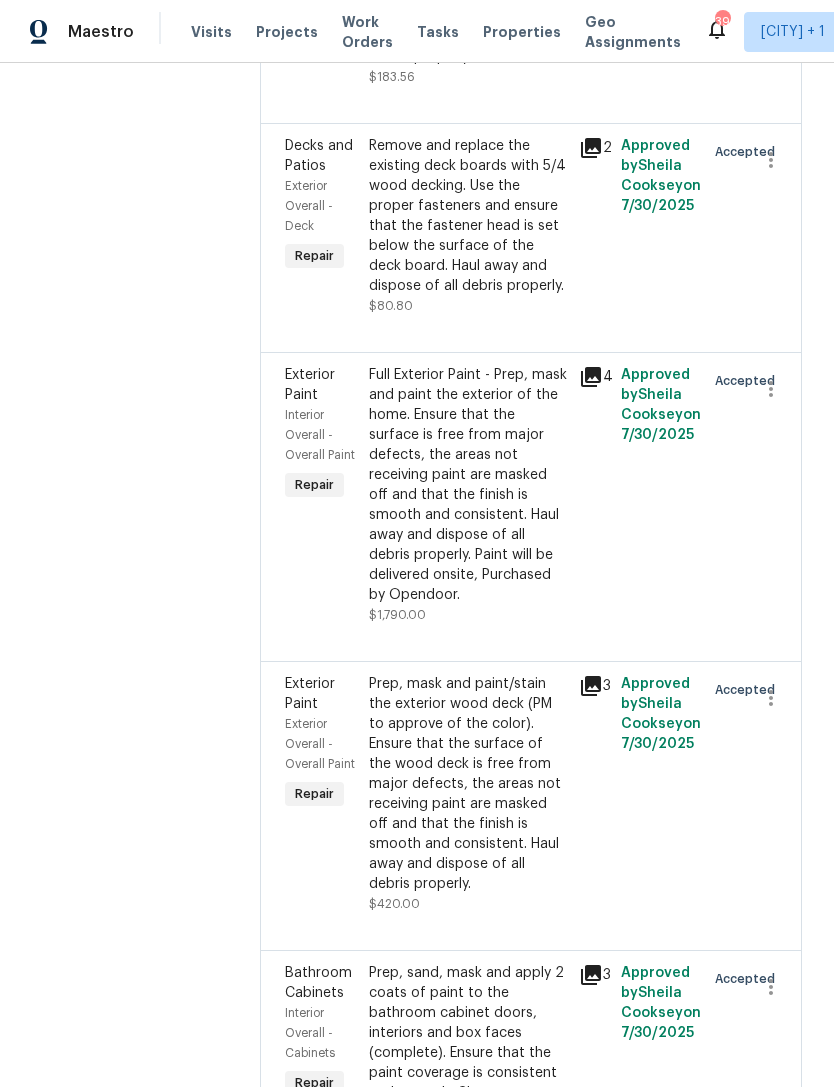 click on "Full Exterior Paint - Prep, mask and paint the exterior of the home. Ensure that the surface is free from major defects, the areas not receiving paint are masked off and that the finish is smooth and consistent. Haul away and dispose of all debris properly. Paint will be delivered onsite, Purchased by Opendoor." at bounding box center [468, 485] 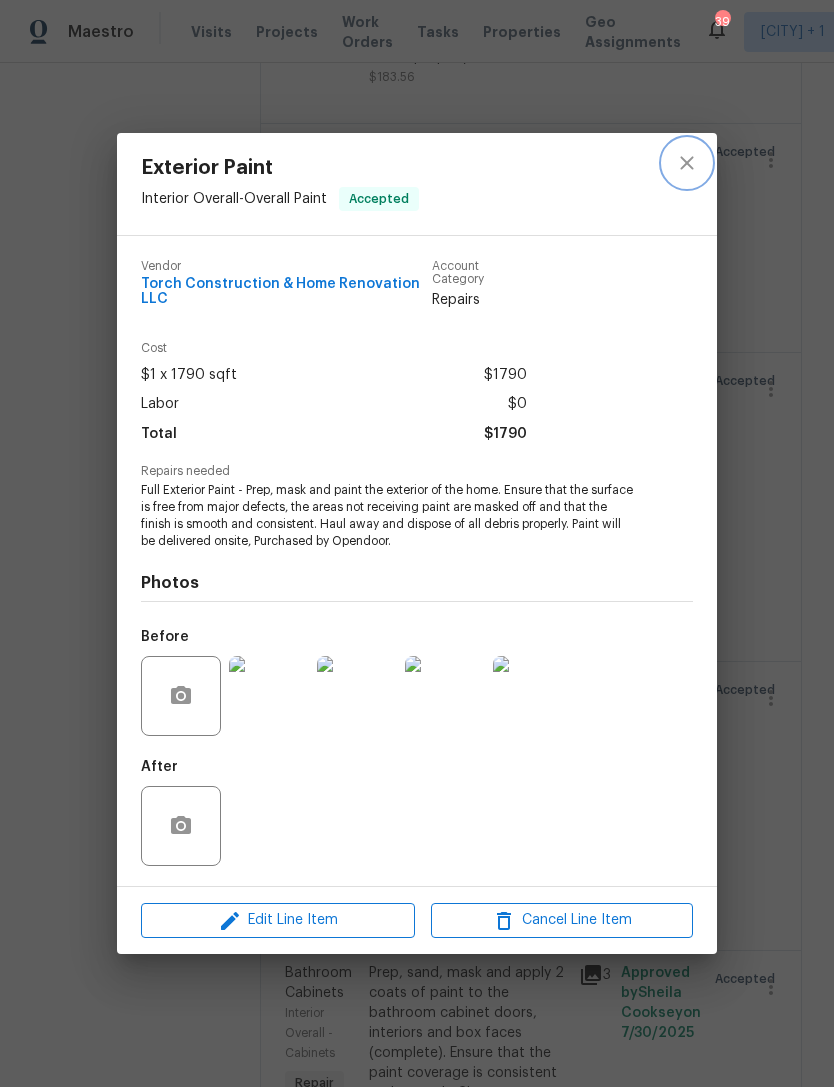 click at bounding box center [687, 163] 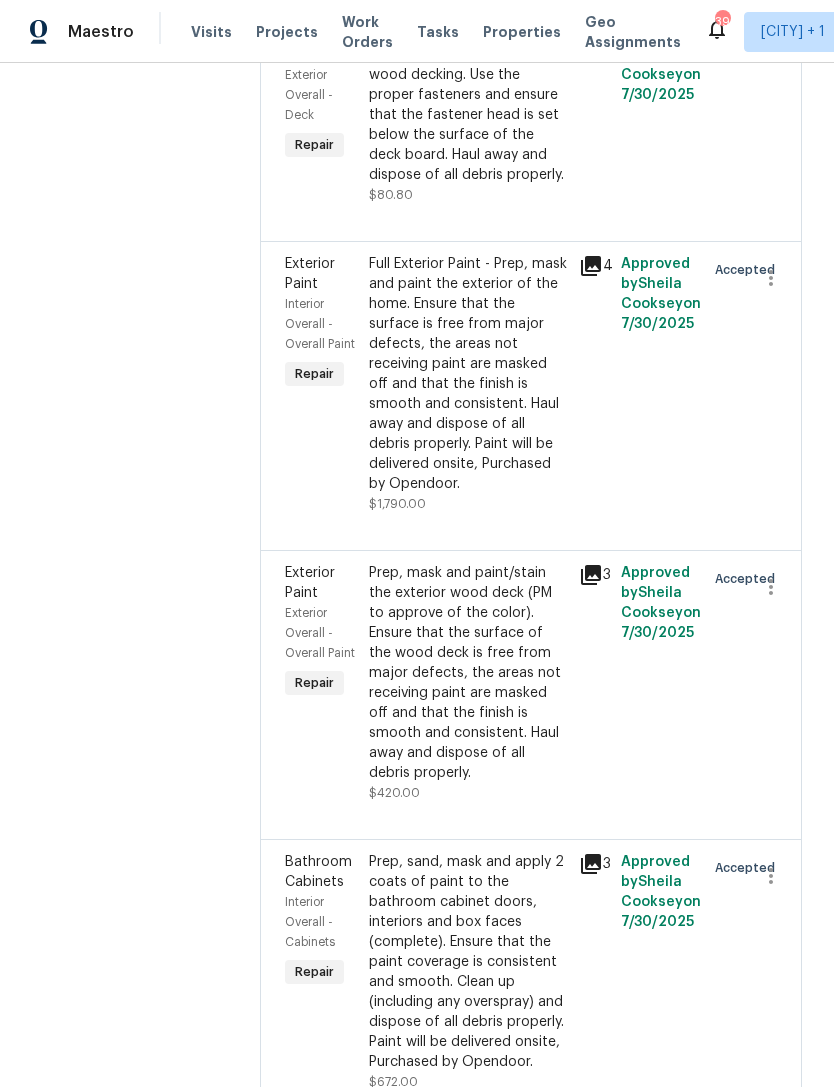 scroll, scrollTop: 2517, scrollLeft: 0, axis: vertical 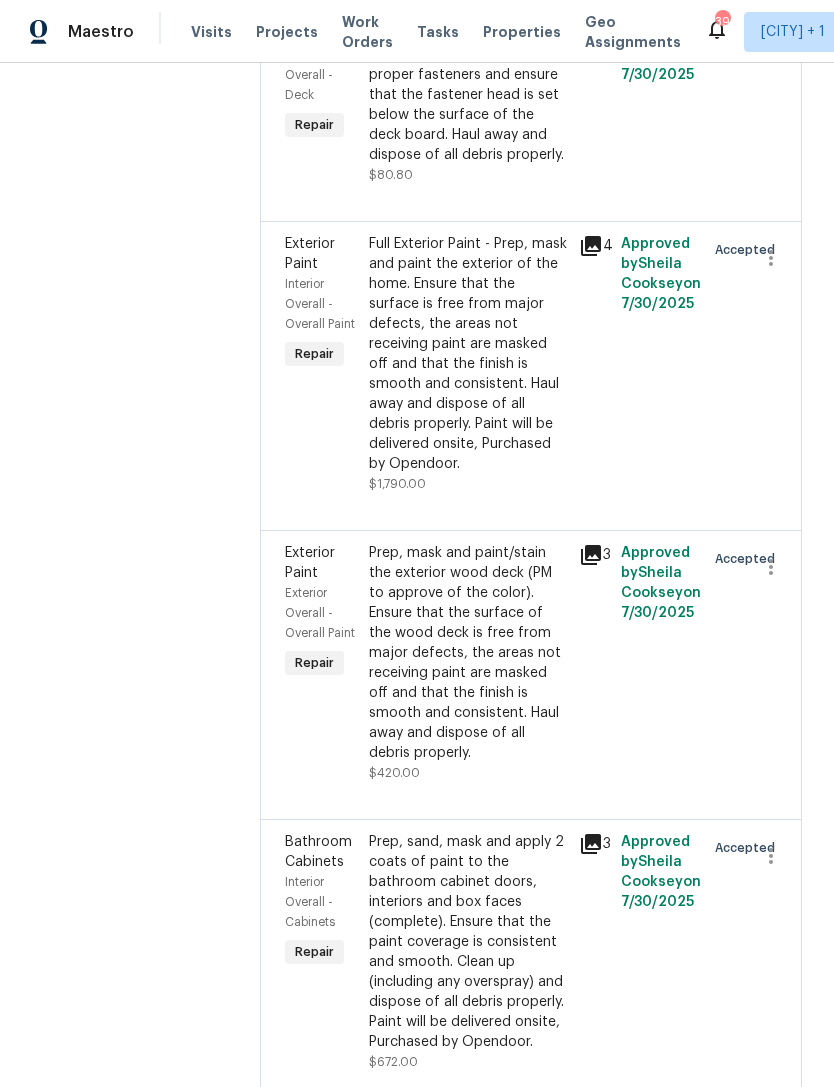 click 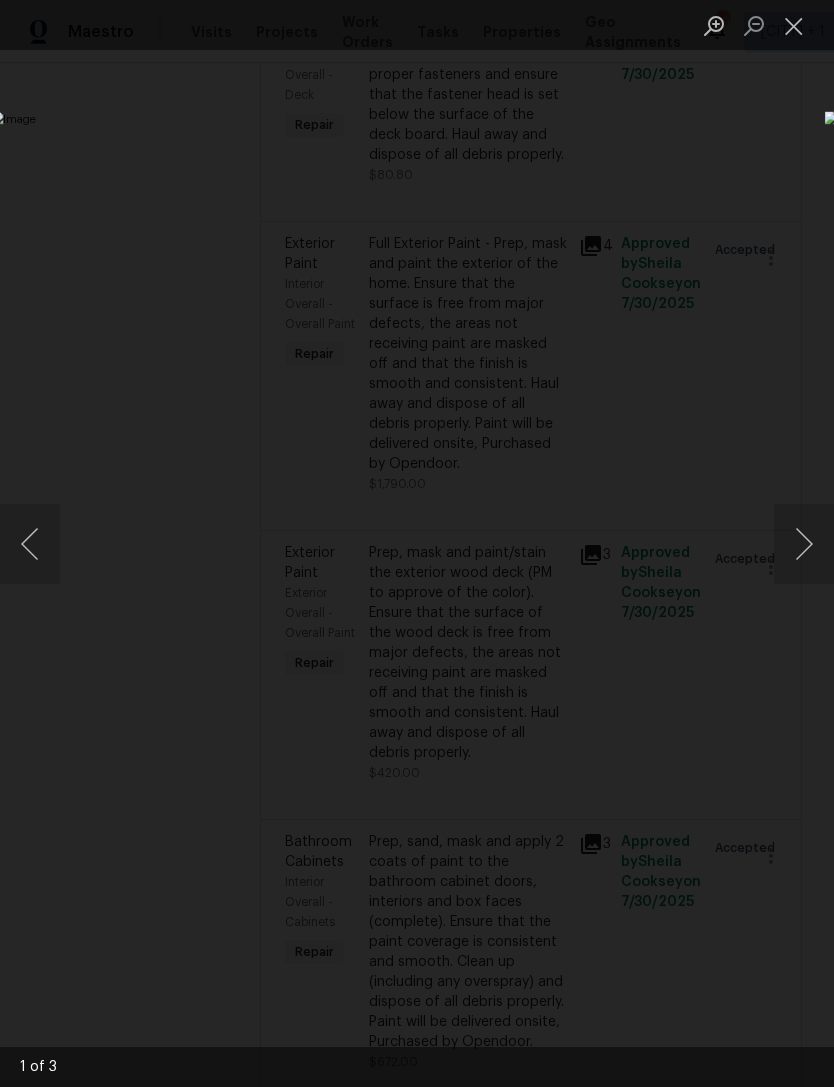 click at bounding box center [804, 544] 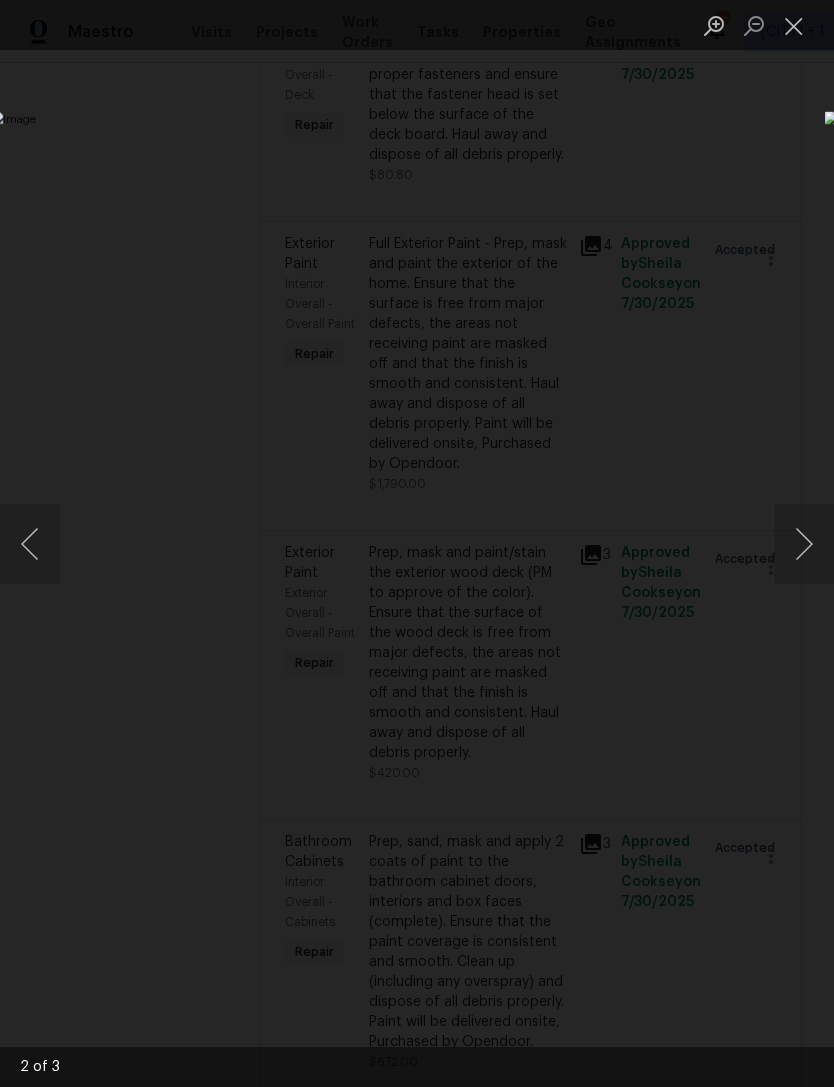 click at bounding box center [804, 544] 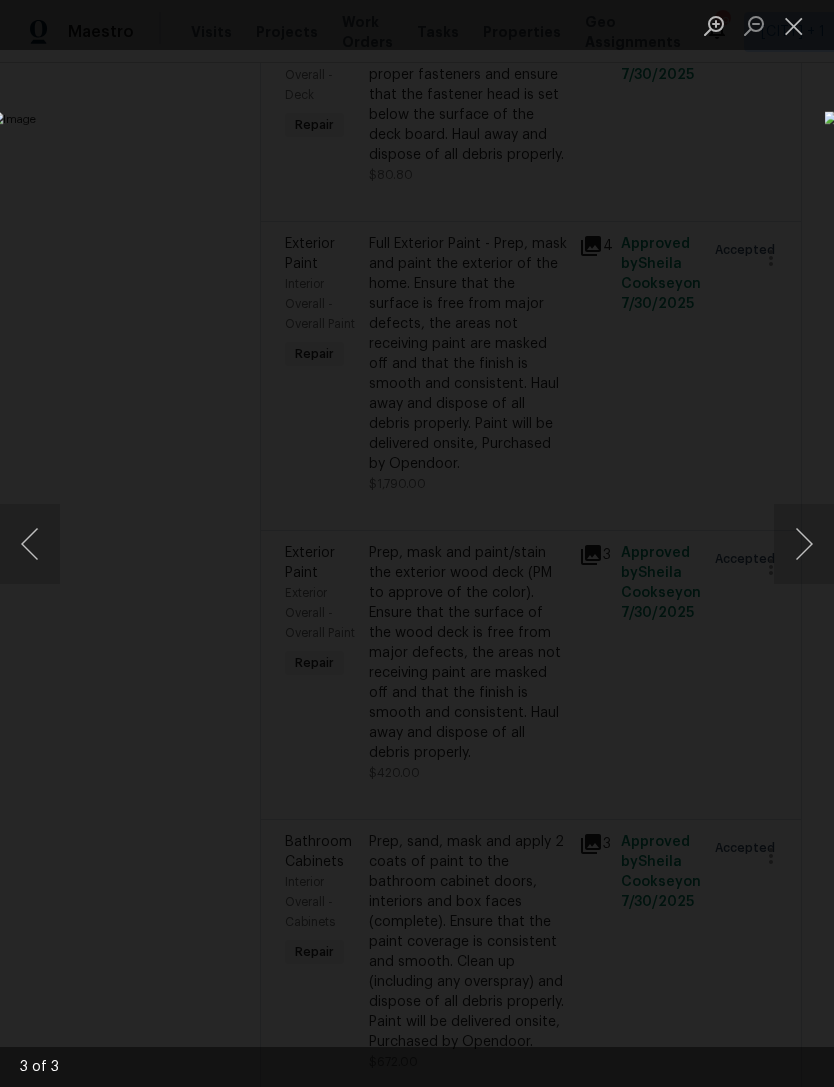 click at bounding box center (794, 25) 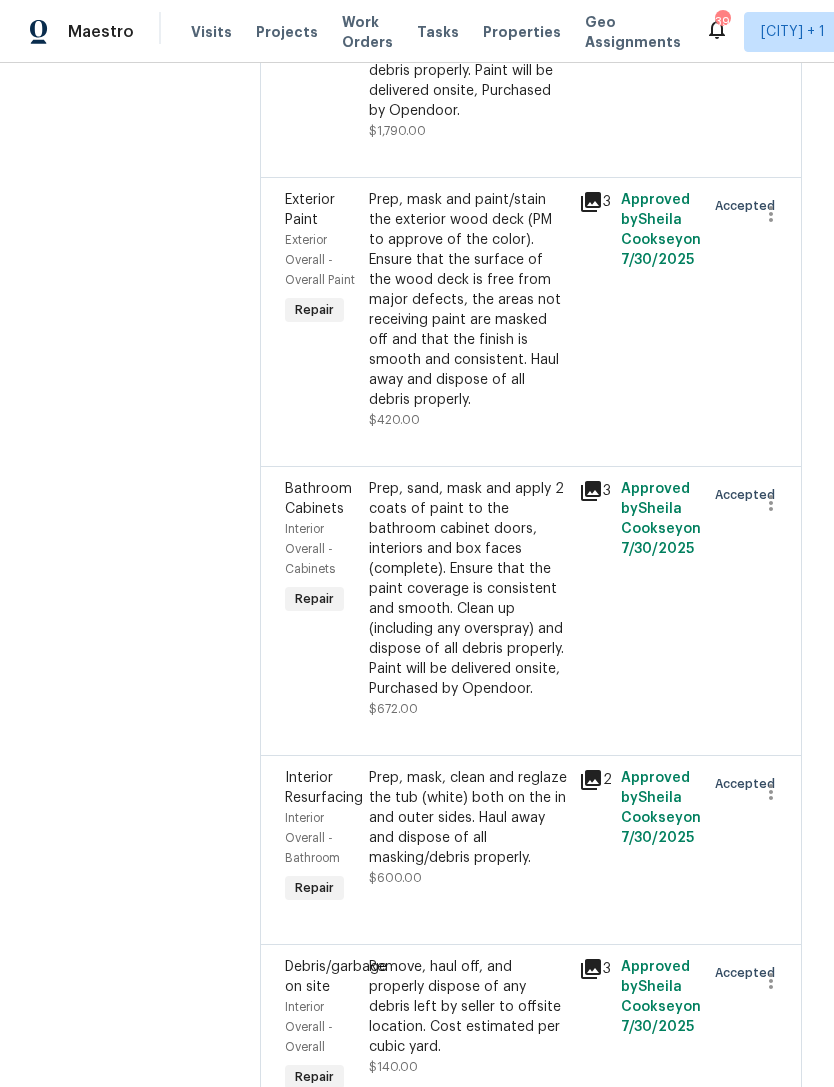 scroll, scrollTop: 2874, scrollLeft: 0, axis: vertical 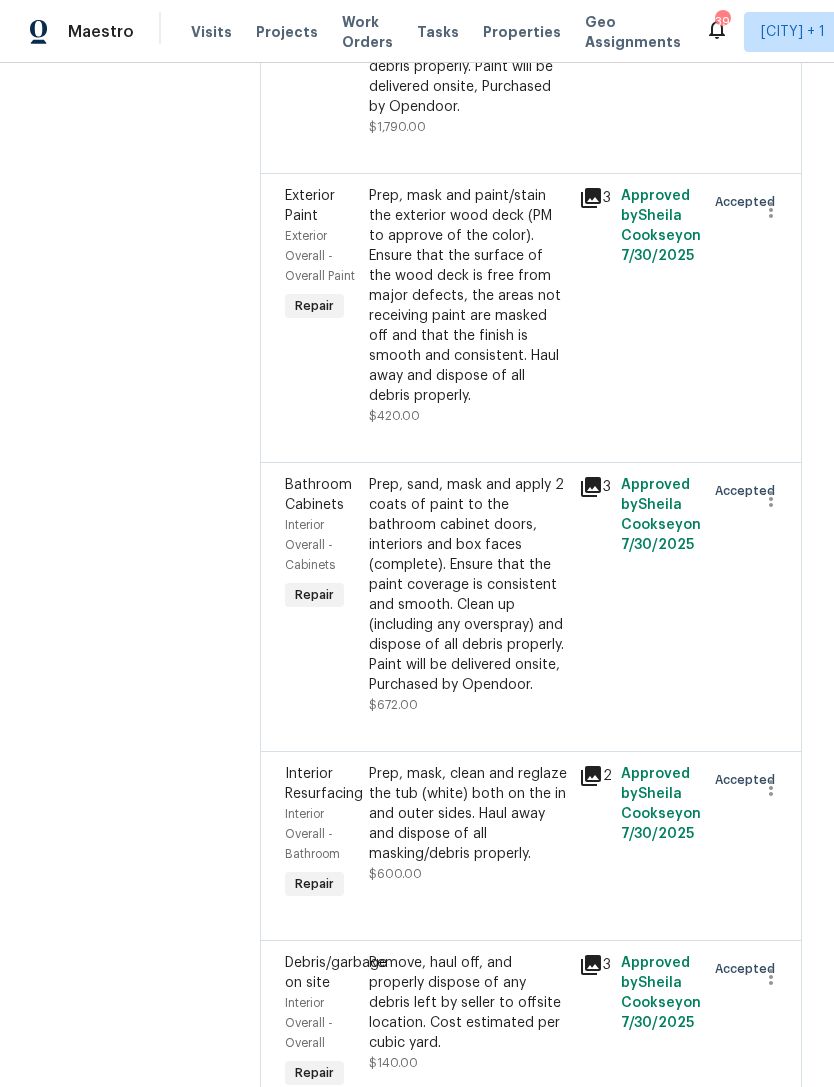 click 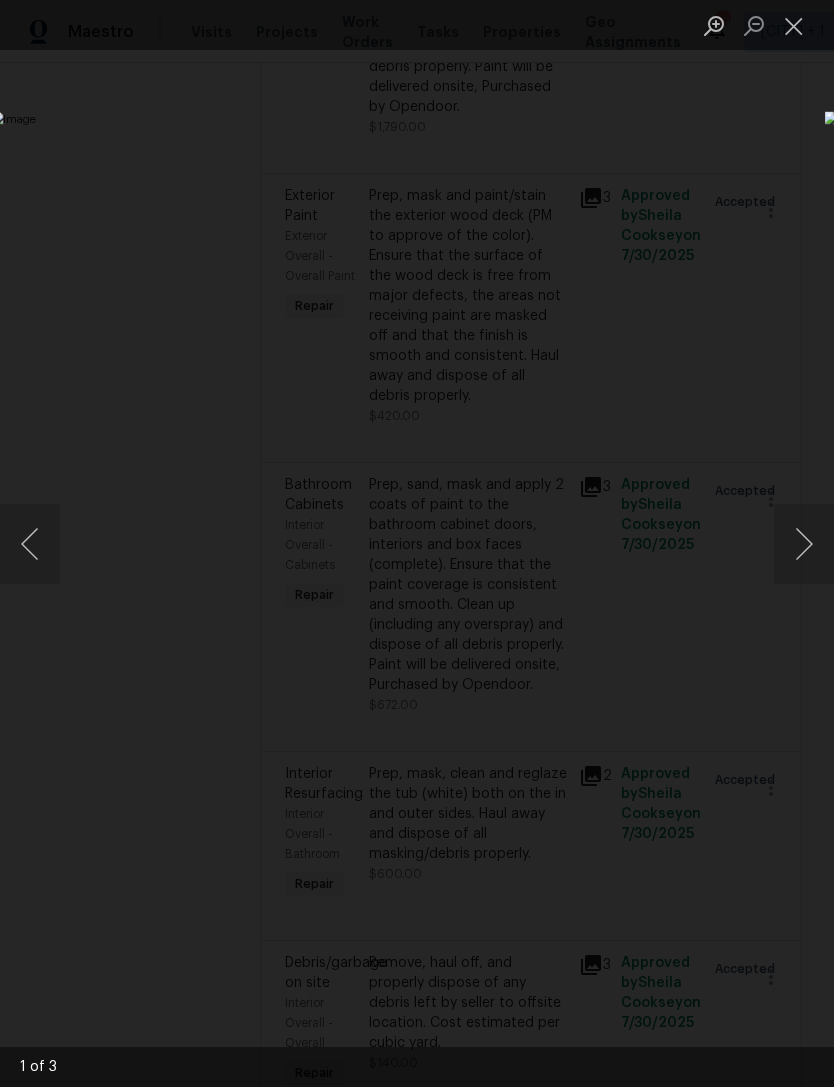 click at bounding box center (804, 544) 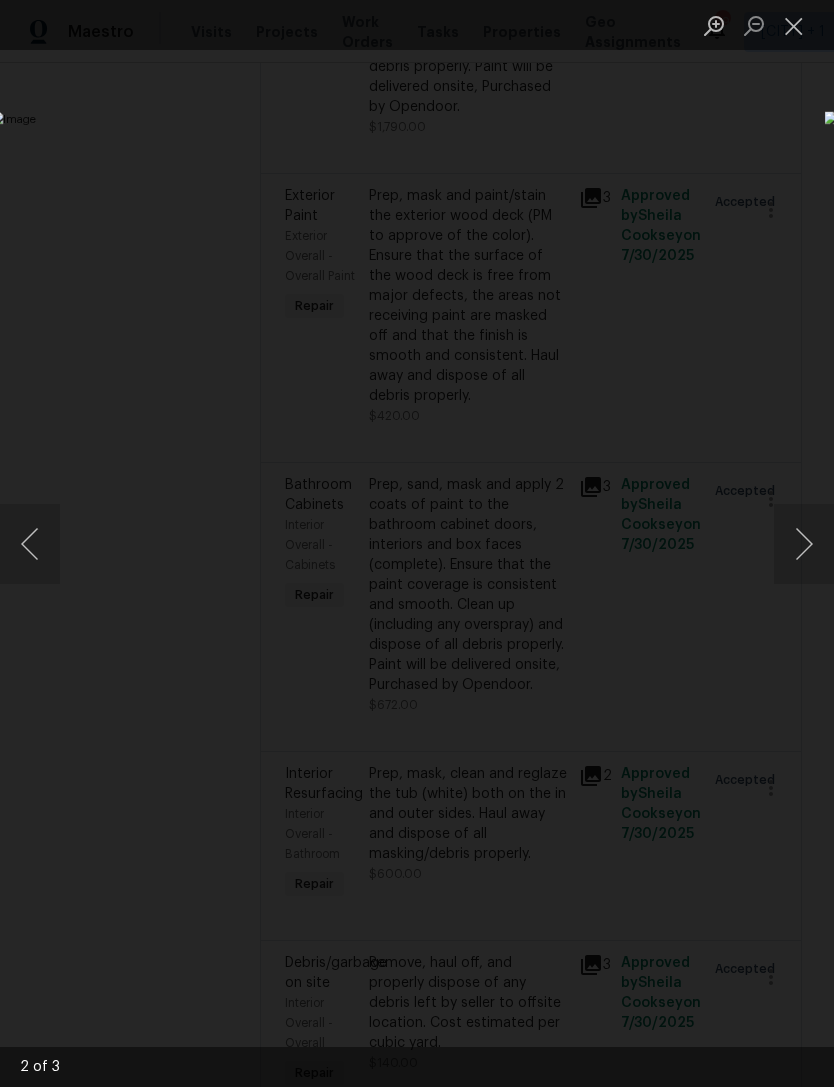 click at bounding box center [417, 543] 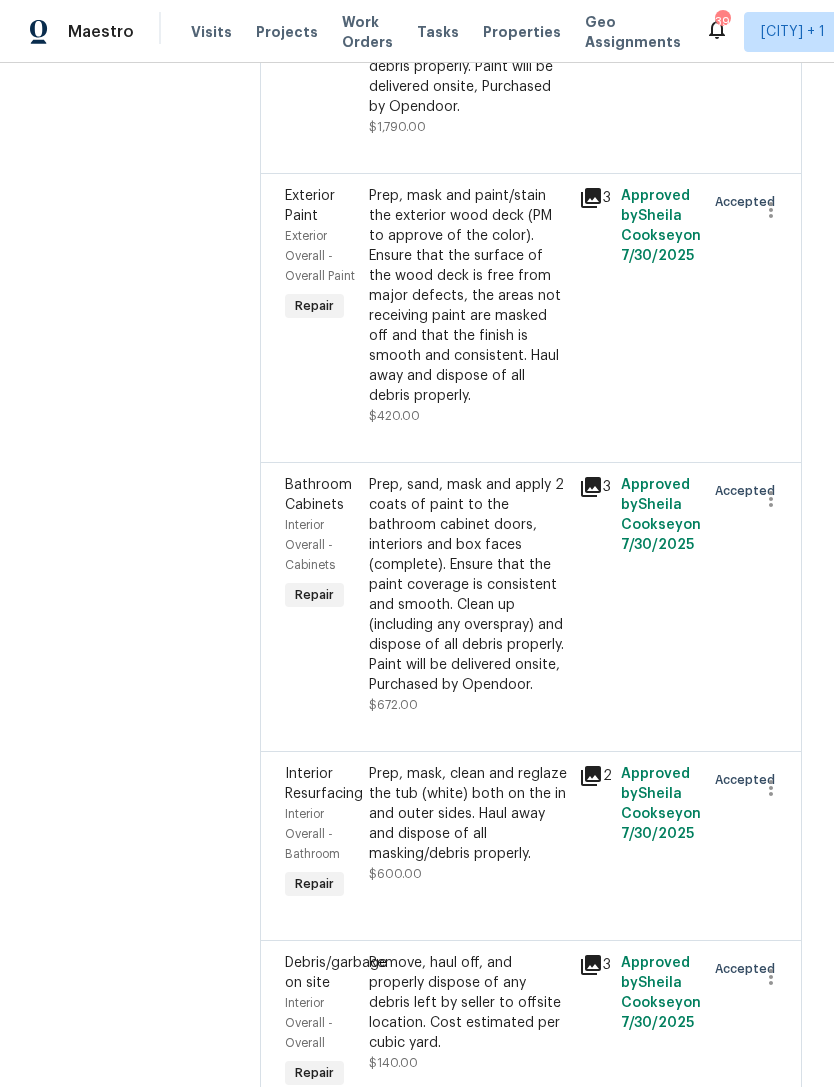 click 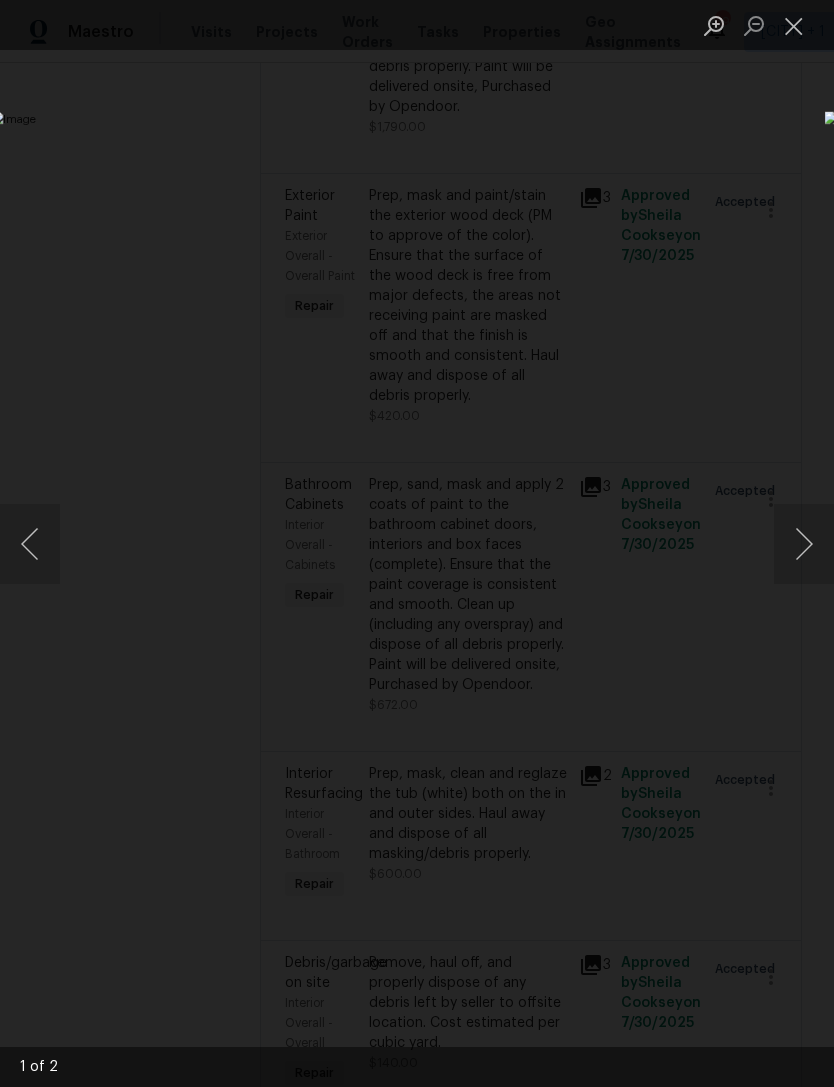 click at bounding box center (794, 25) 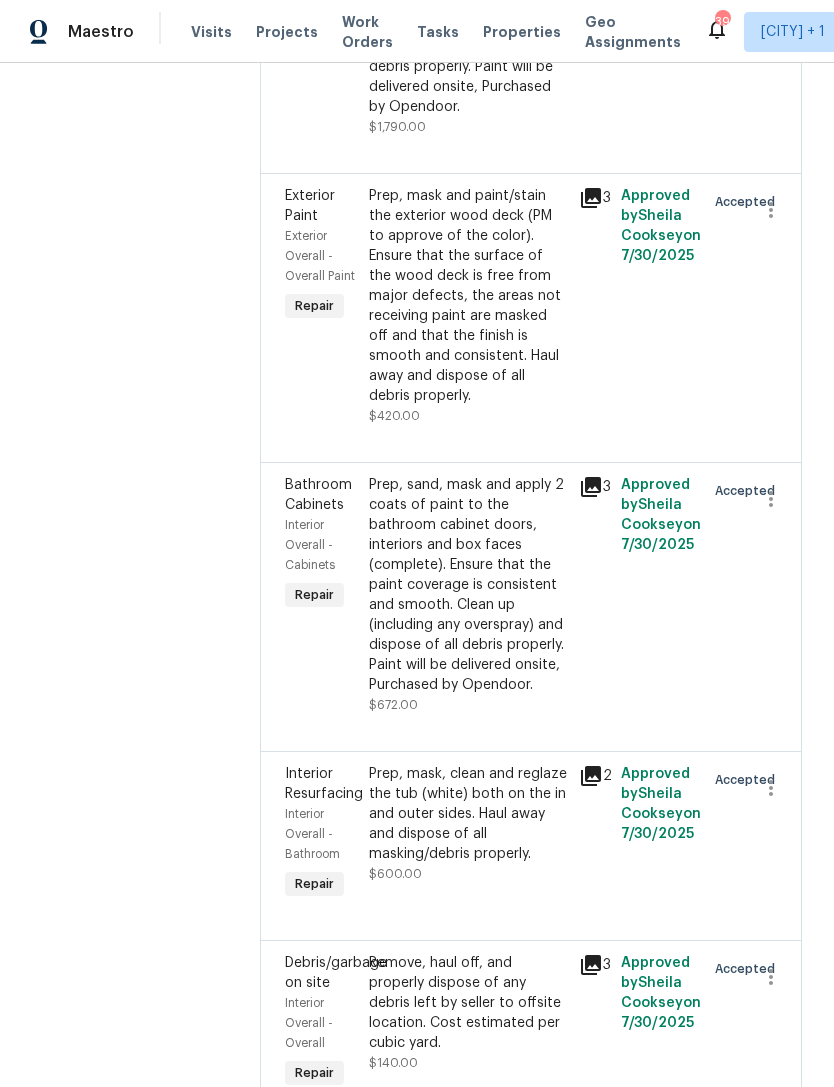 click 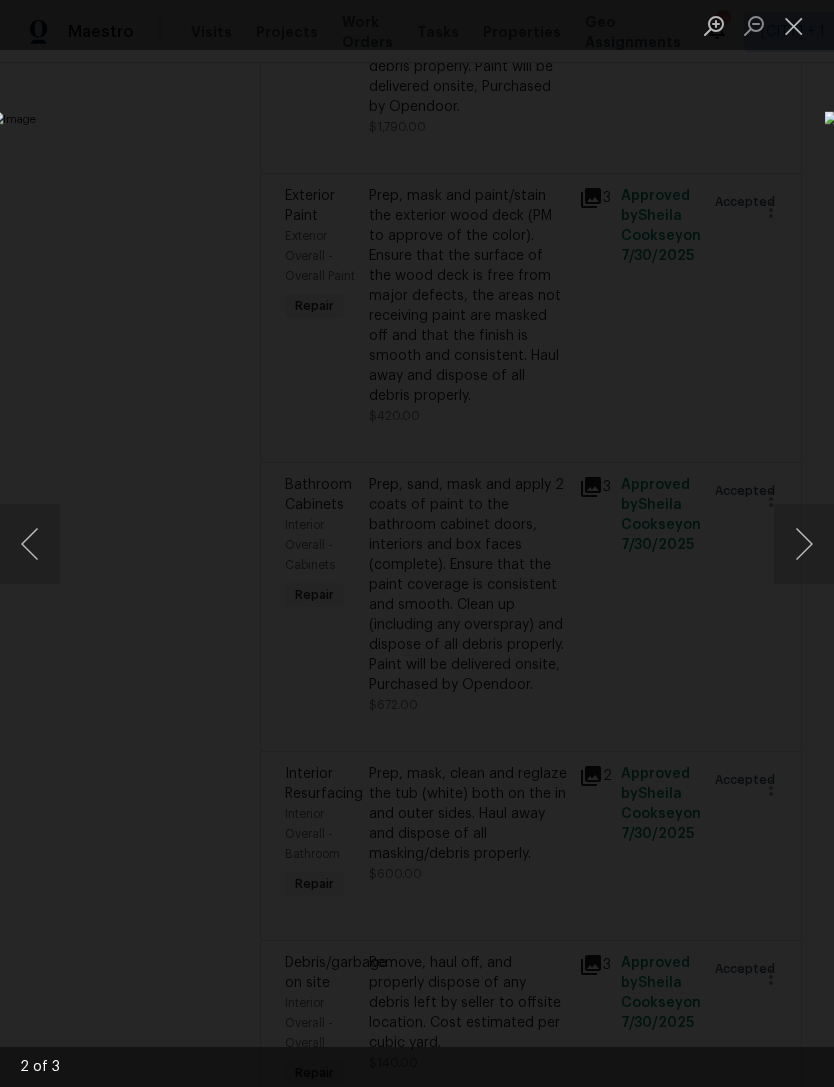click at bounding box center (804, 544) 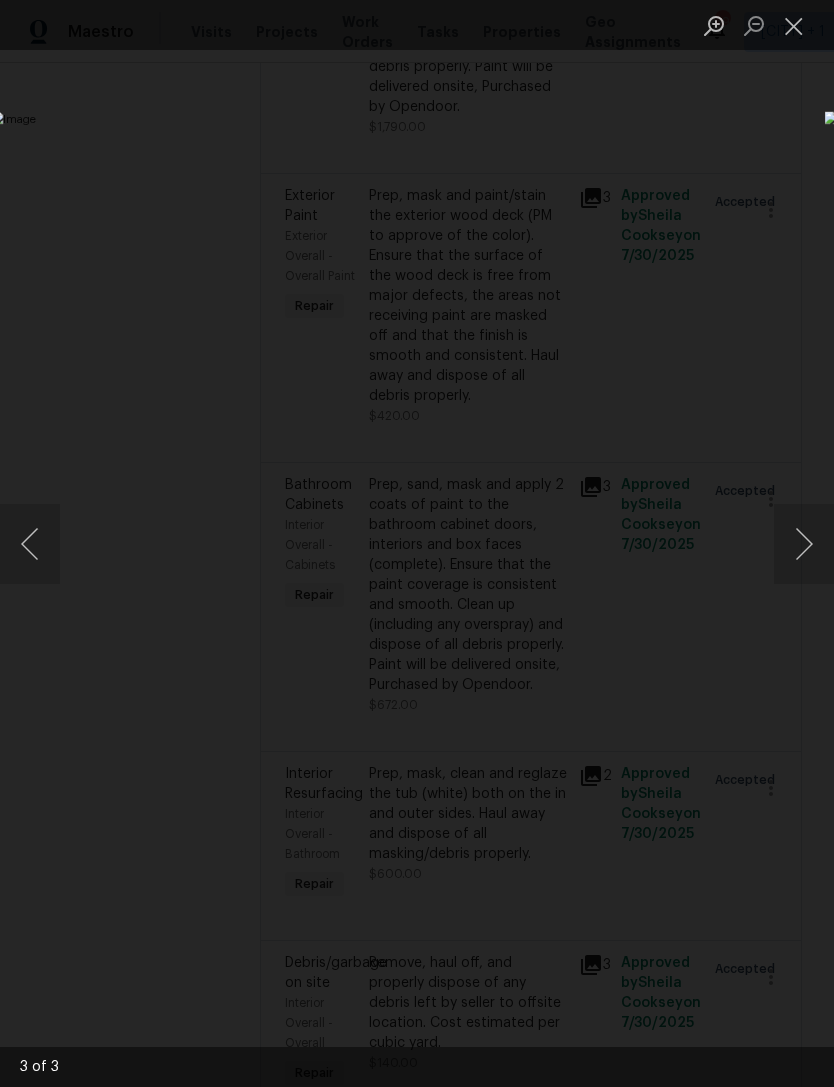 click at bounding box center (794, 25) 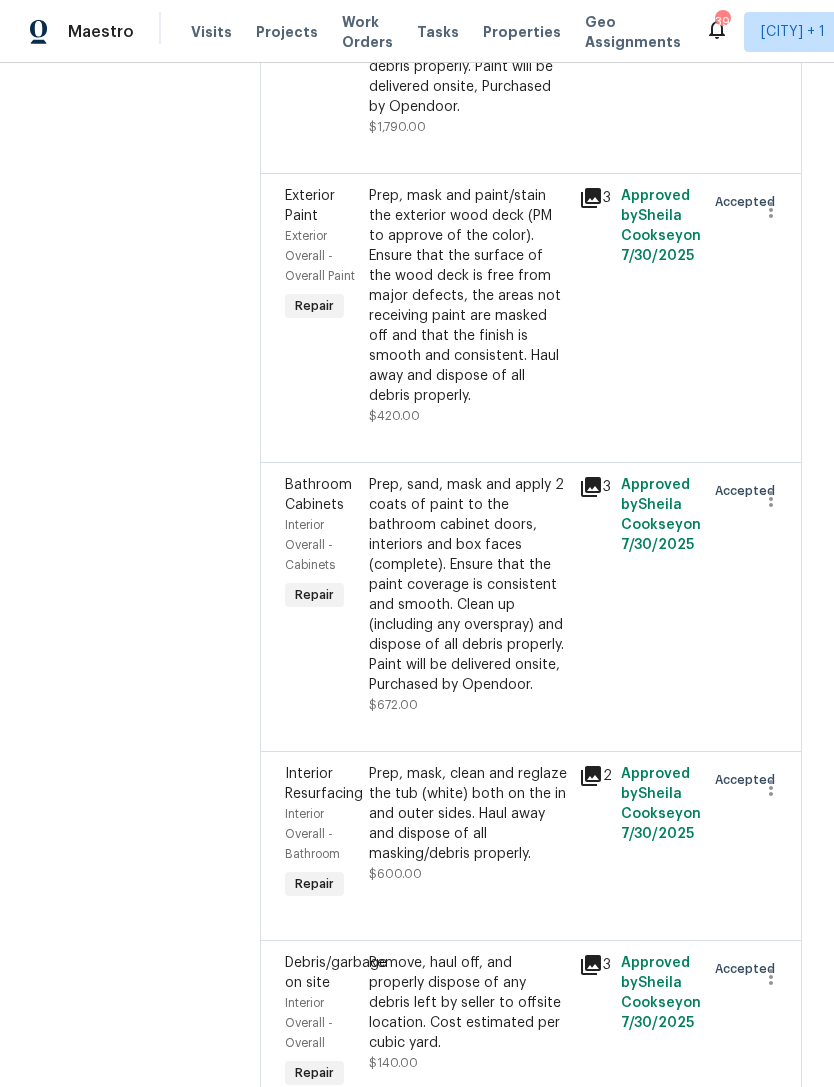 click on "2" at bounding box center [594, 776] 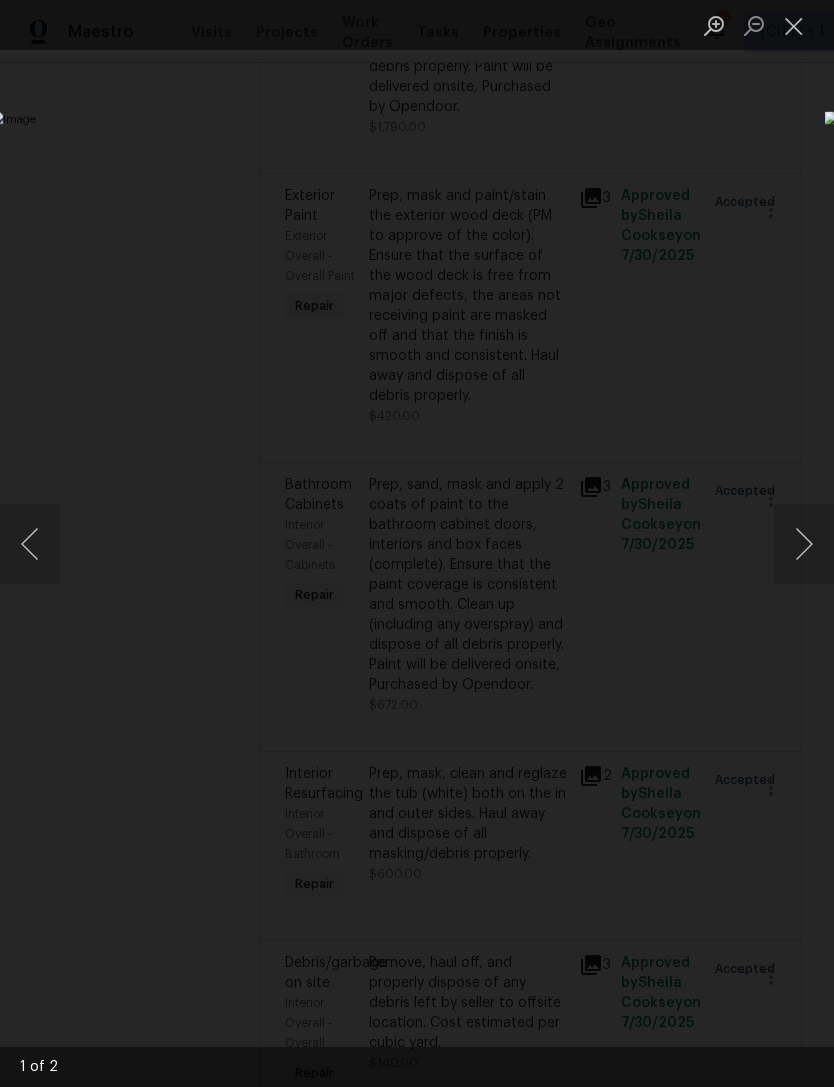 click at bounding box center [804, 544] 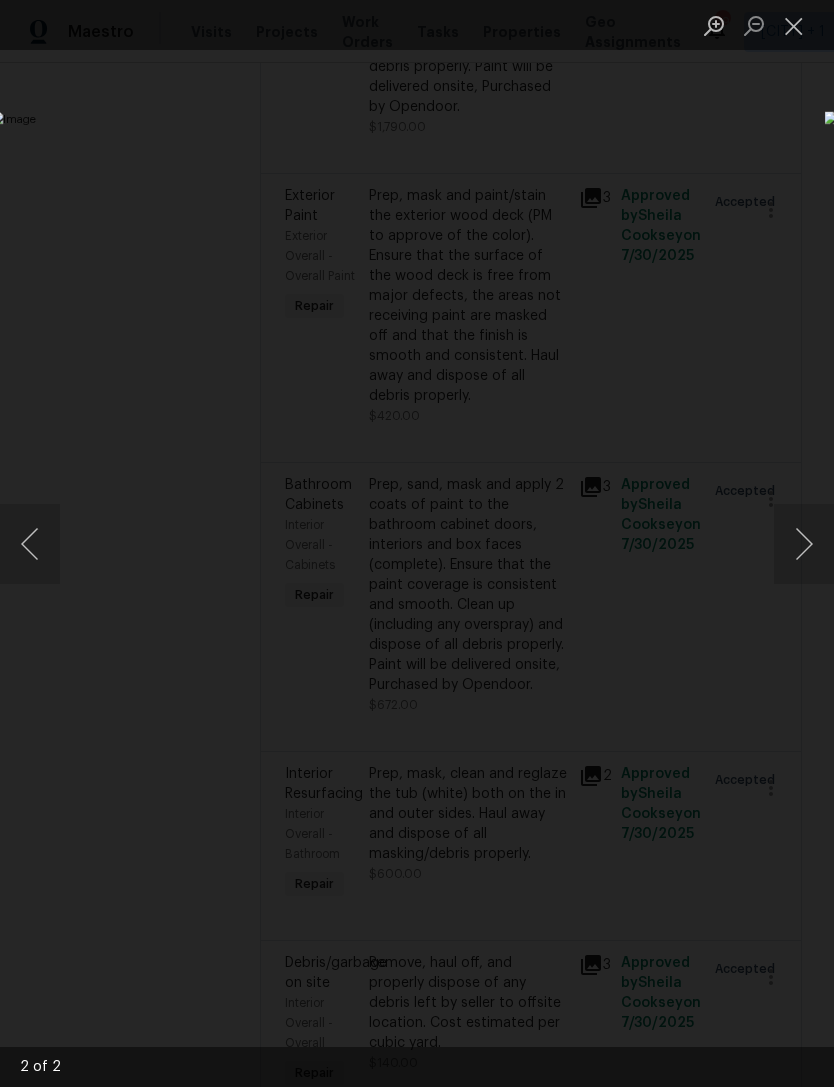 click at bounding box center (794, 25) 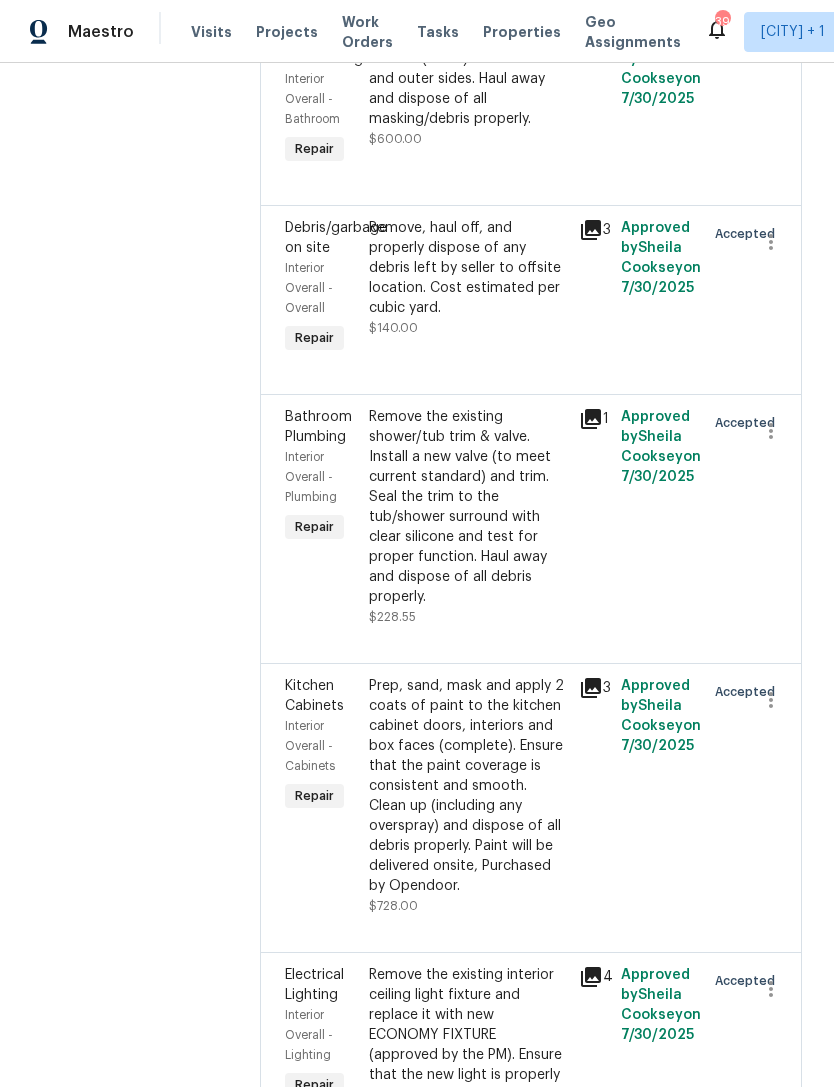 scroll, scrollTop: 3615, scrollLeft: 0, axis: vertical 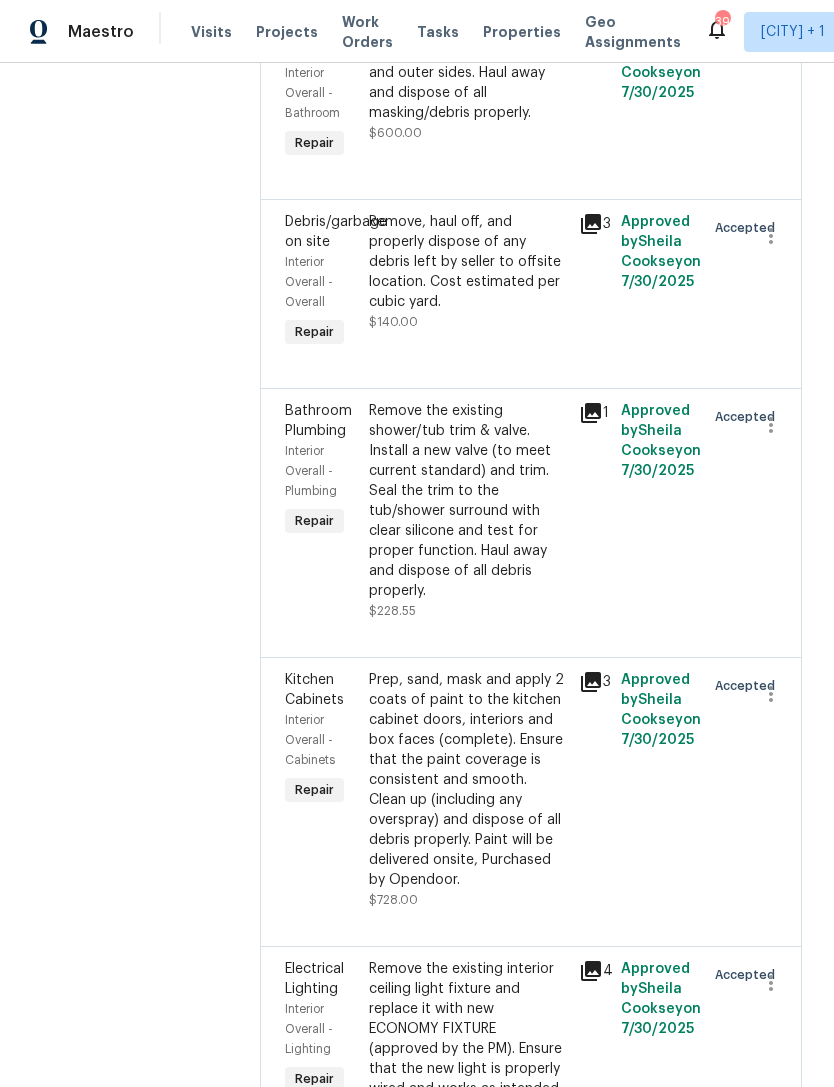 click 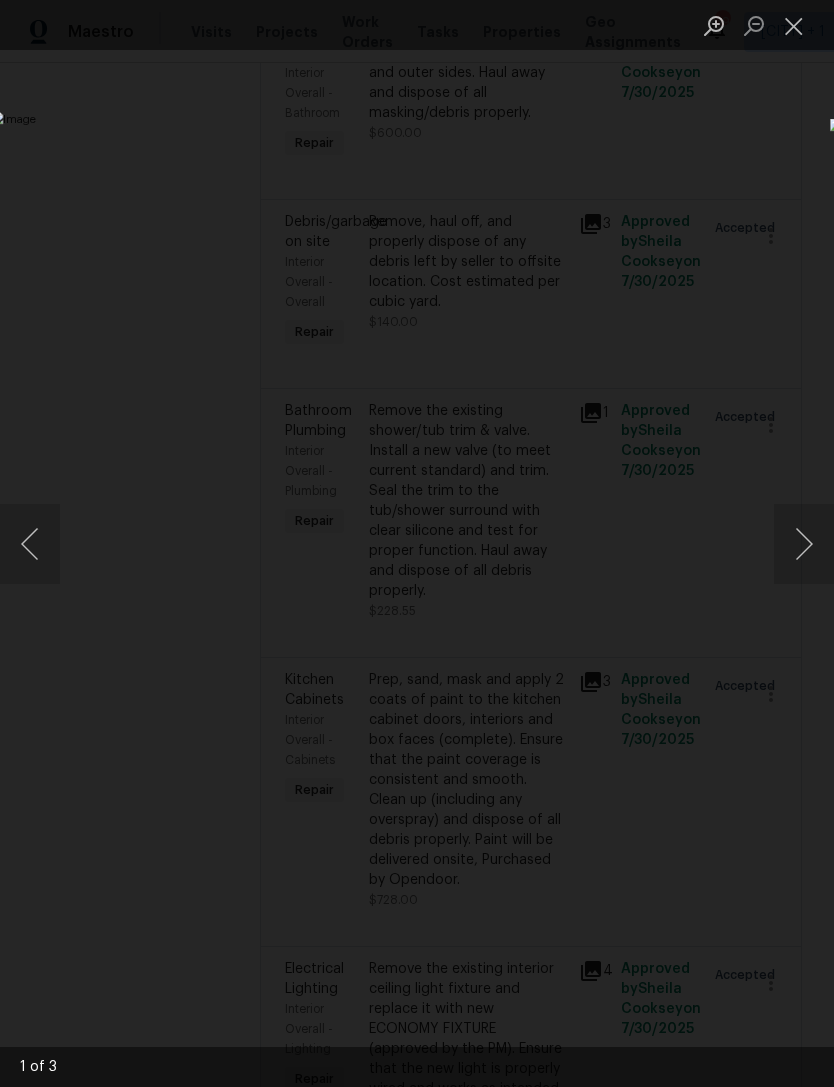 click at bounding box center (804, 544) 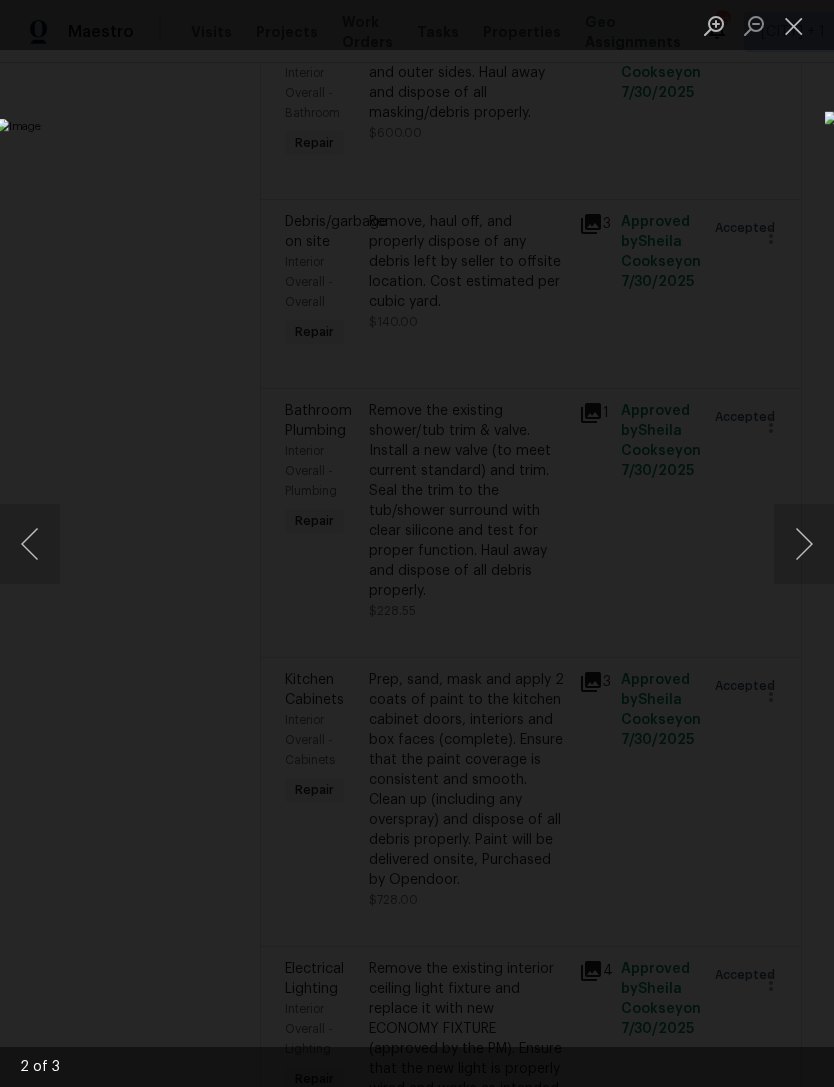 click at bounding box center [804, 544] 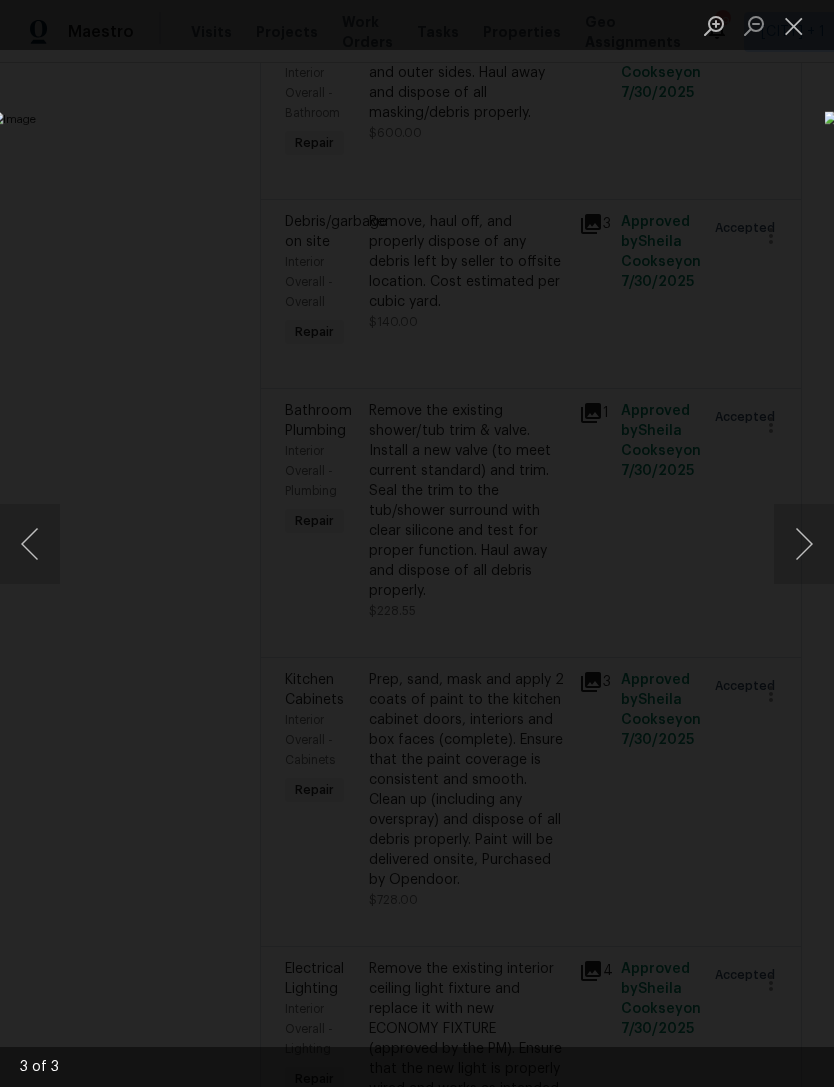 click at bounding box center [30, 544] 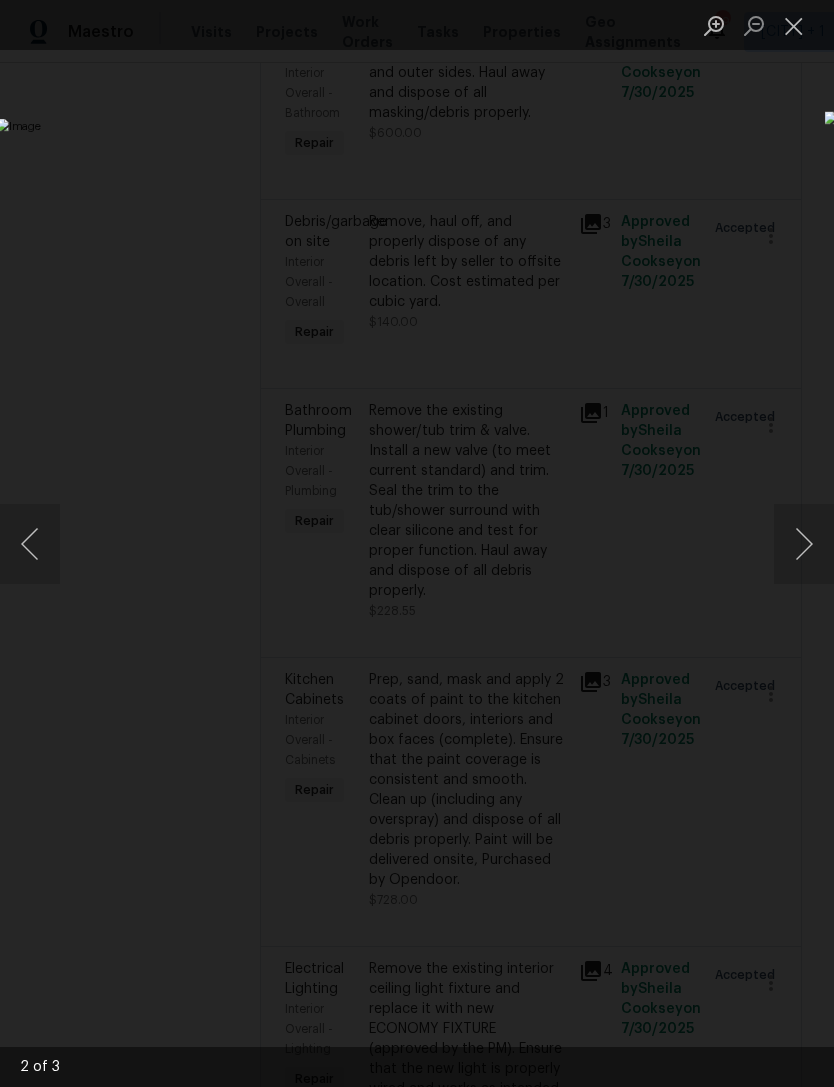 click at bounding box center (30, 544) 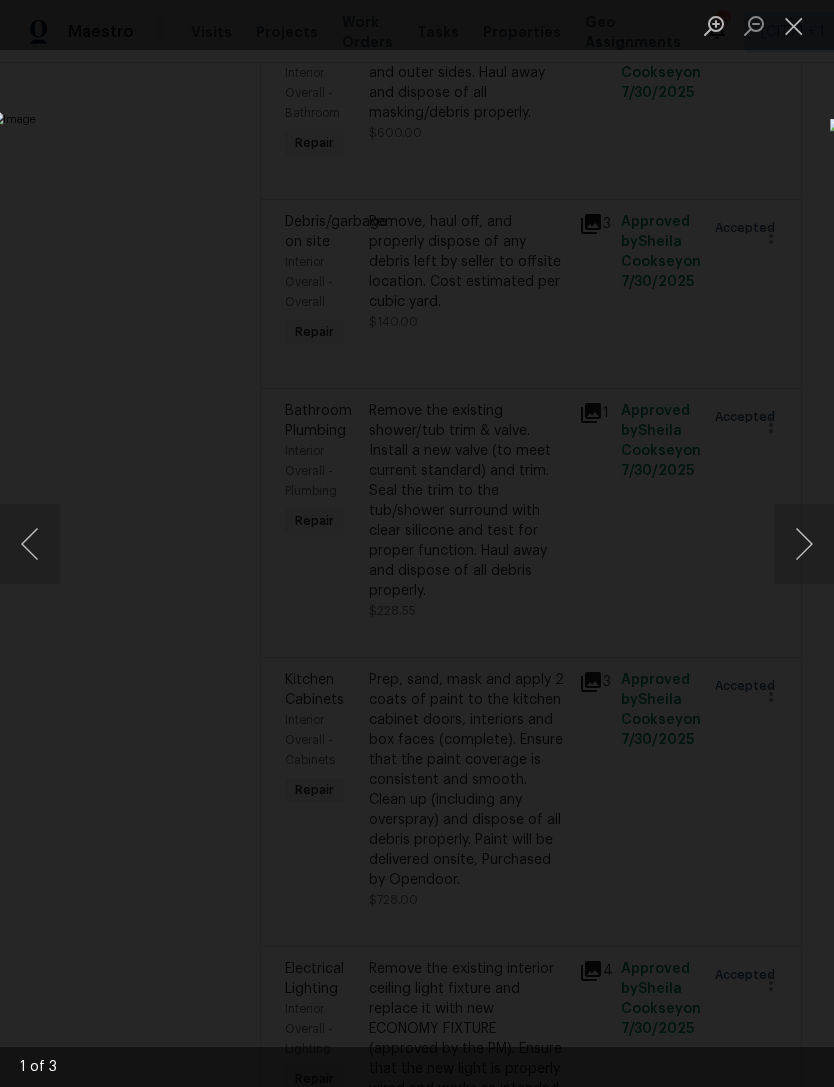 click at bounding box center [804, 544] 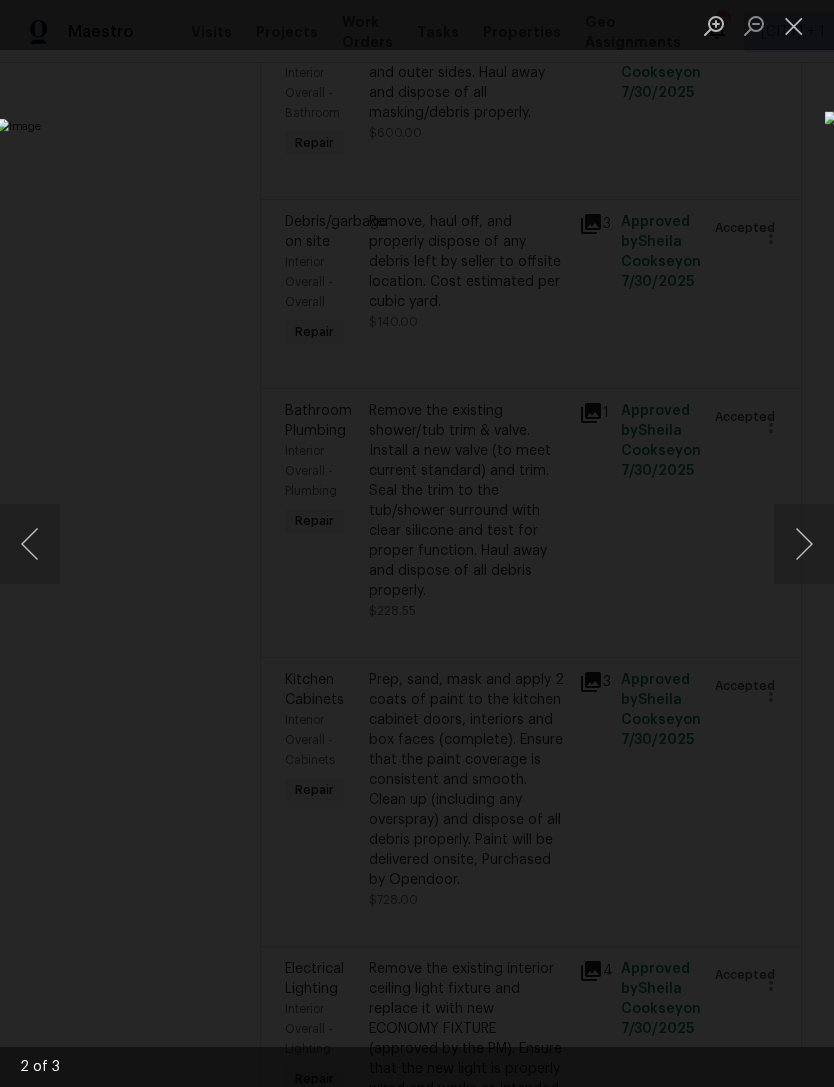 click at bounding box center (804, 544) 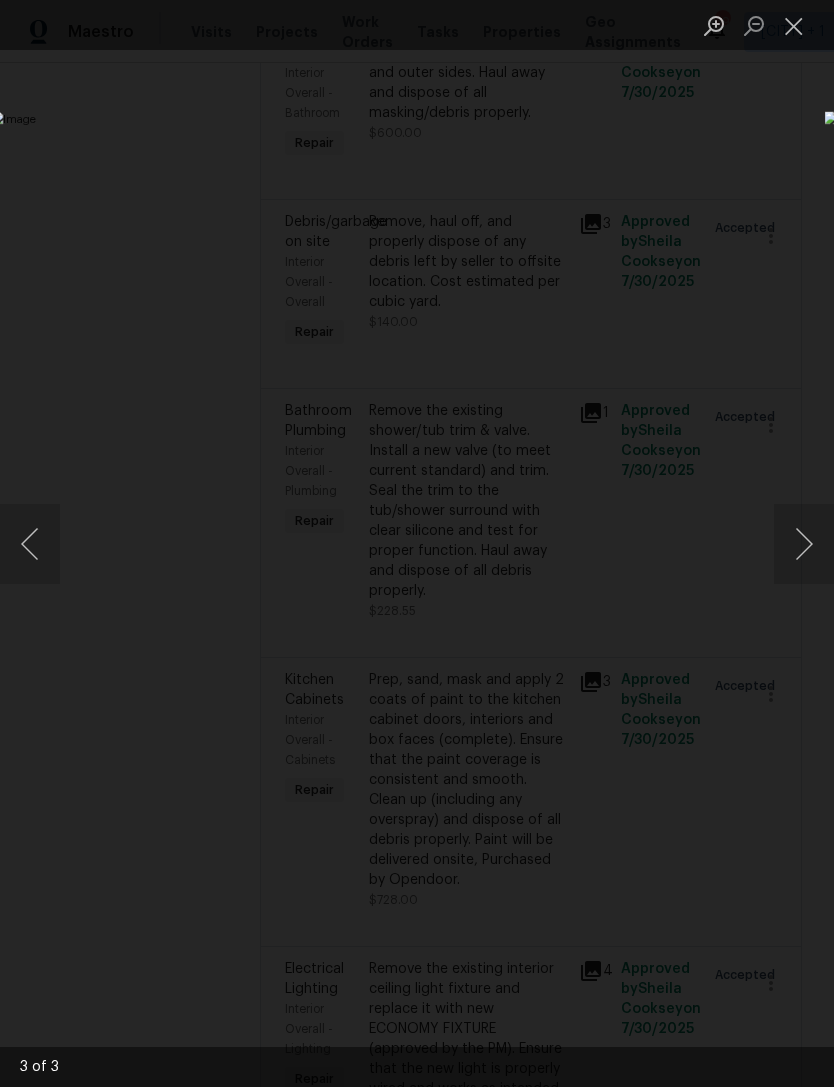 click at bounding box center [804, 544] 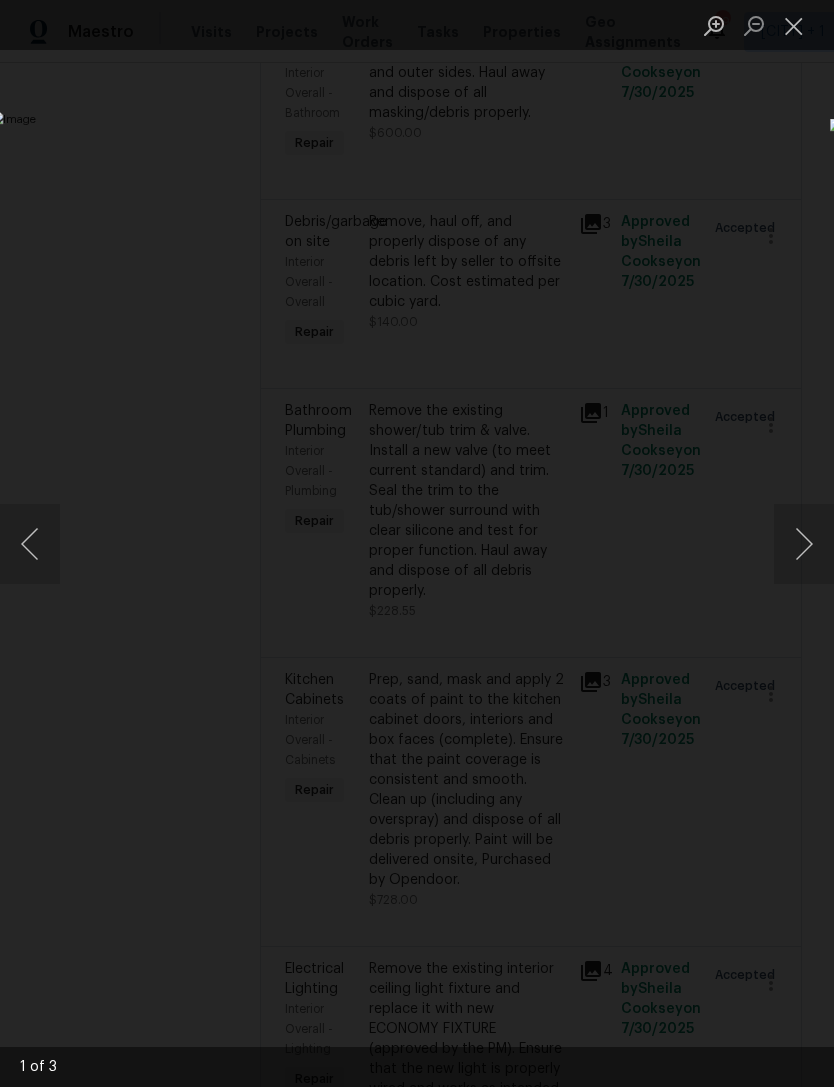click at bounding box center (794, 25) 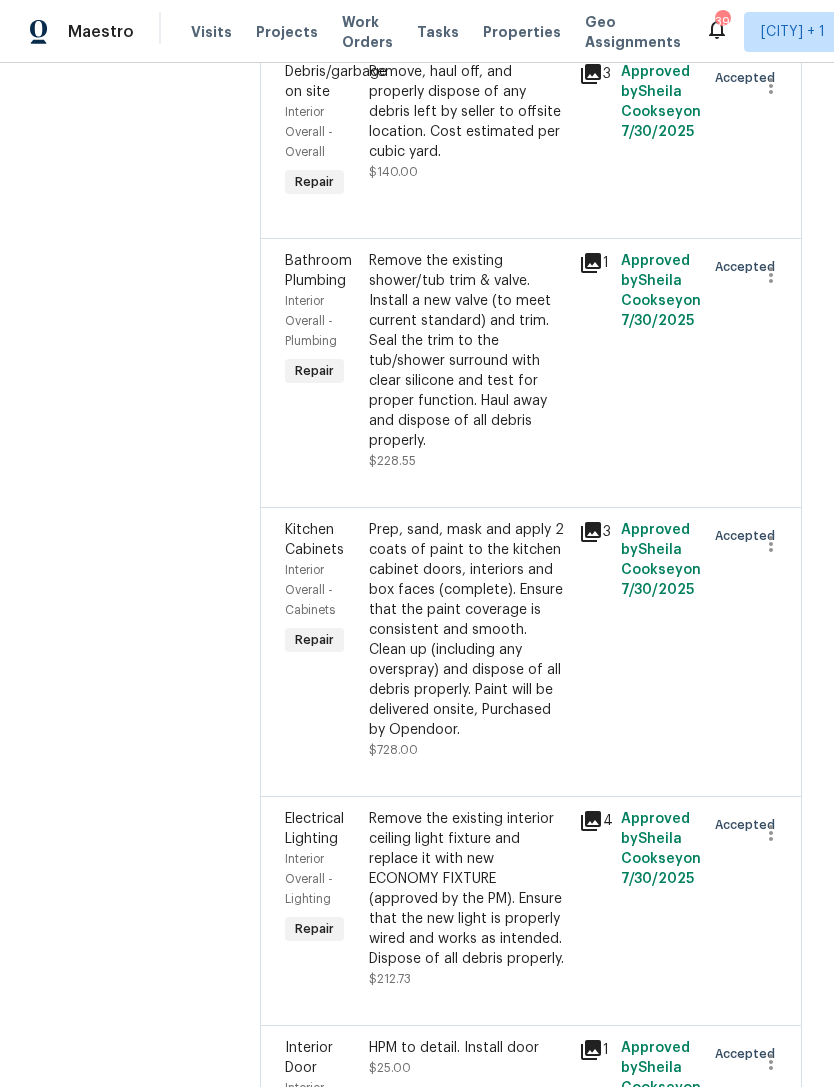 scroll, scrollTop: 3781, scrollLeft: 0, axis: vertical 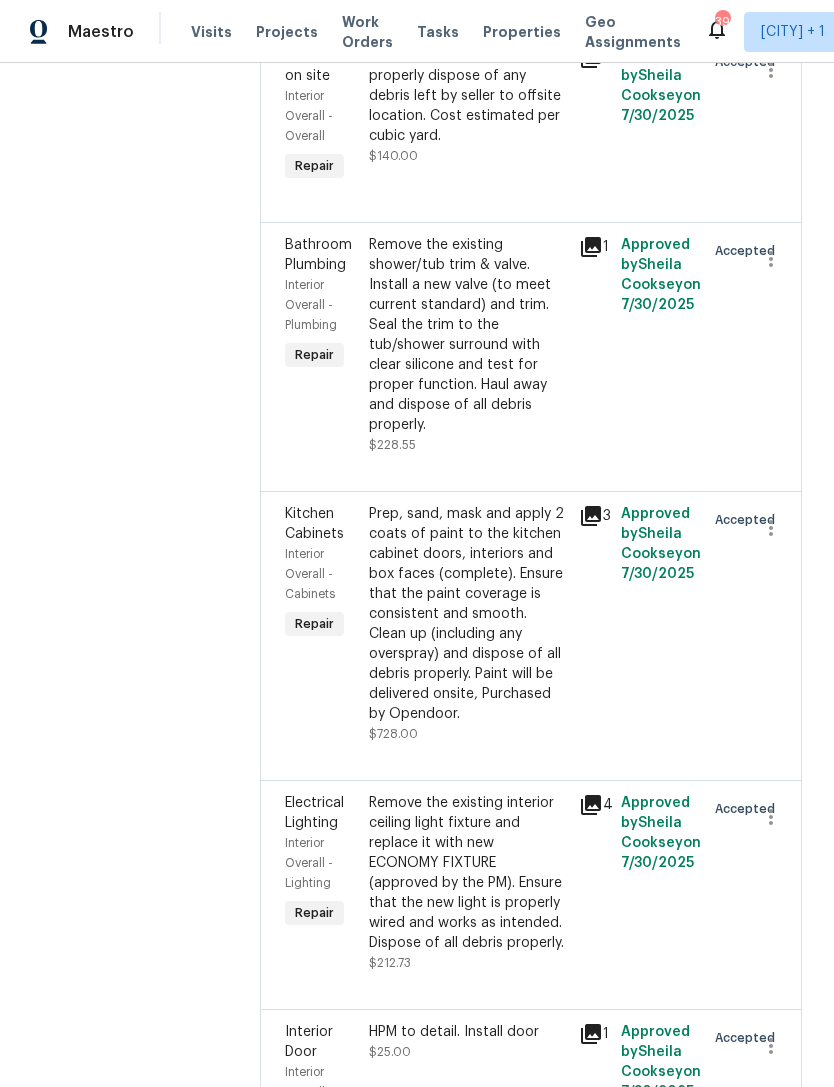 click 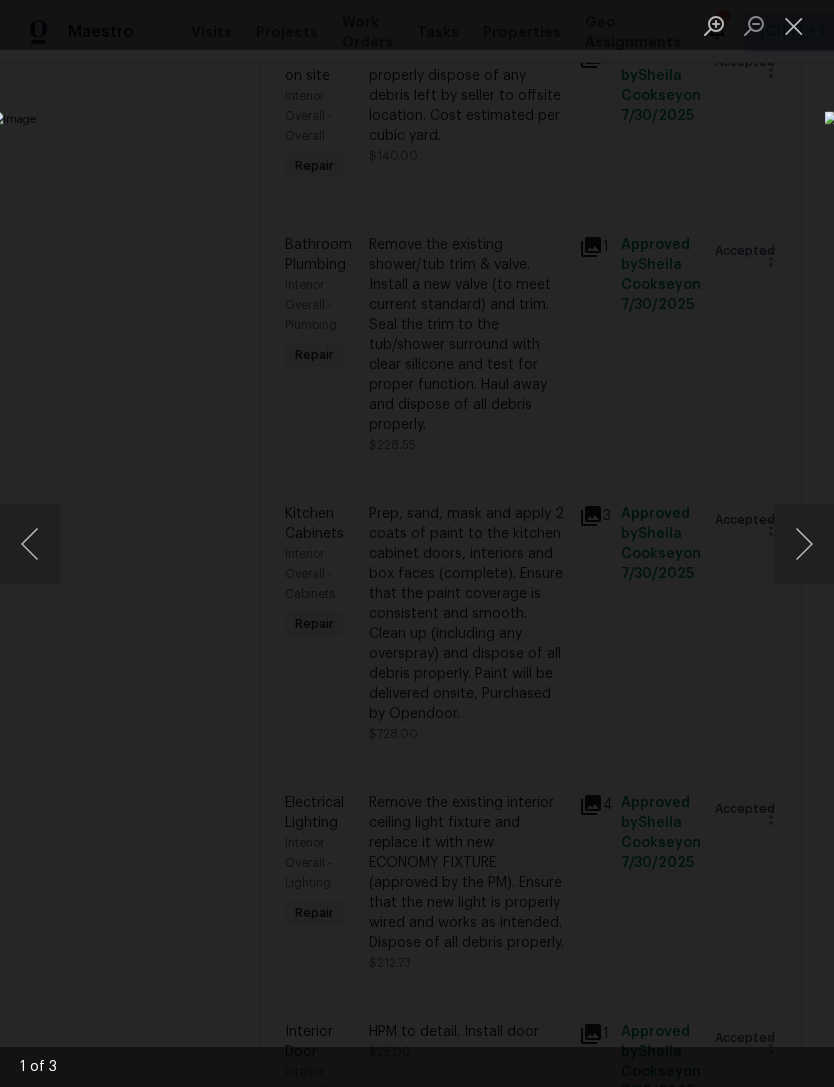 click at bounding box center [794, 25] 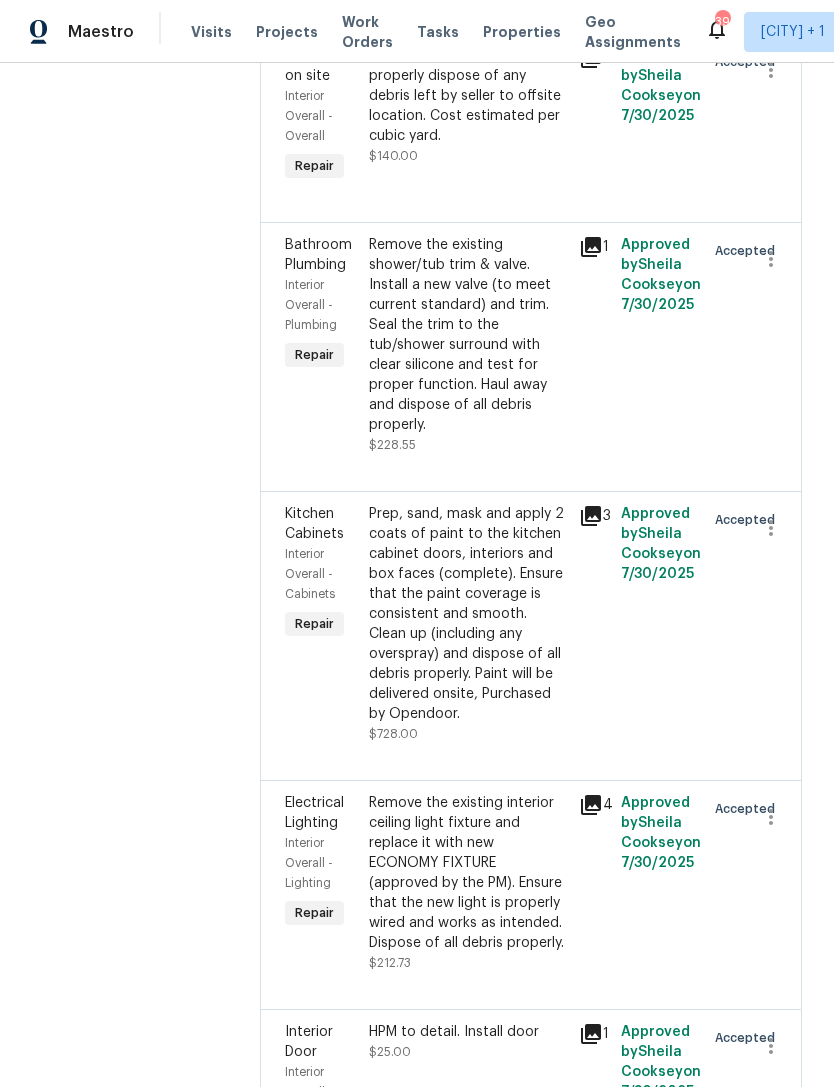 click 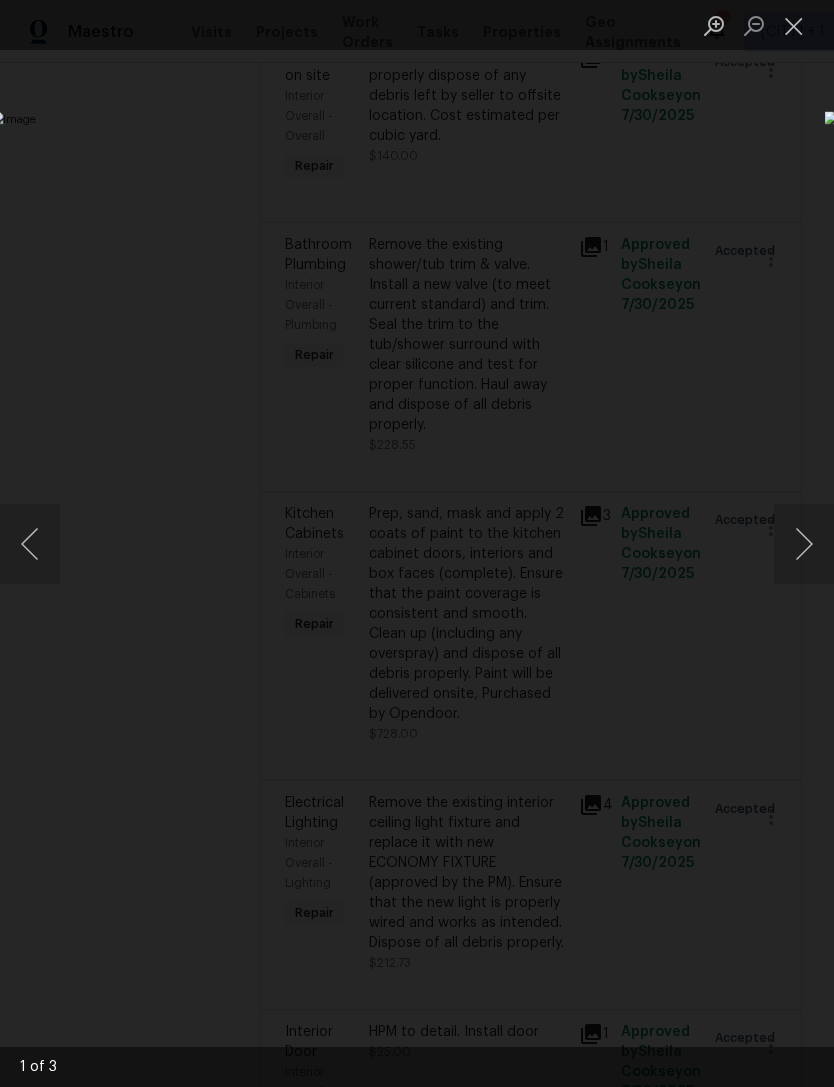 click at bounding box center (804, 544) 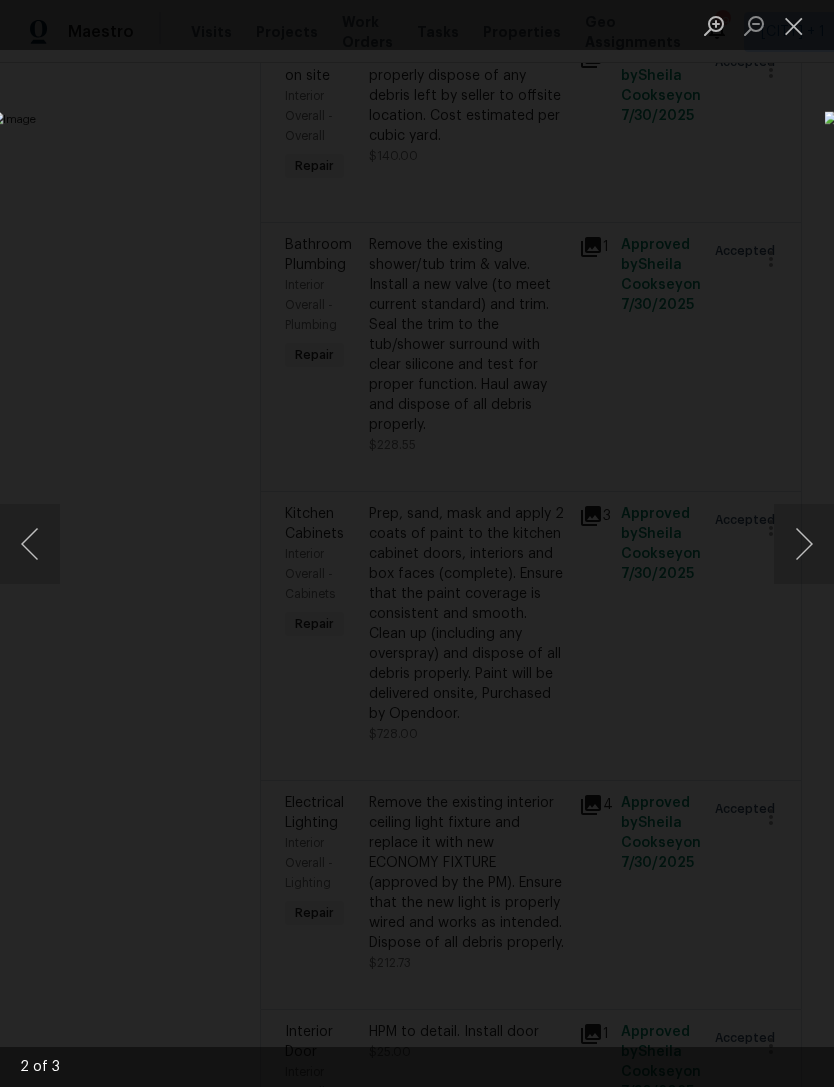 click at bounding box center [804, 544] 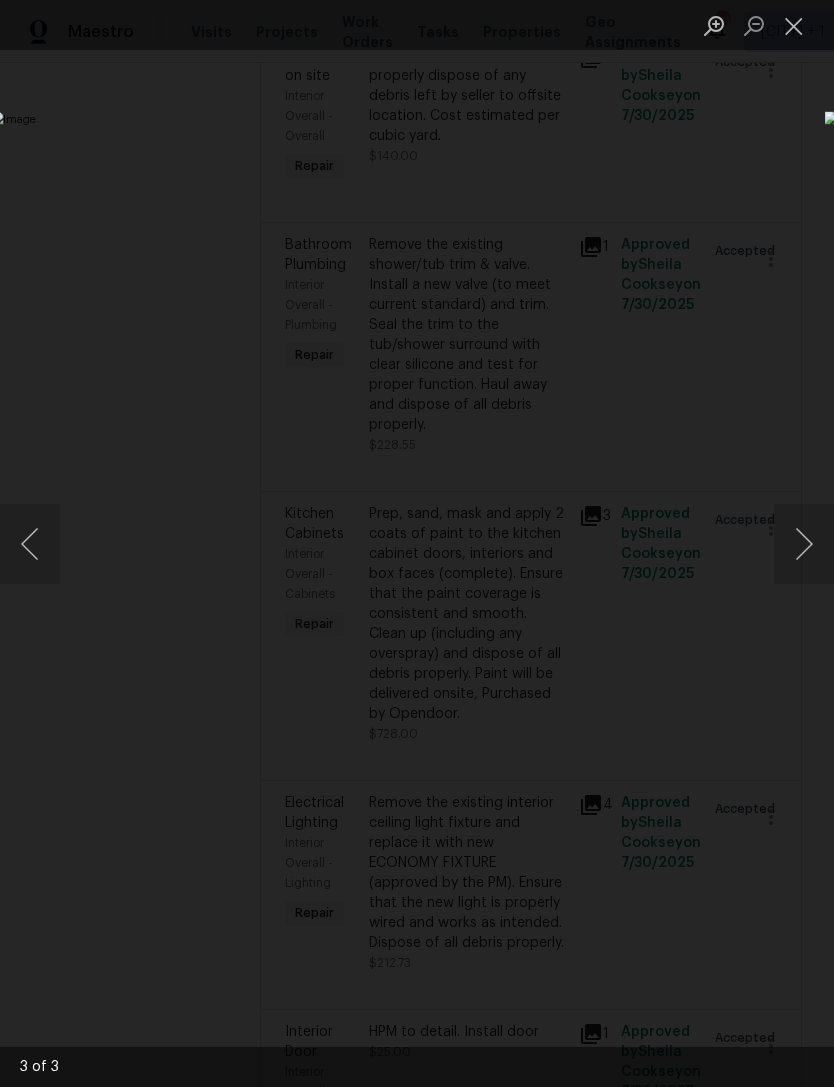 click at bounding box center (417, 543) 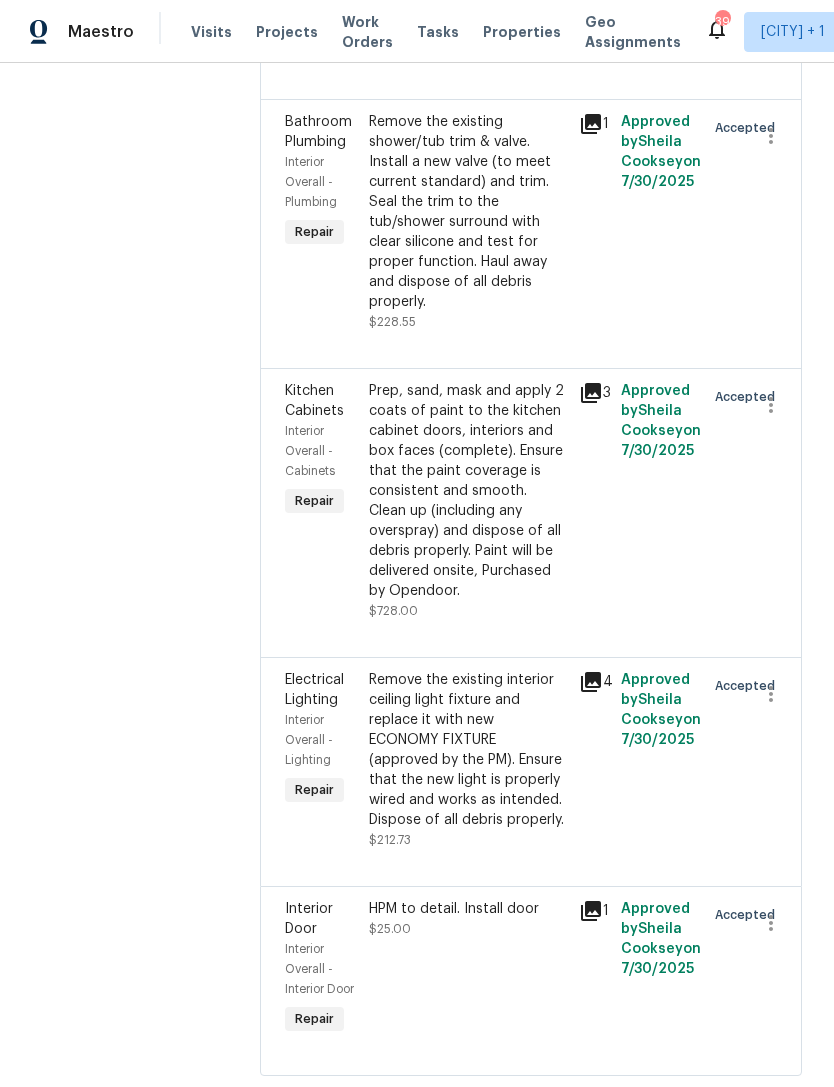 scroll, scrollTop: 3903, scrollLeft: 0, axis: vertical 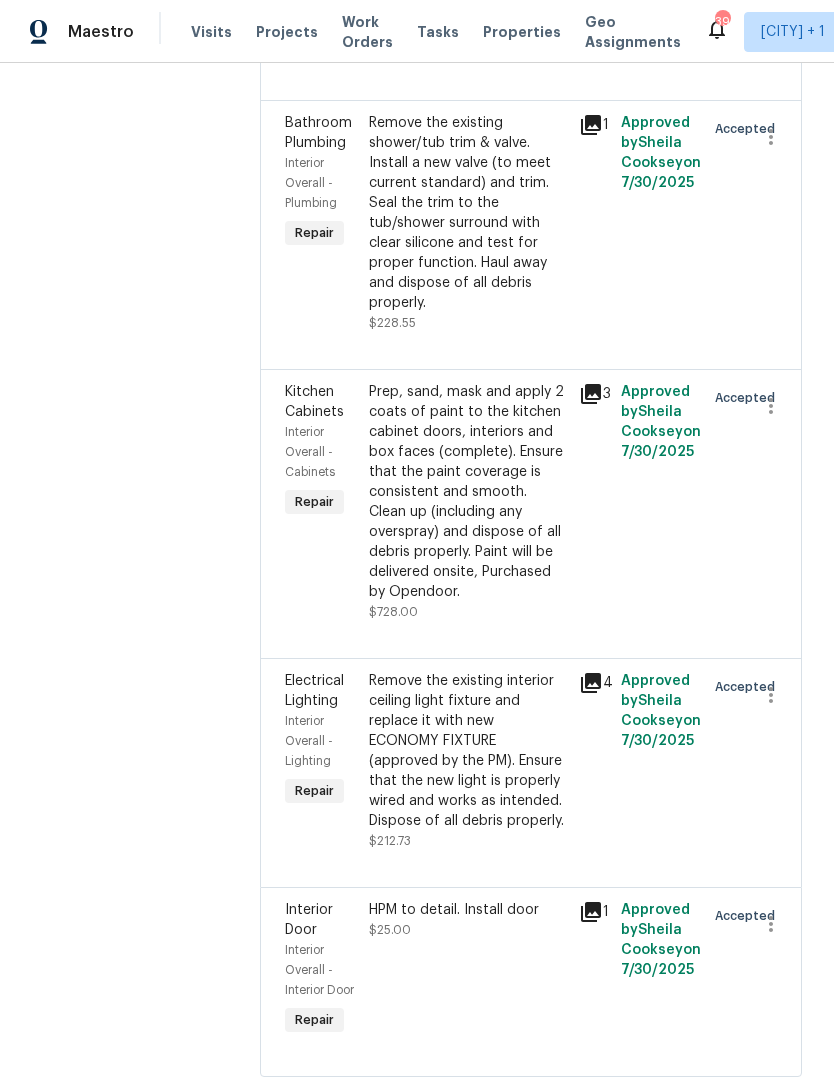 click 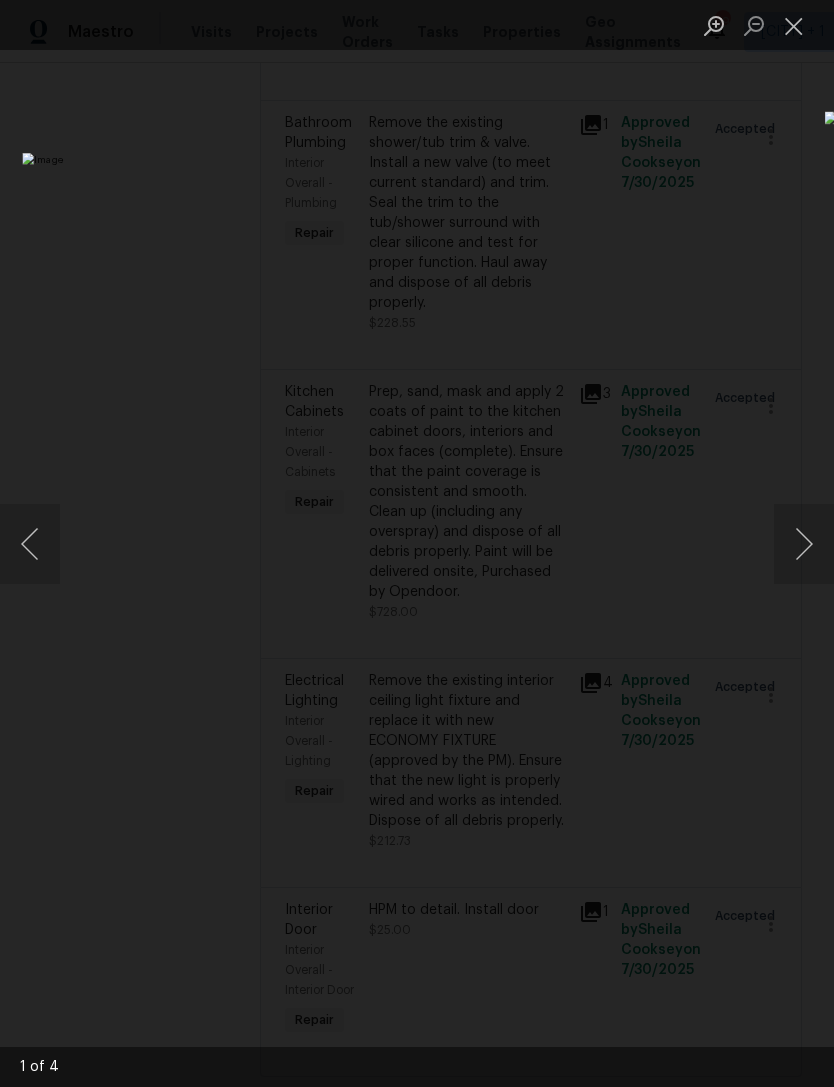 click at bounding box center [804, 544] 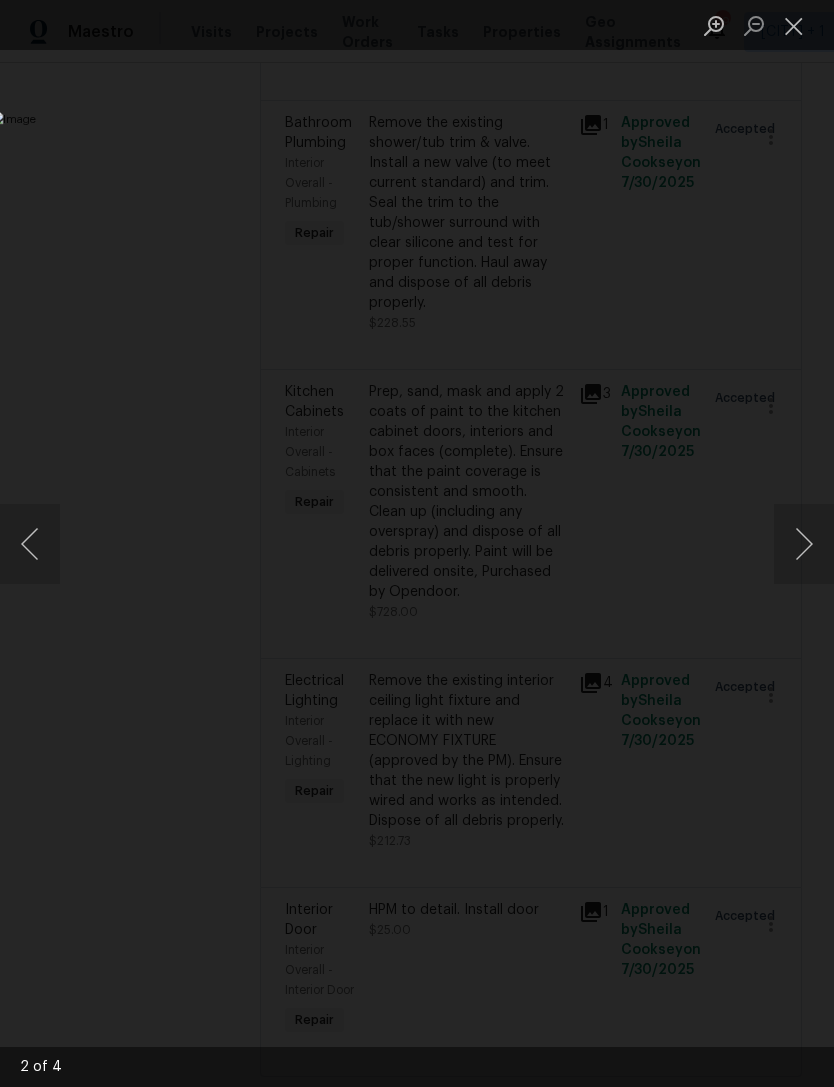 click at bounding box center [794, 25] 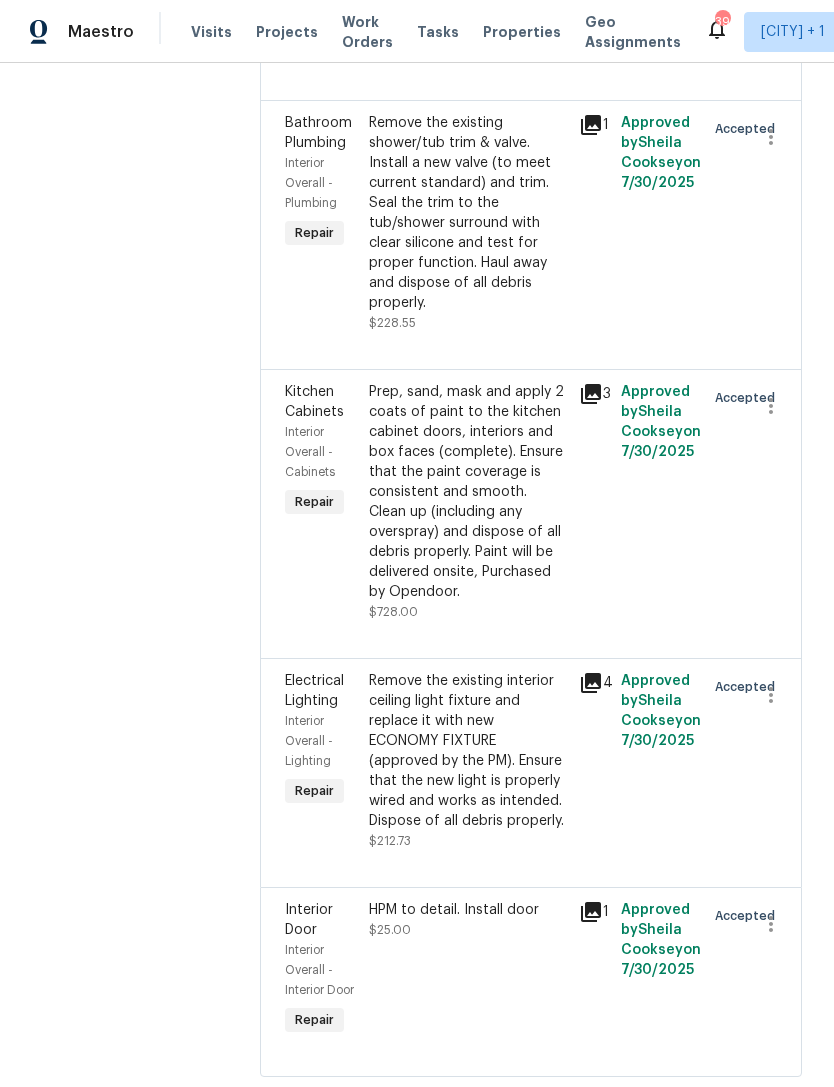 click 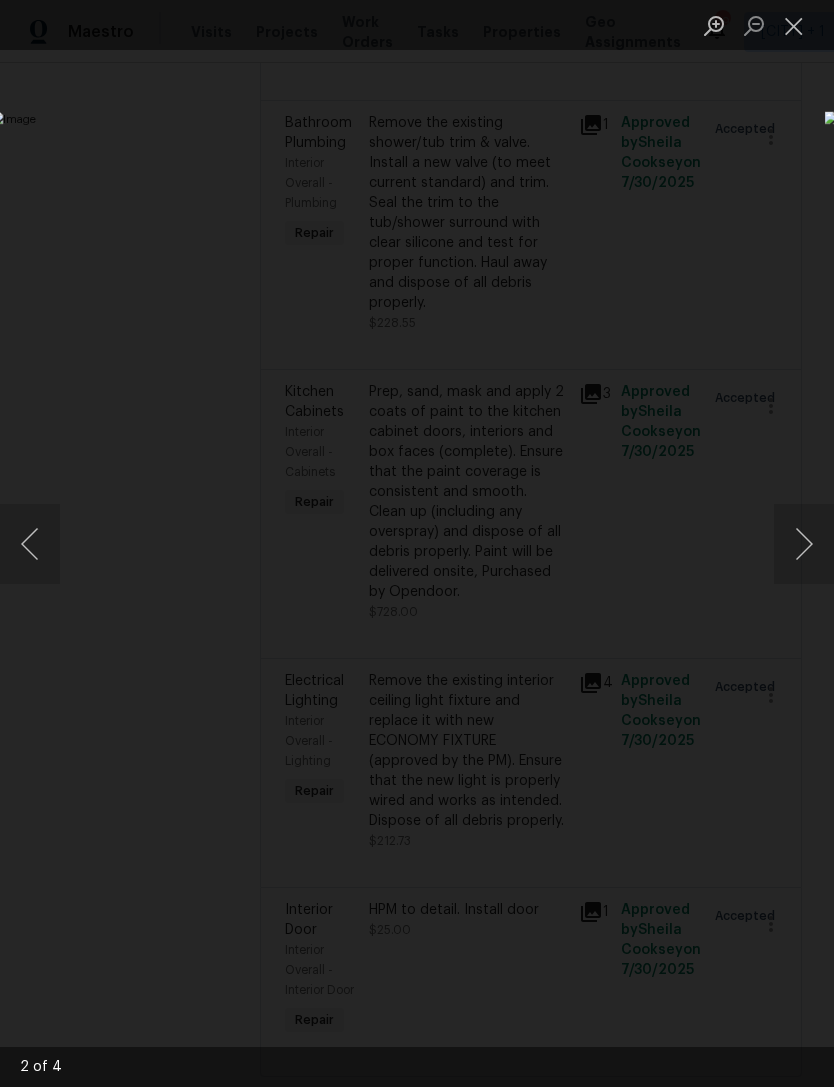 click at bounding box center (30, 544) 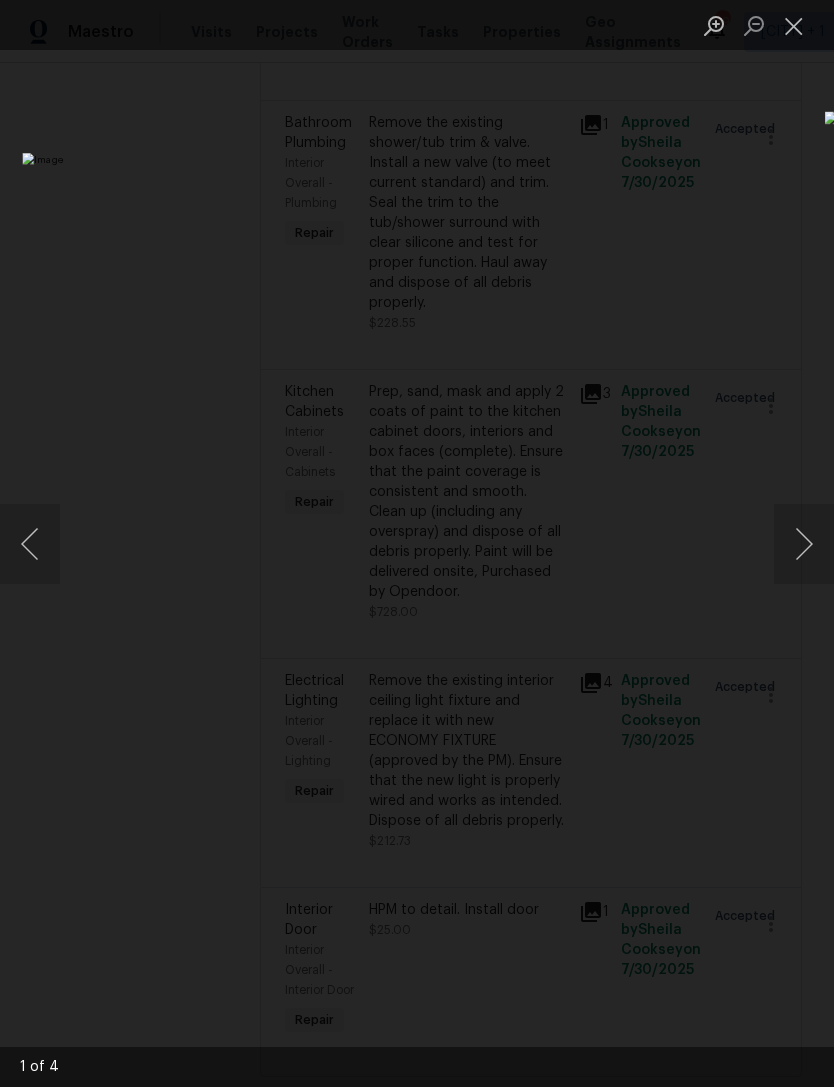click at bounding box center (804, 544) 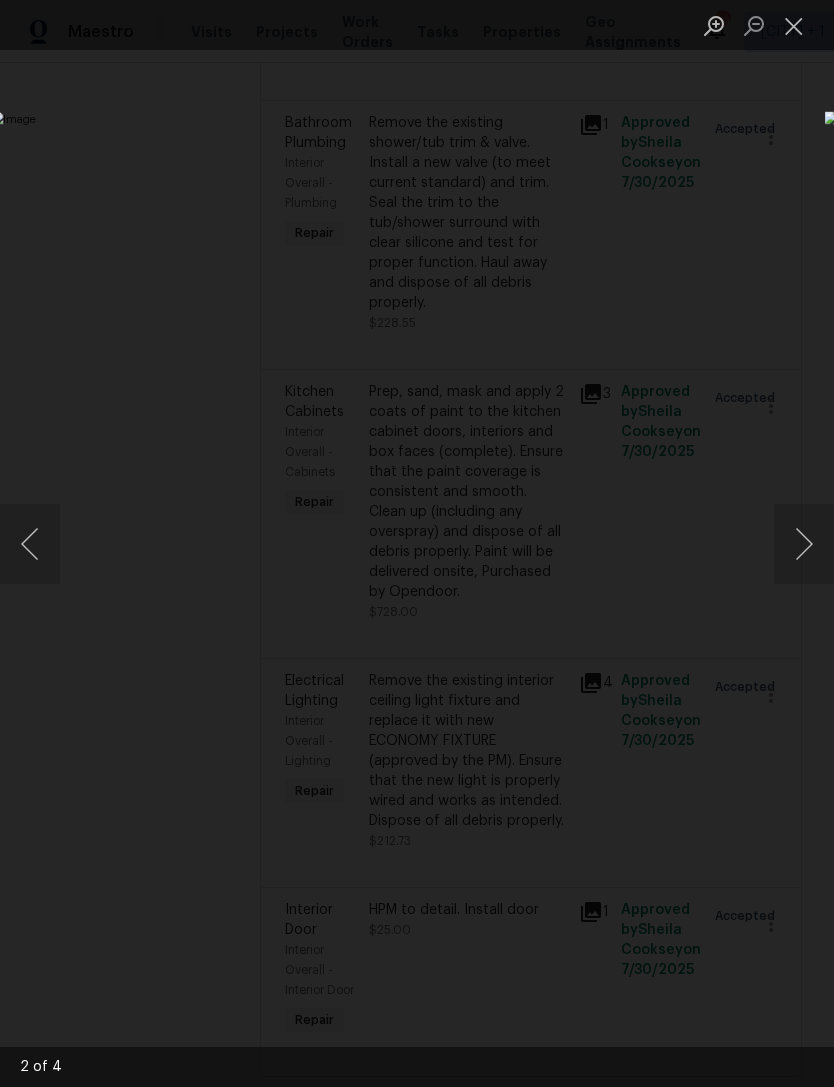 click at bounding box center [804, 544] 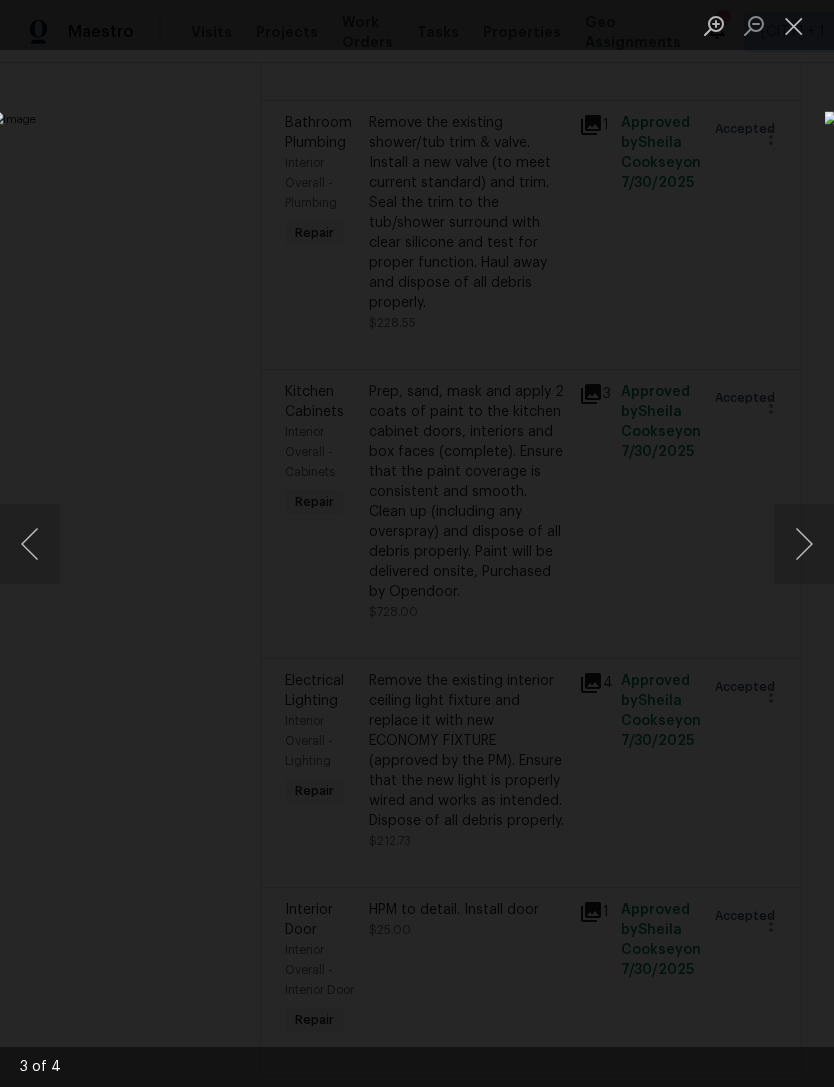 click at bounding box center [804, 544] 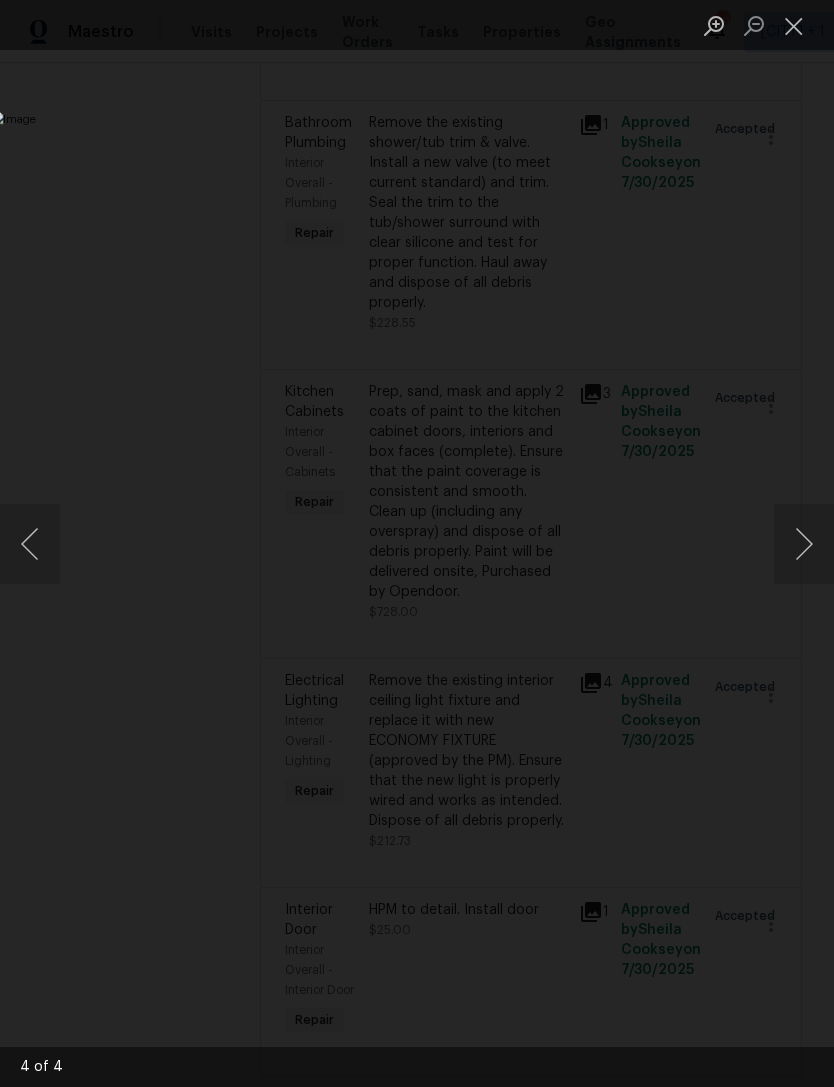 click at bounding box center [804, 544] 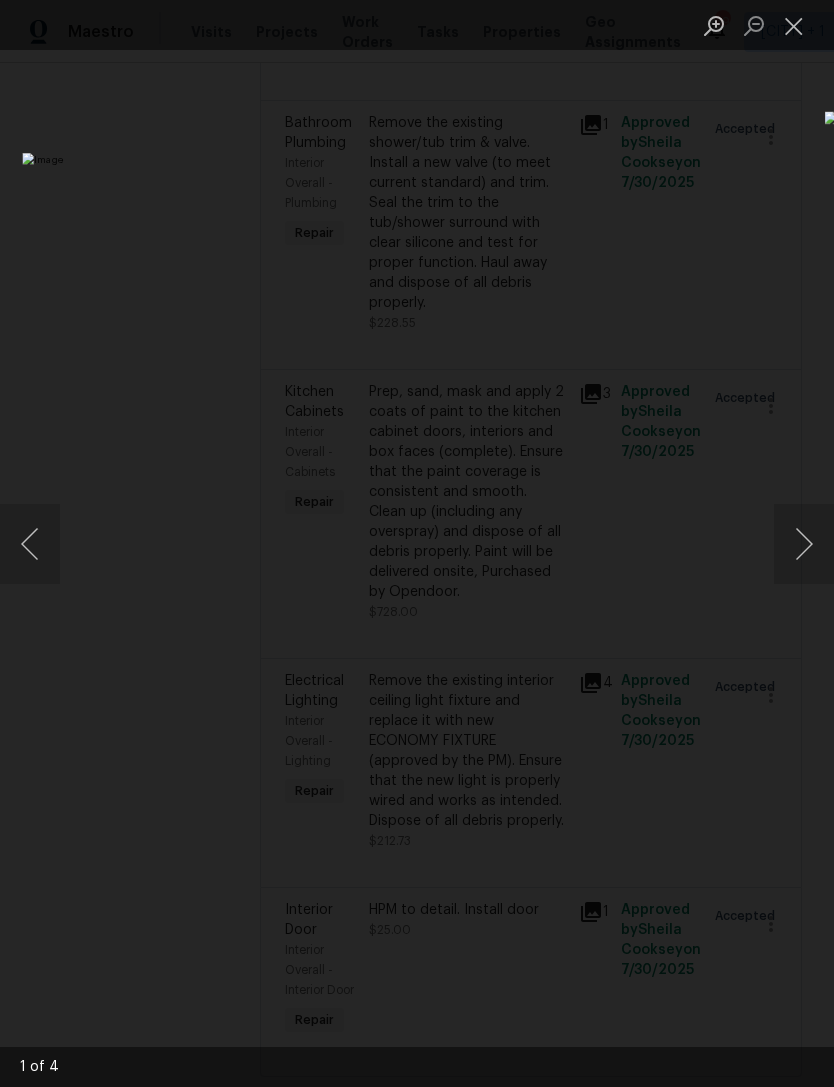 click at bounding box center [794, 25] 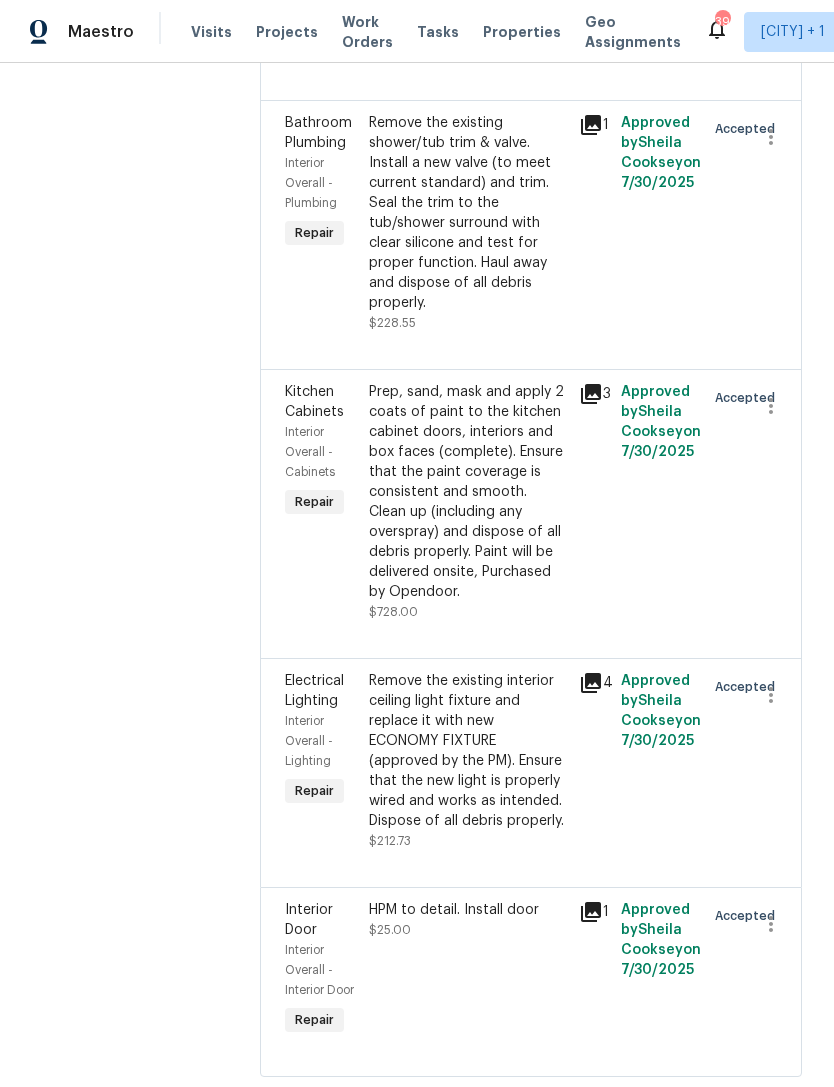 click 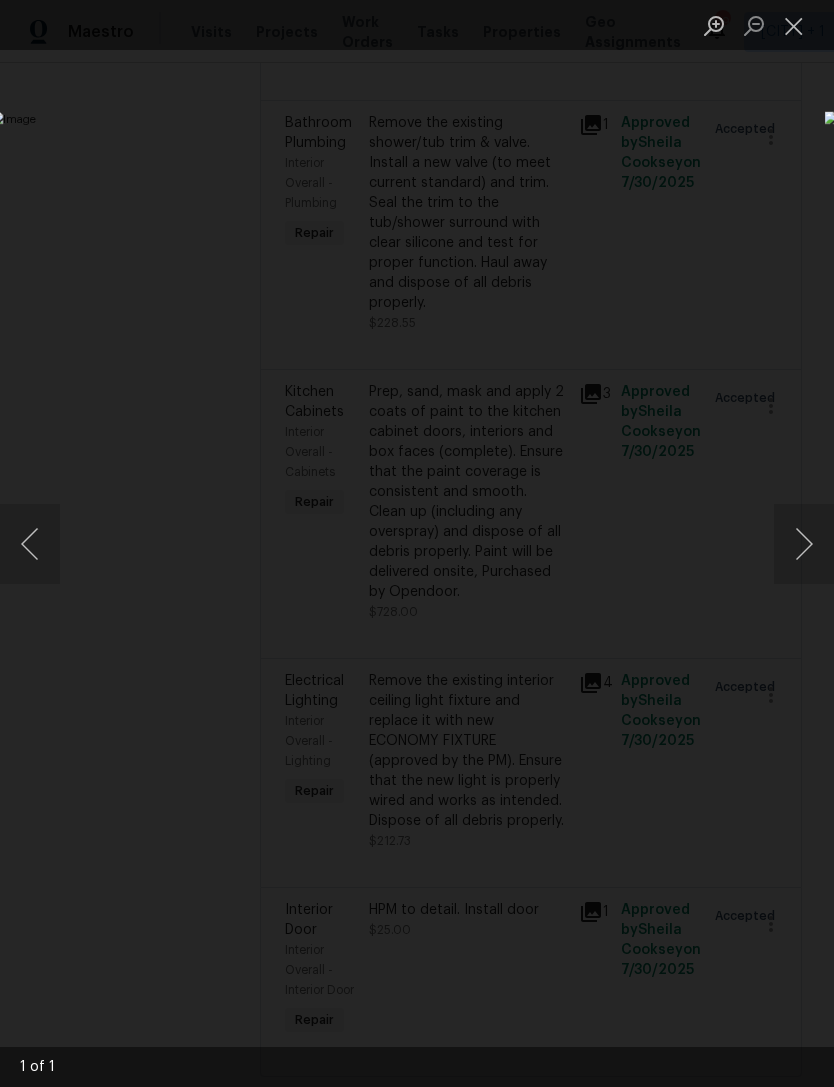 click at bounding box center [417, 543] 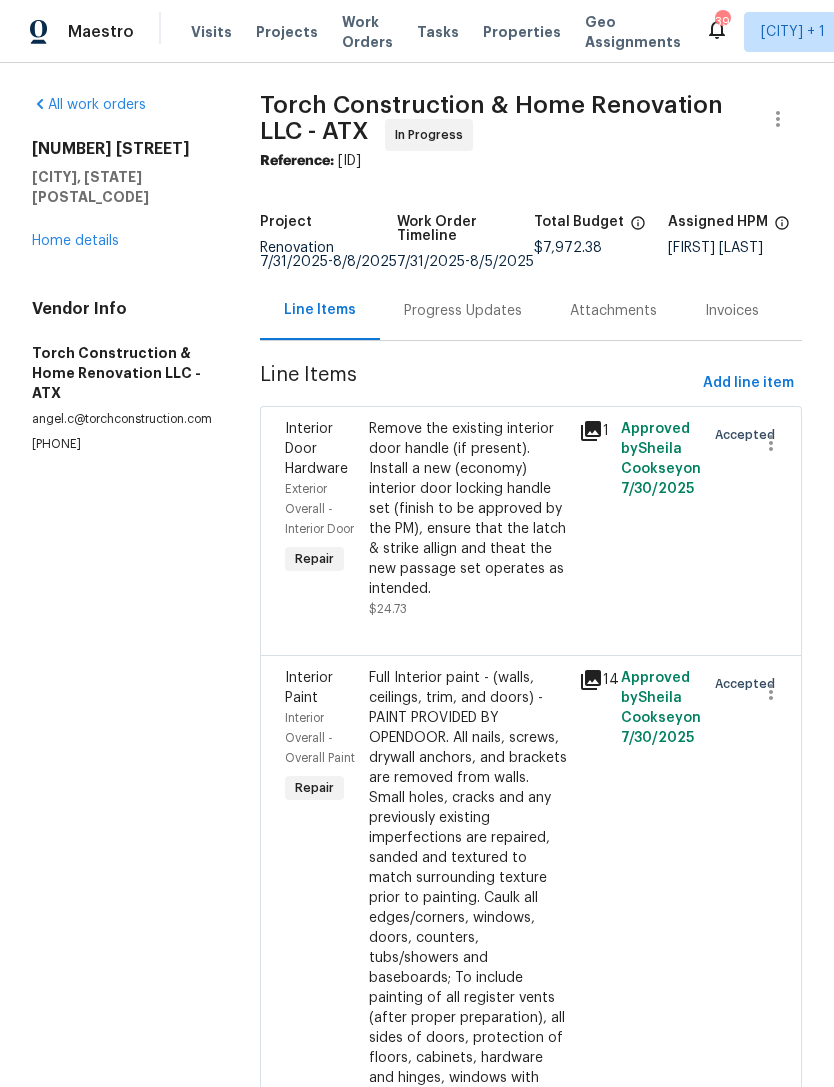 scroll, scrollTop: 0, scrollLeft: 0, axis: both 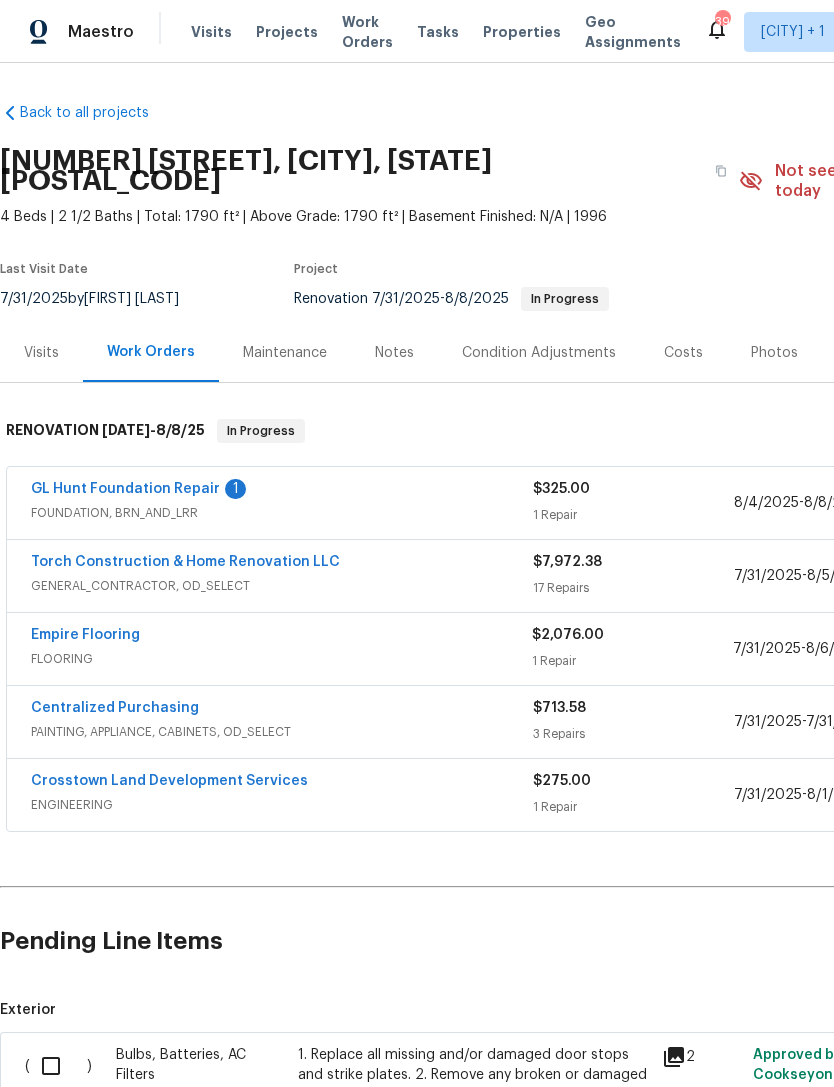 click on "Properties" at bounding box center (522, 32) 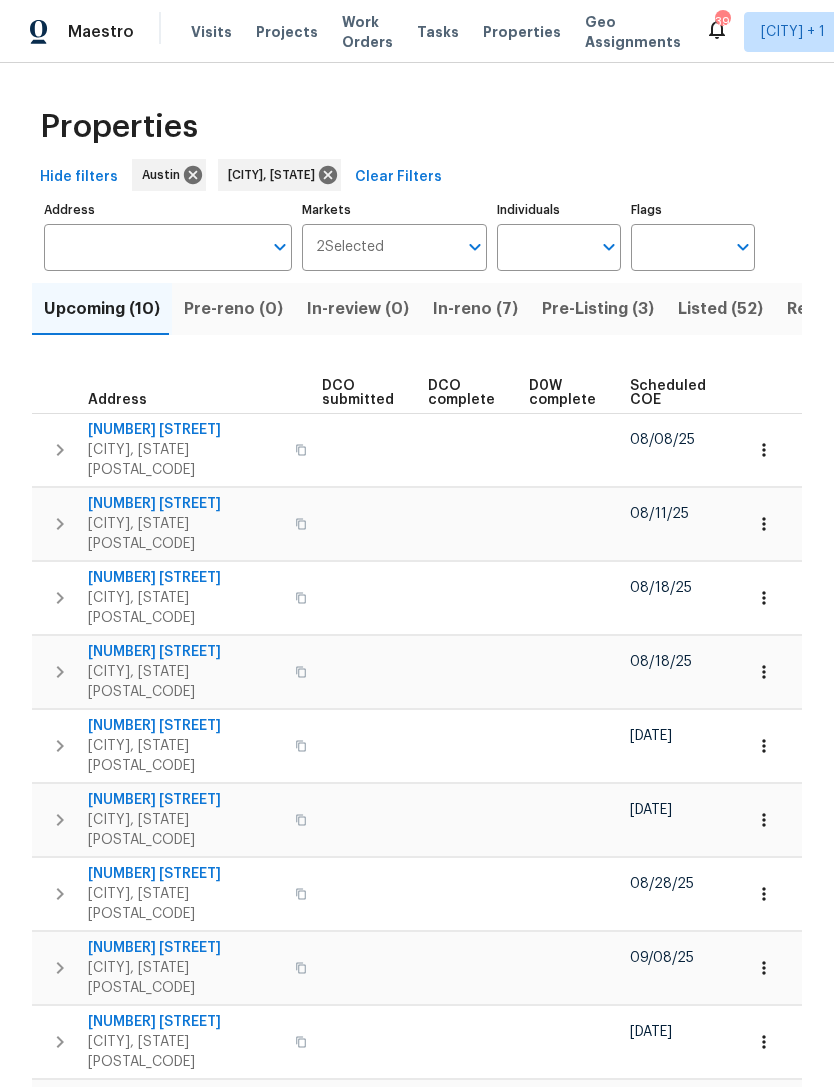 scroll, scrollTop: 0, scrollLeft: 346, axis: horizontal 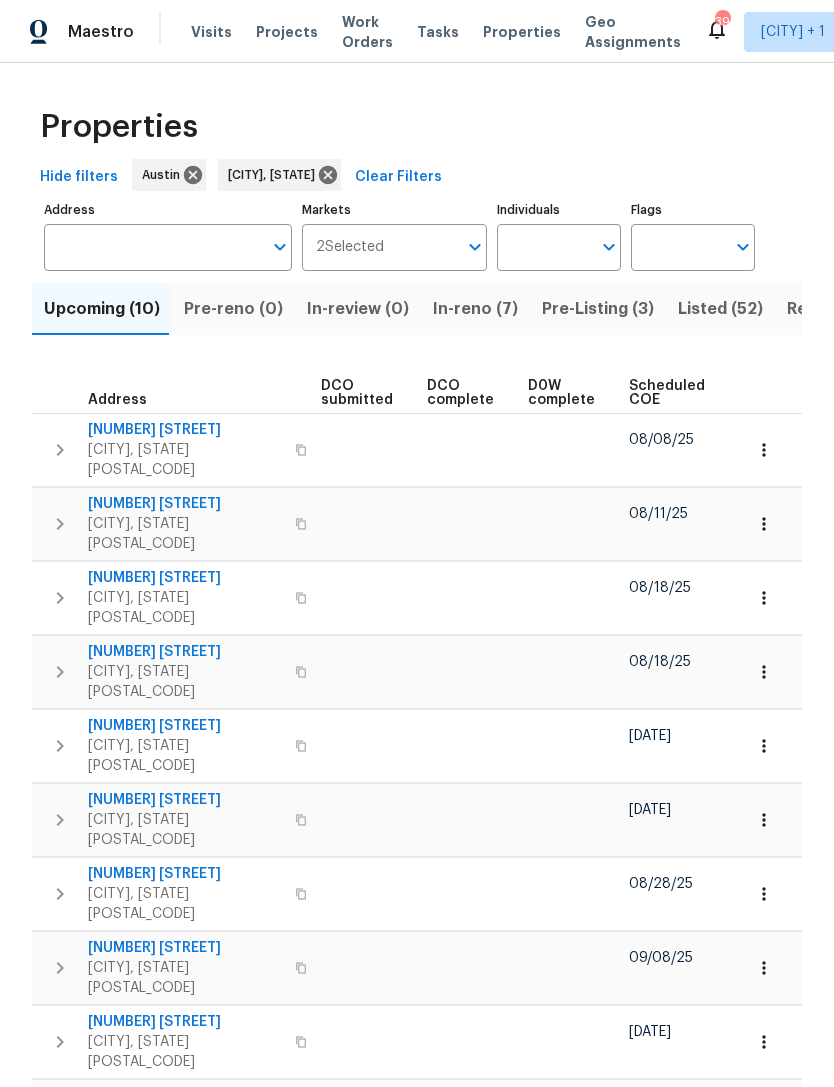 click on "Scheduled COE" at bounding box center [667, 393] 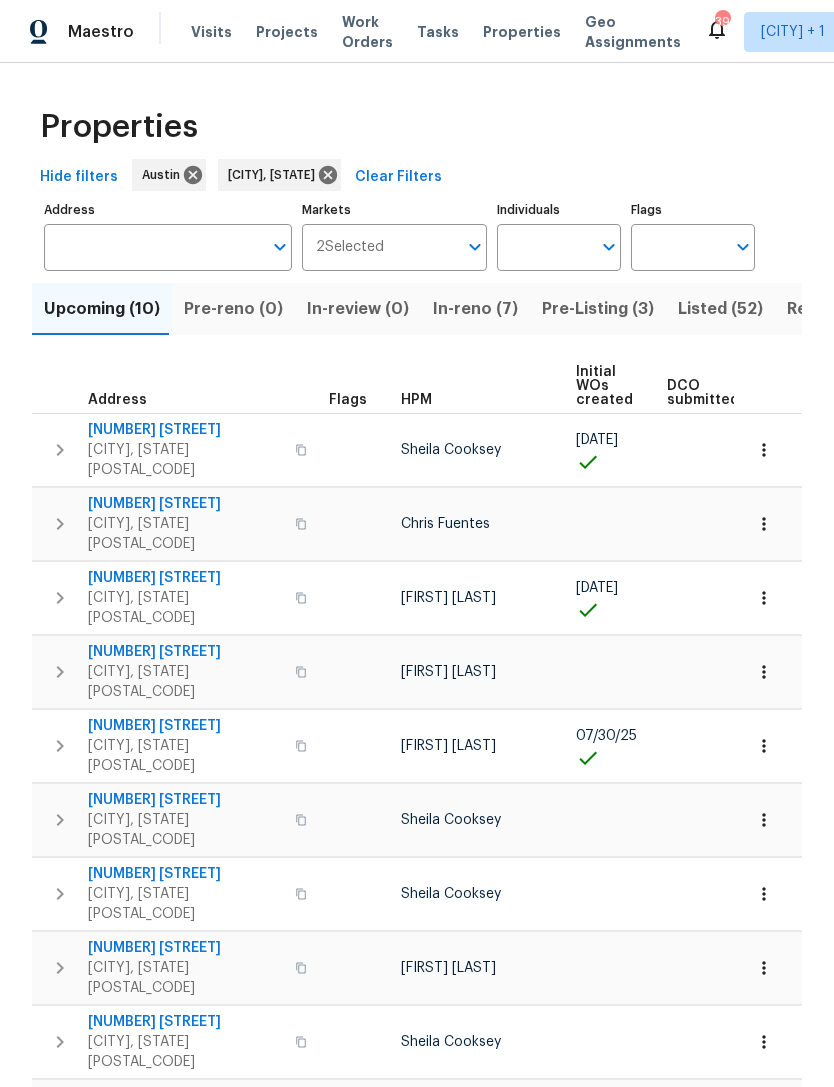 scroll, scrollTop: 0, scrollLeft: 0, axis: both 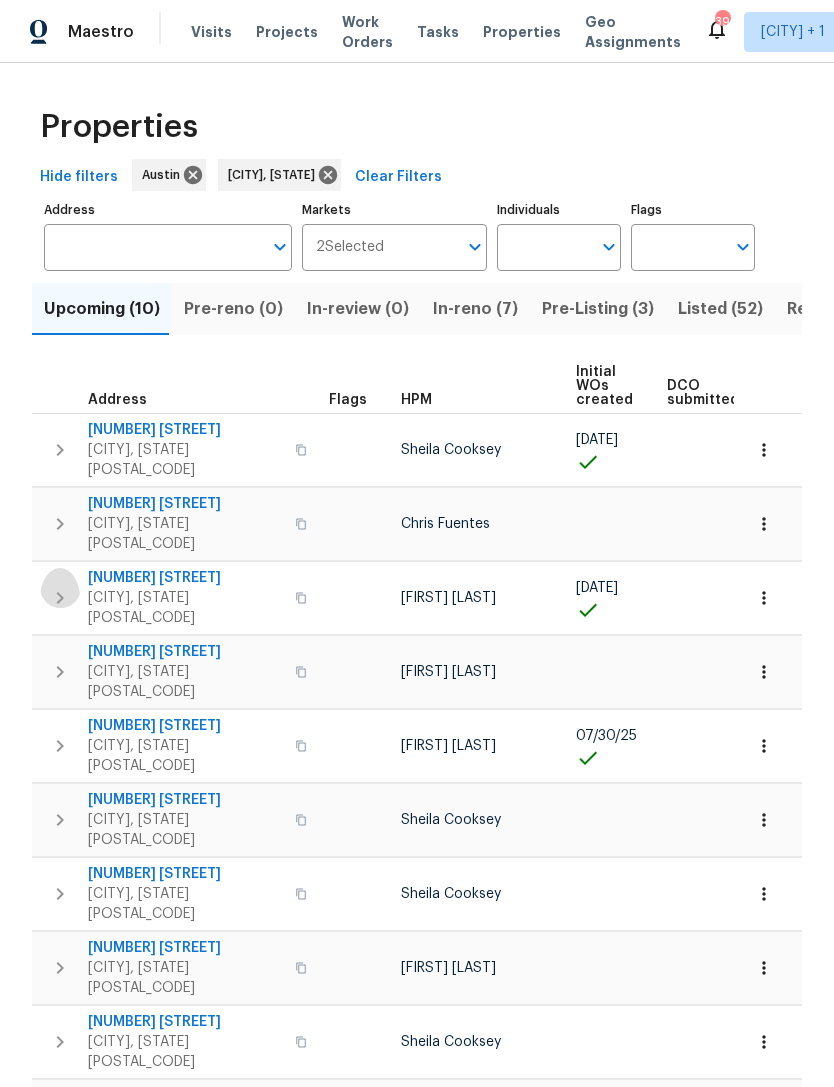 click 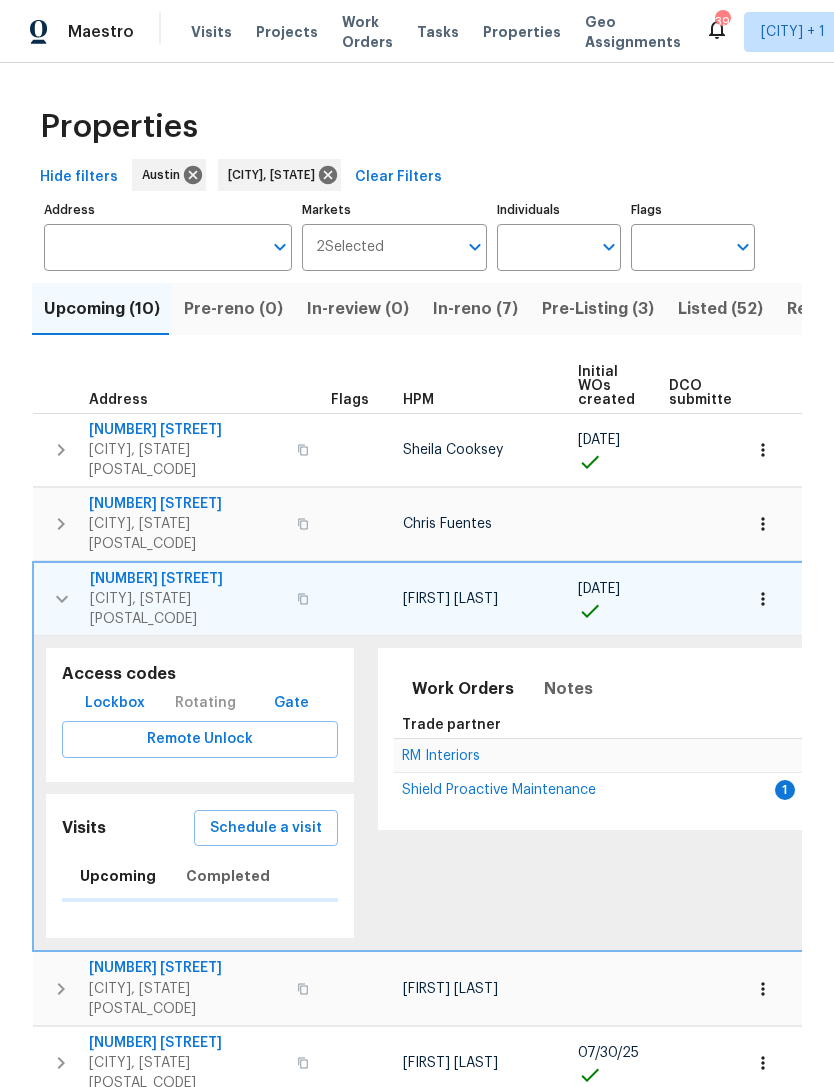 click at bounding box center (303, 599) 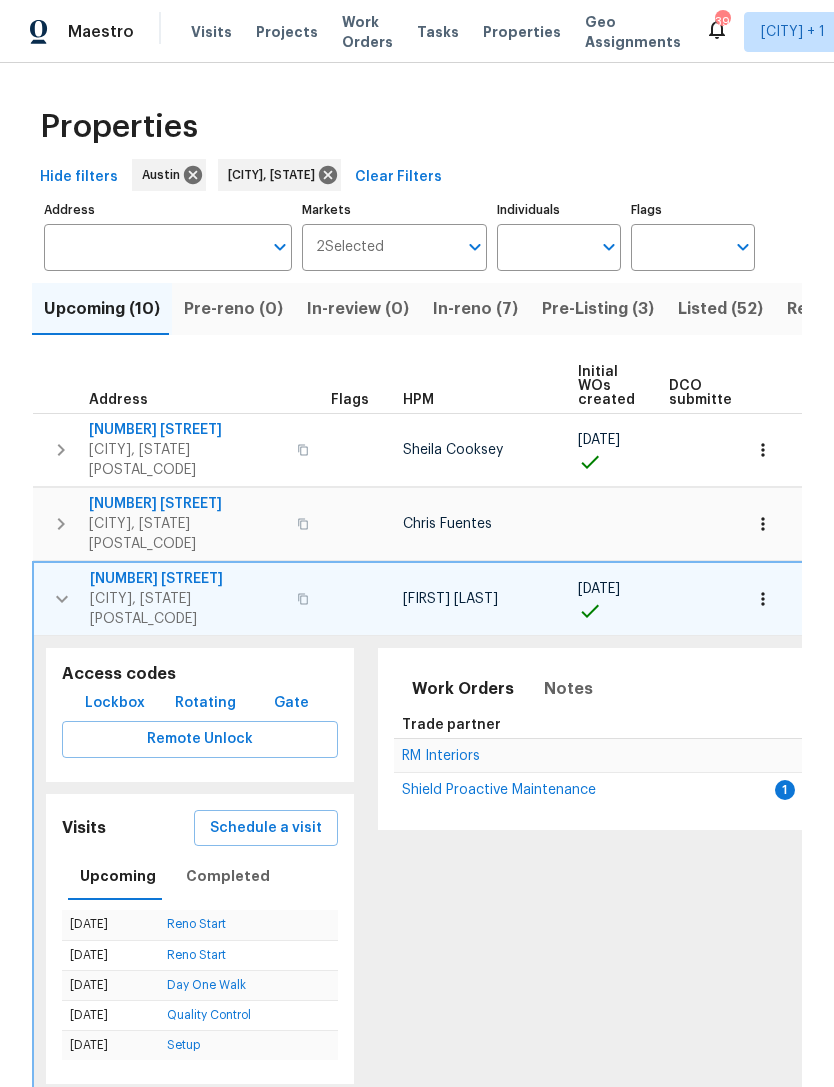 click on "Schedule a visit" at bounding box center (266, 828) 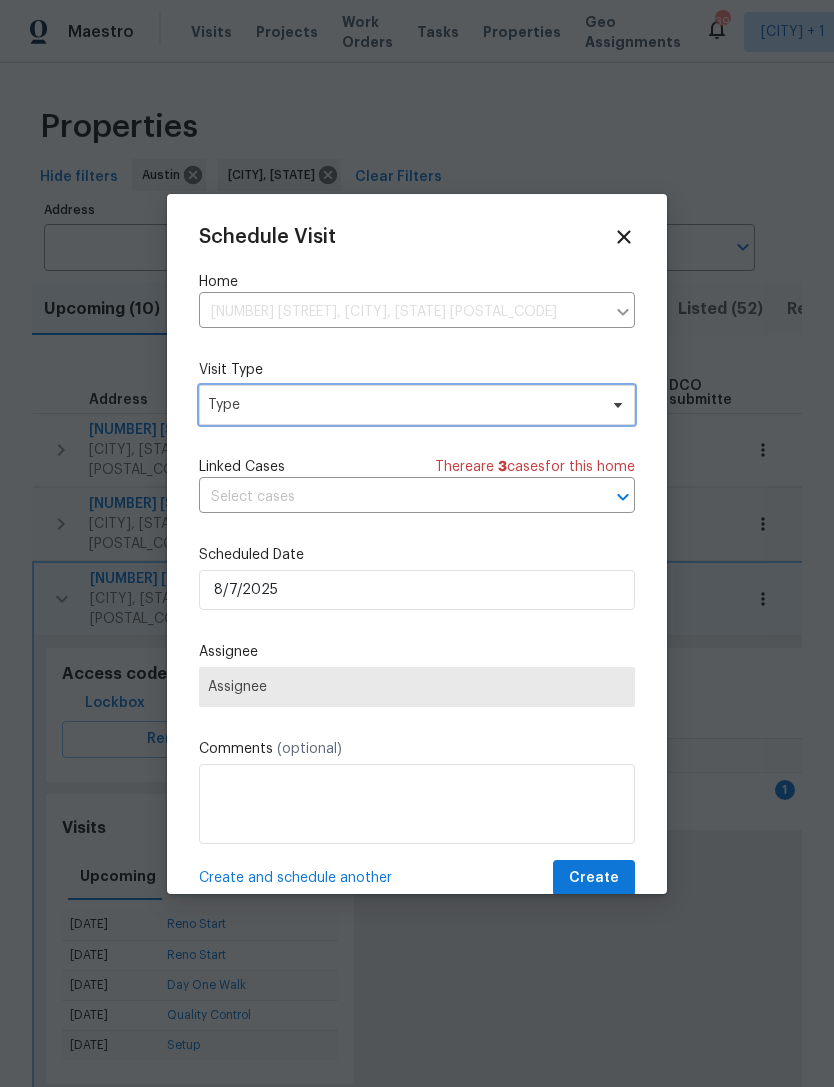 click on "Type" at bounding box center (402, 405) 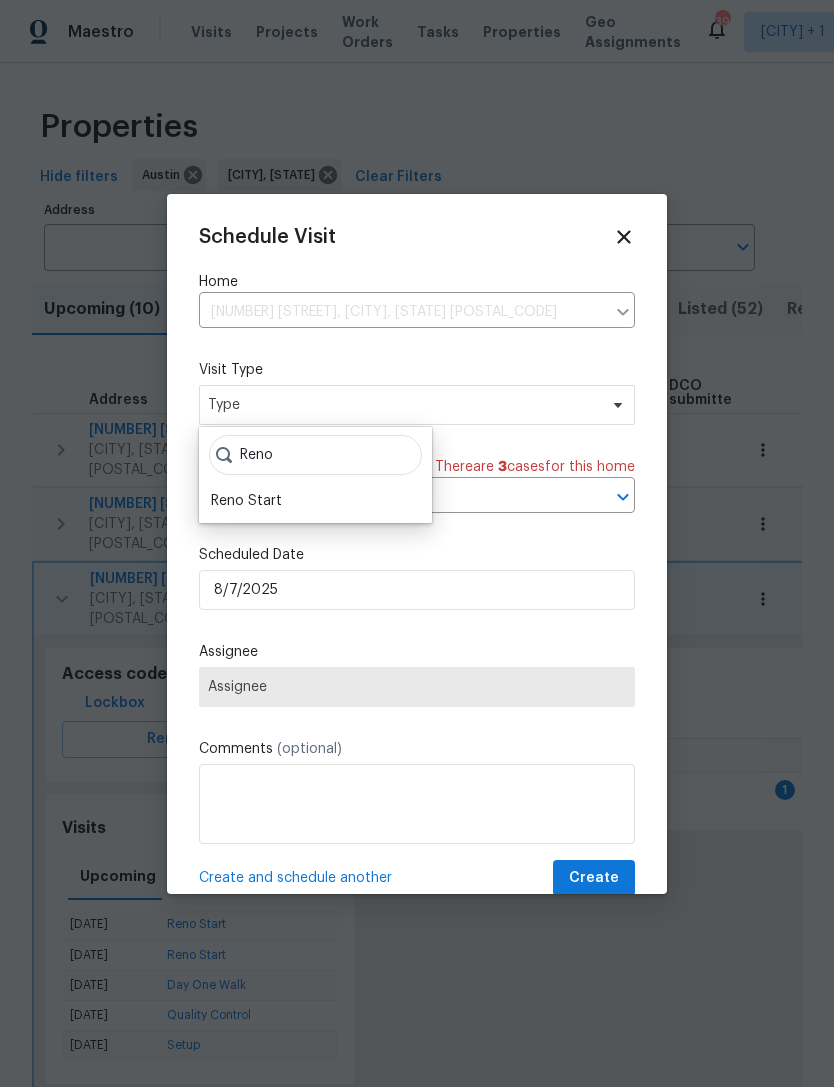 type on "Reno" 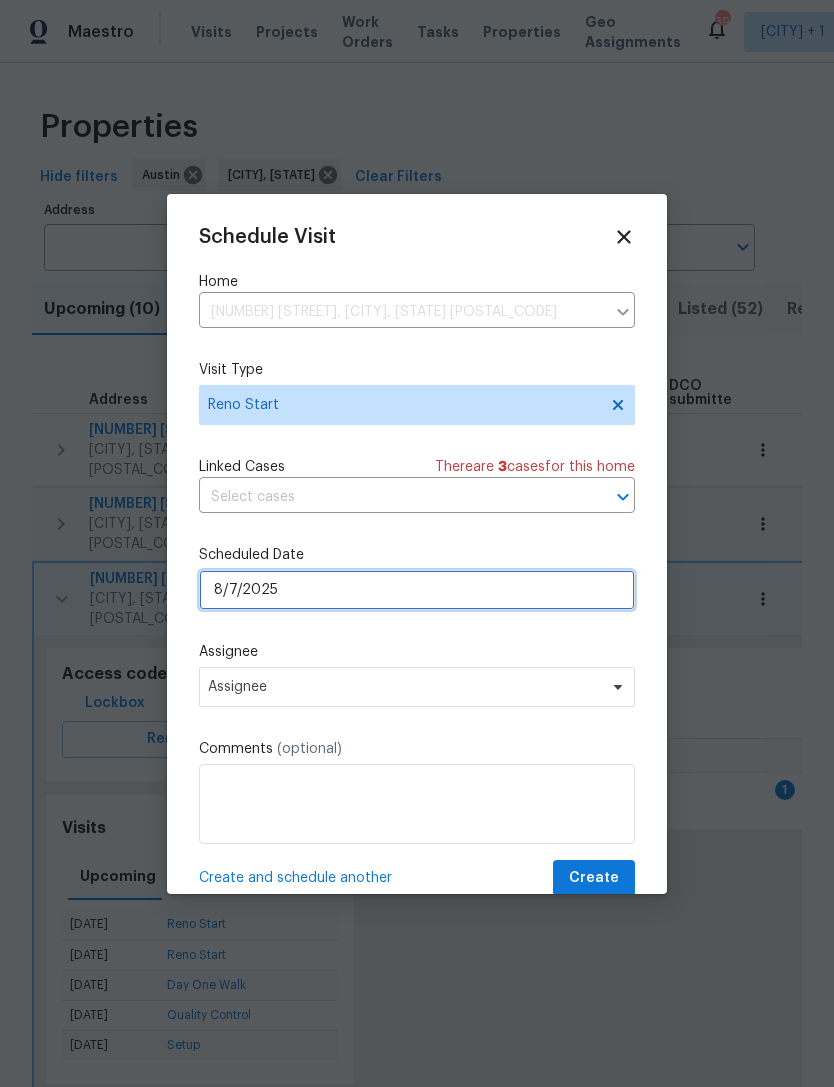 click on "8/7/2025" at bounding box center [417, 590] 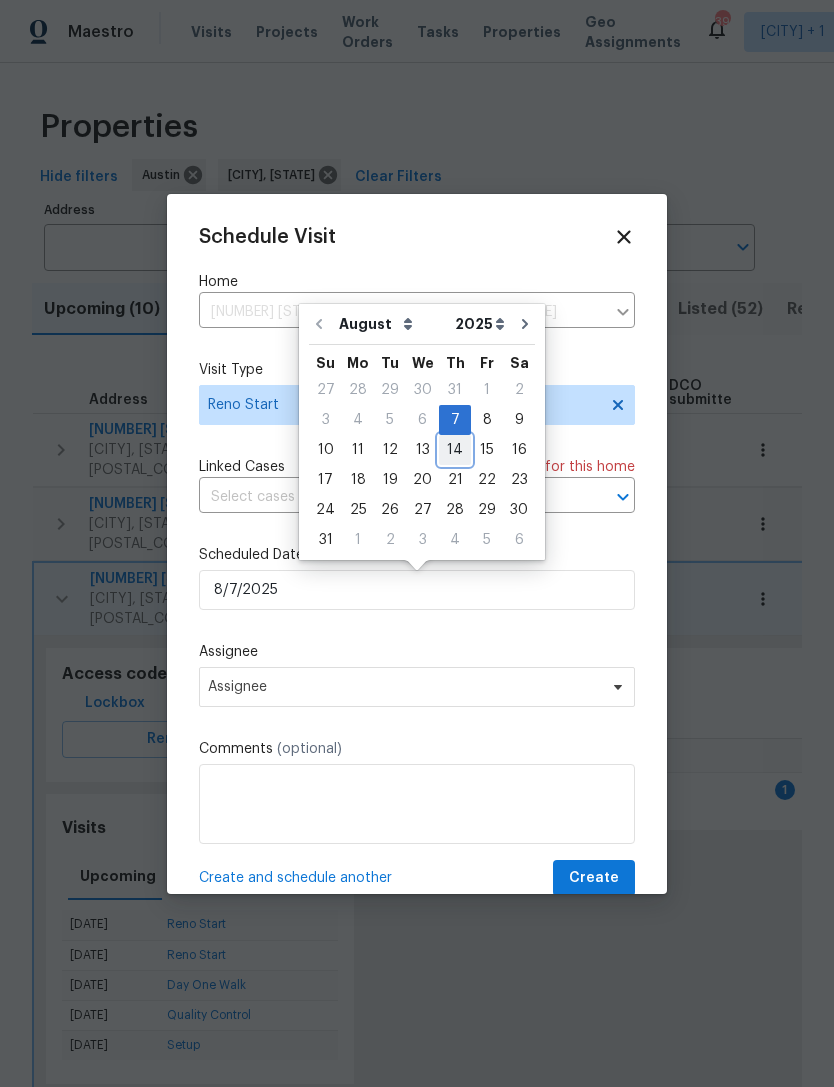 click on "14" at bounding box center [455, 450] 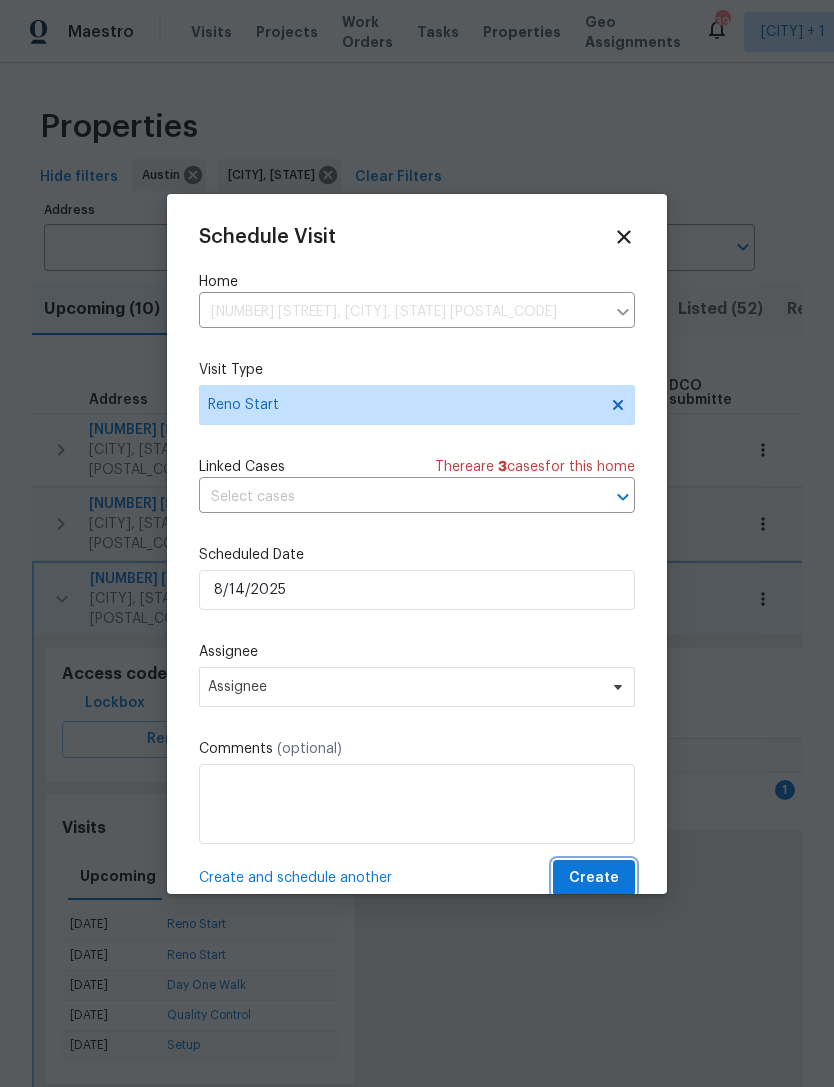 click on "Create" at bounding box center [594, 878] 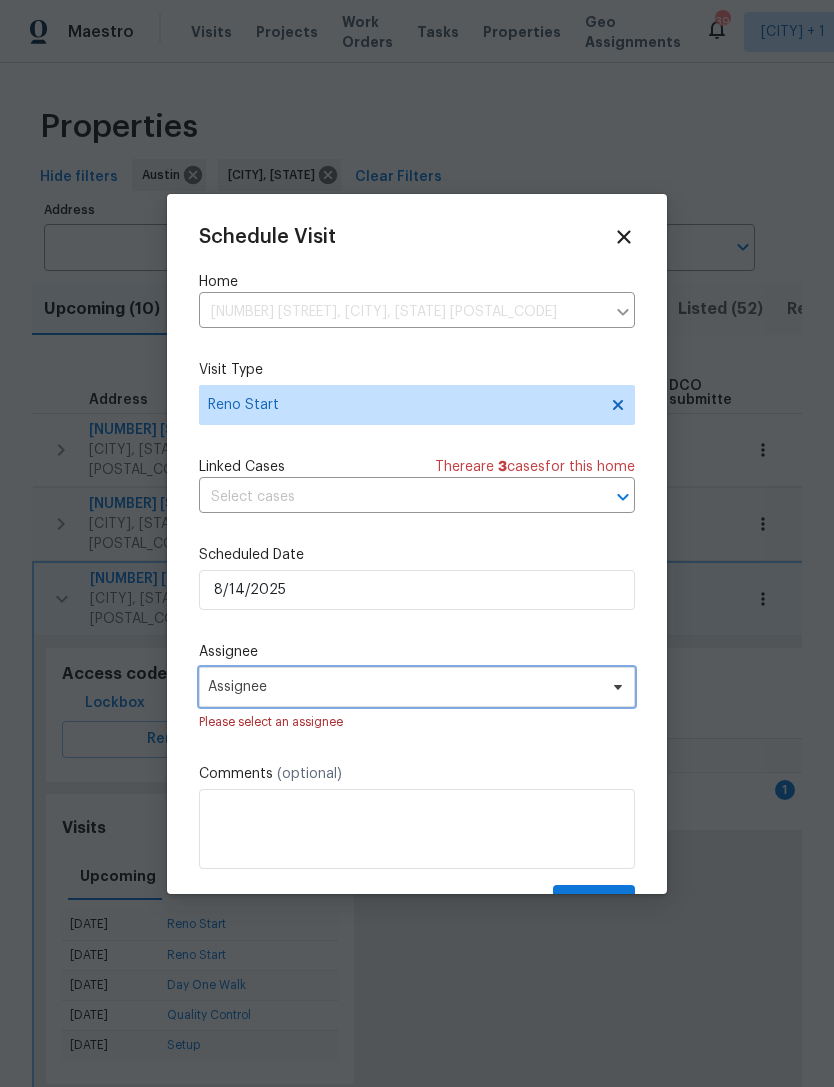 click on "Assignee" at bounding box center (417, 687) 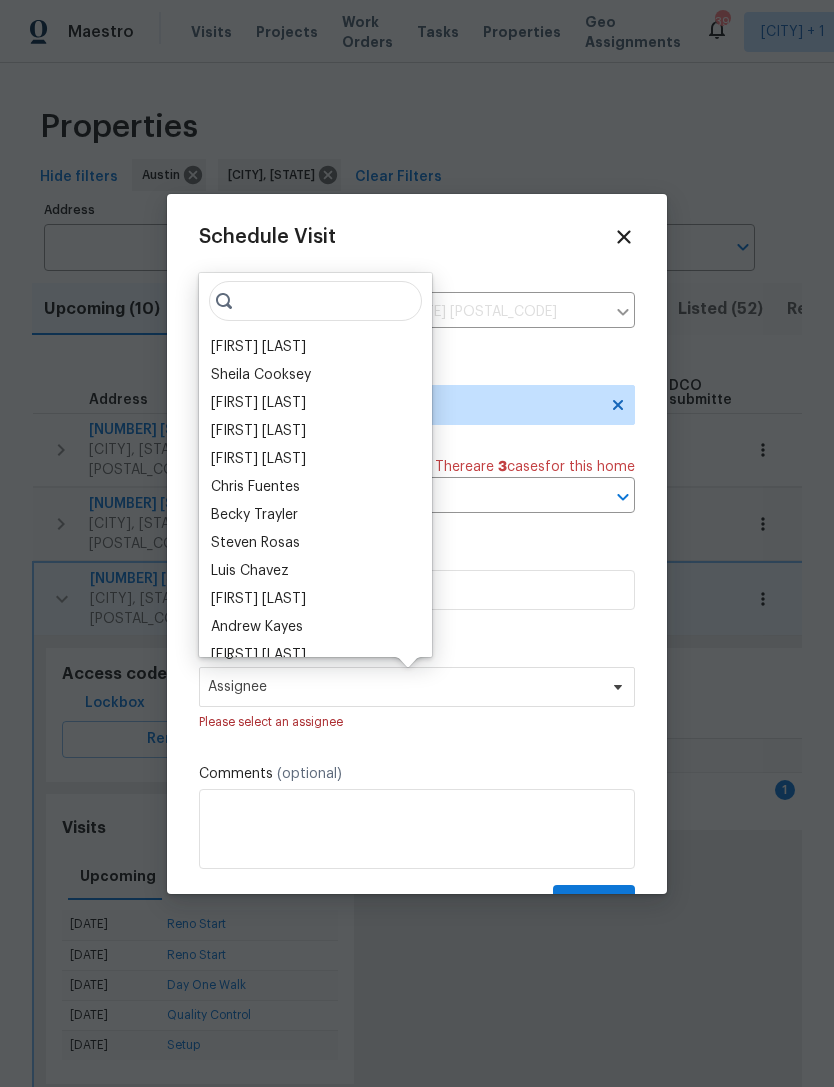 click on "[FIRST] [LAST]" at bounding box center [258, 347] 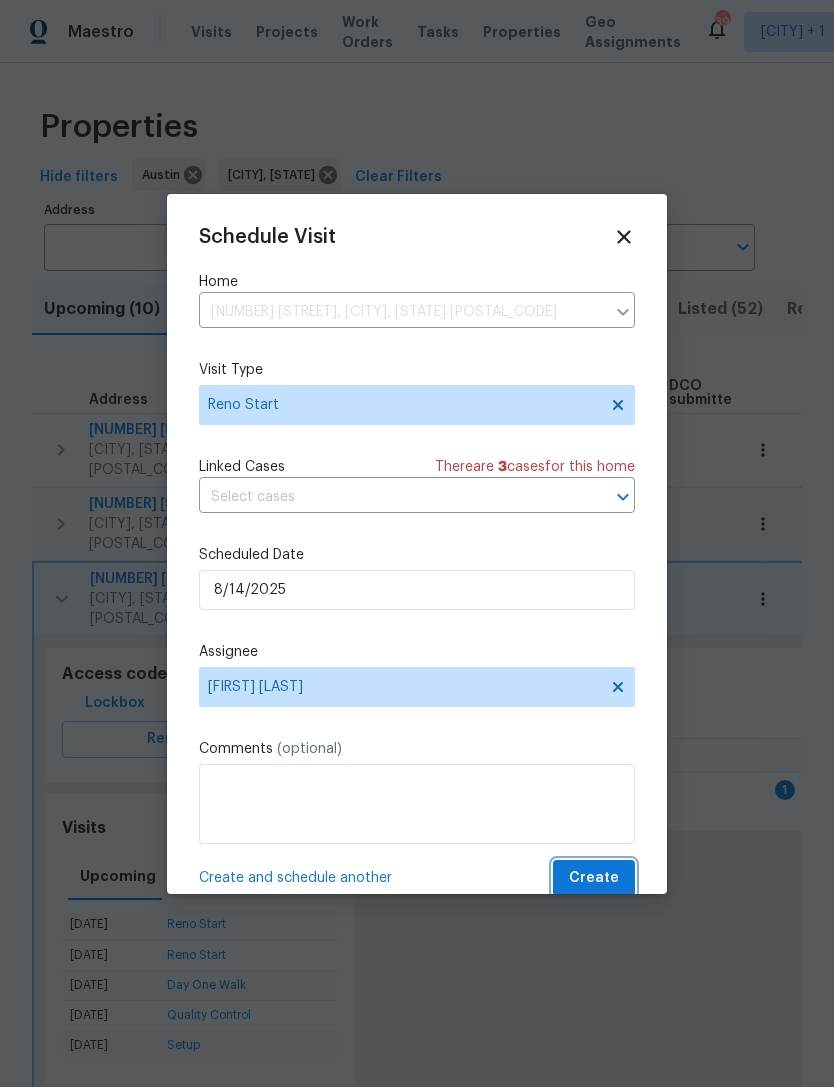 click on "Create" at bounding box center (594, 878) 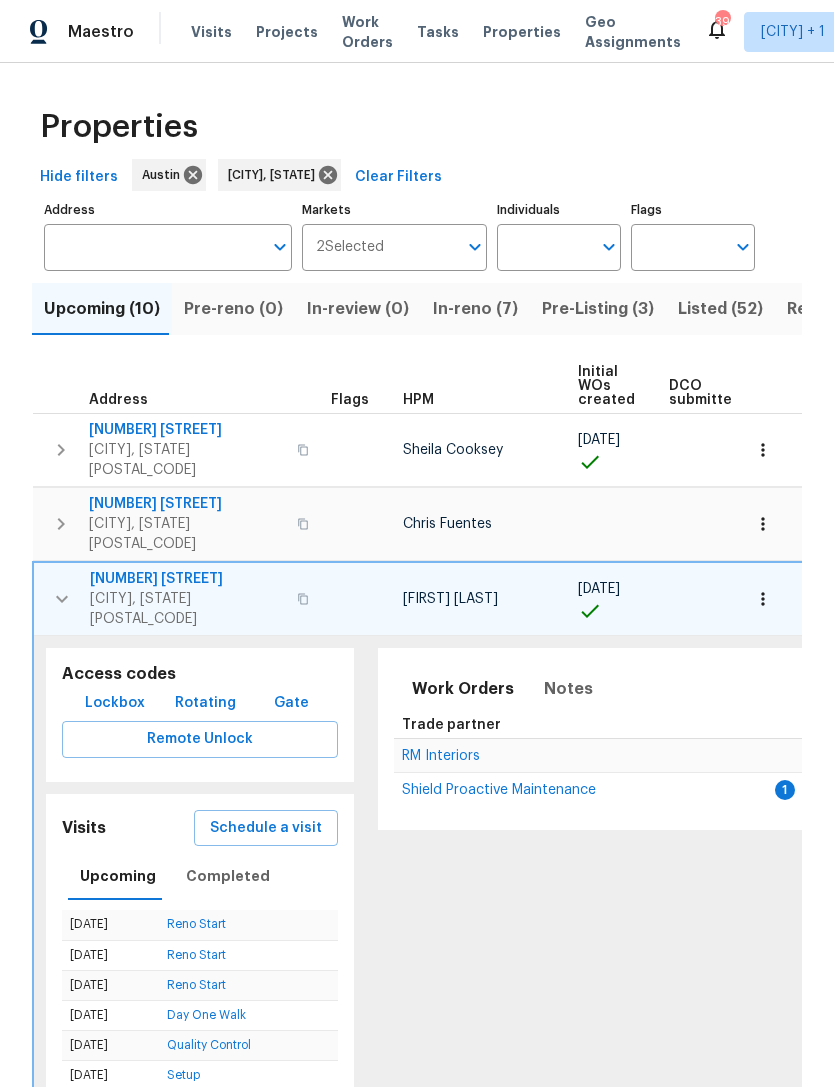 click 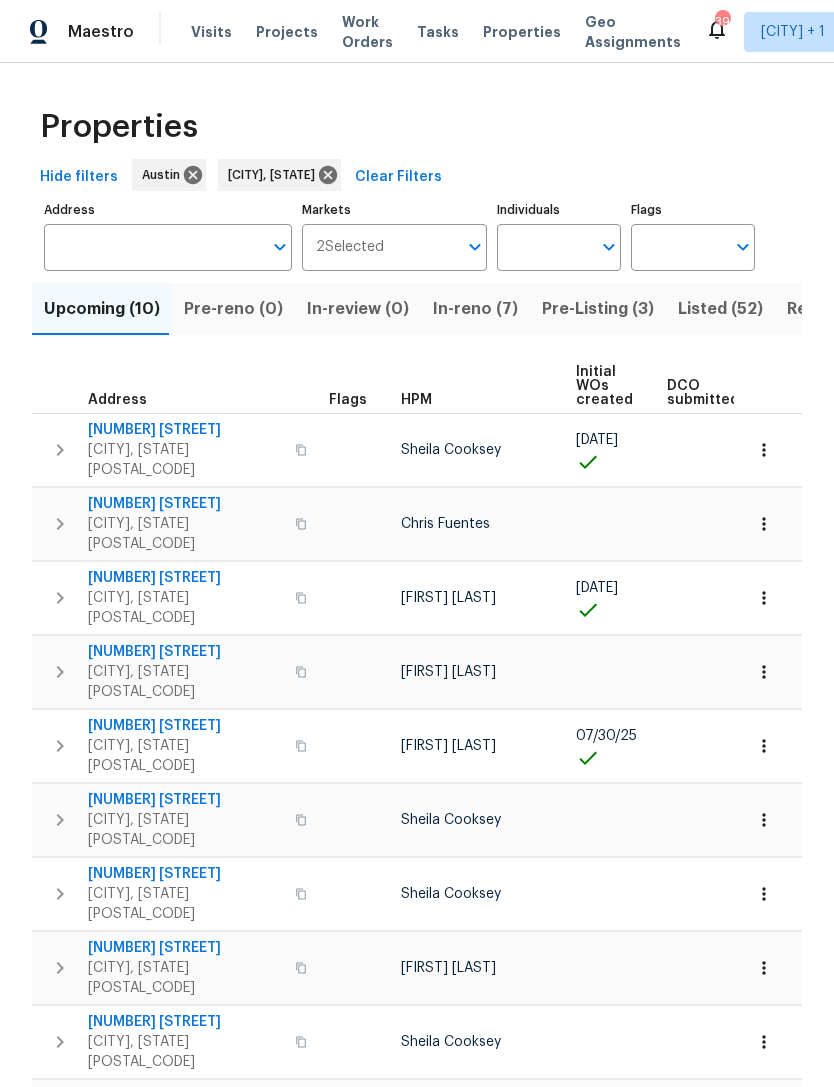 scroll, scrollTop: 0, scrollLeft: 0, axis: both 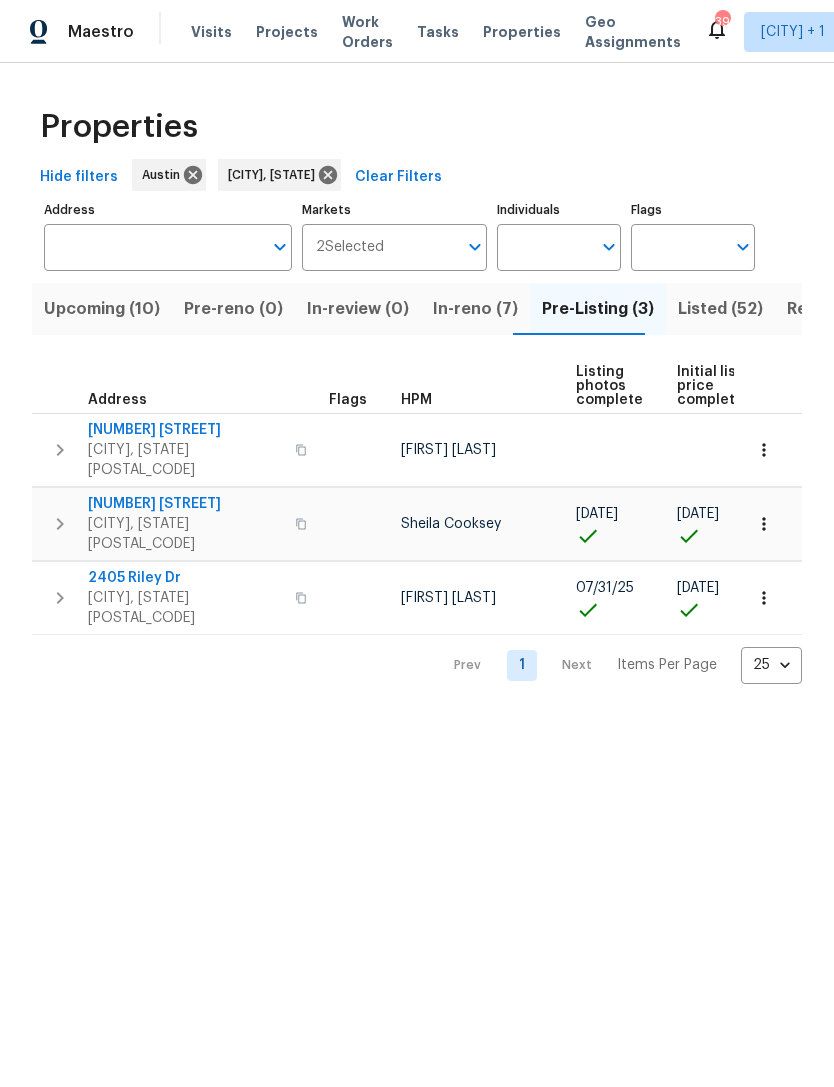 click on "In-reno (7)" at bounding box center [475, 309] 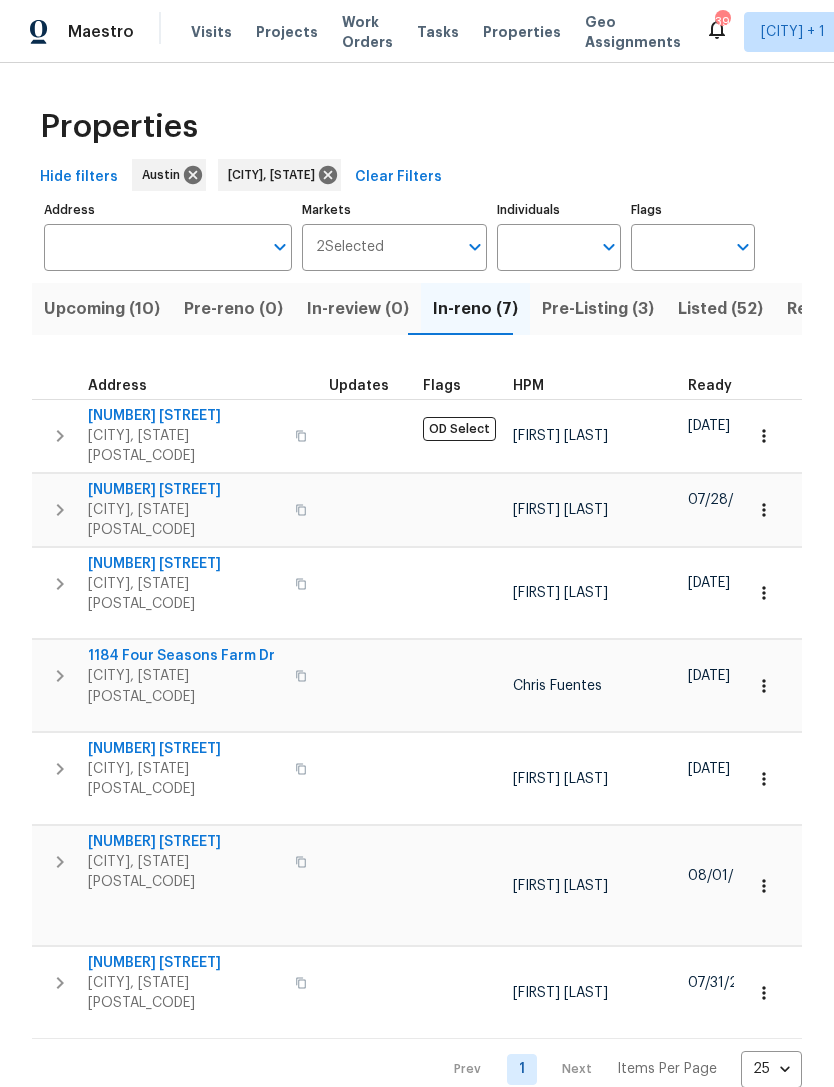 click on "Upcoming (10)" at bounding box center [102, 309] 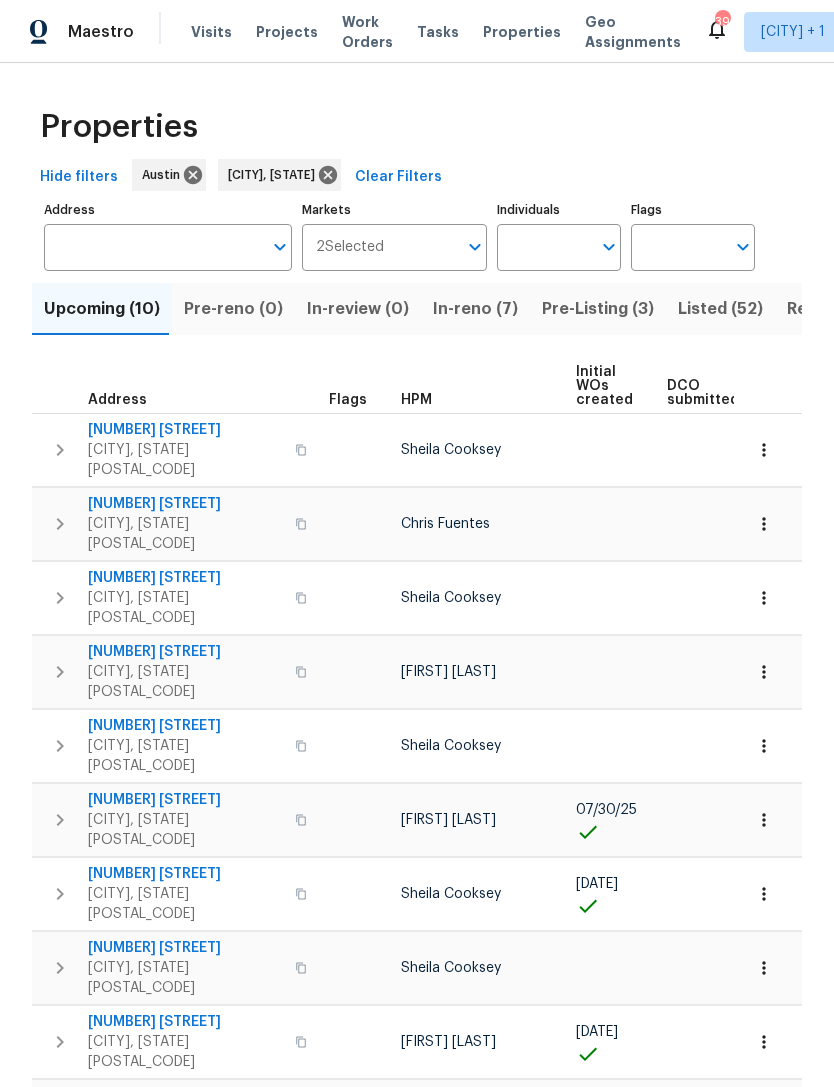 scroll, scrollTop: 0, scrollLeft: 0, axis: both 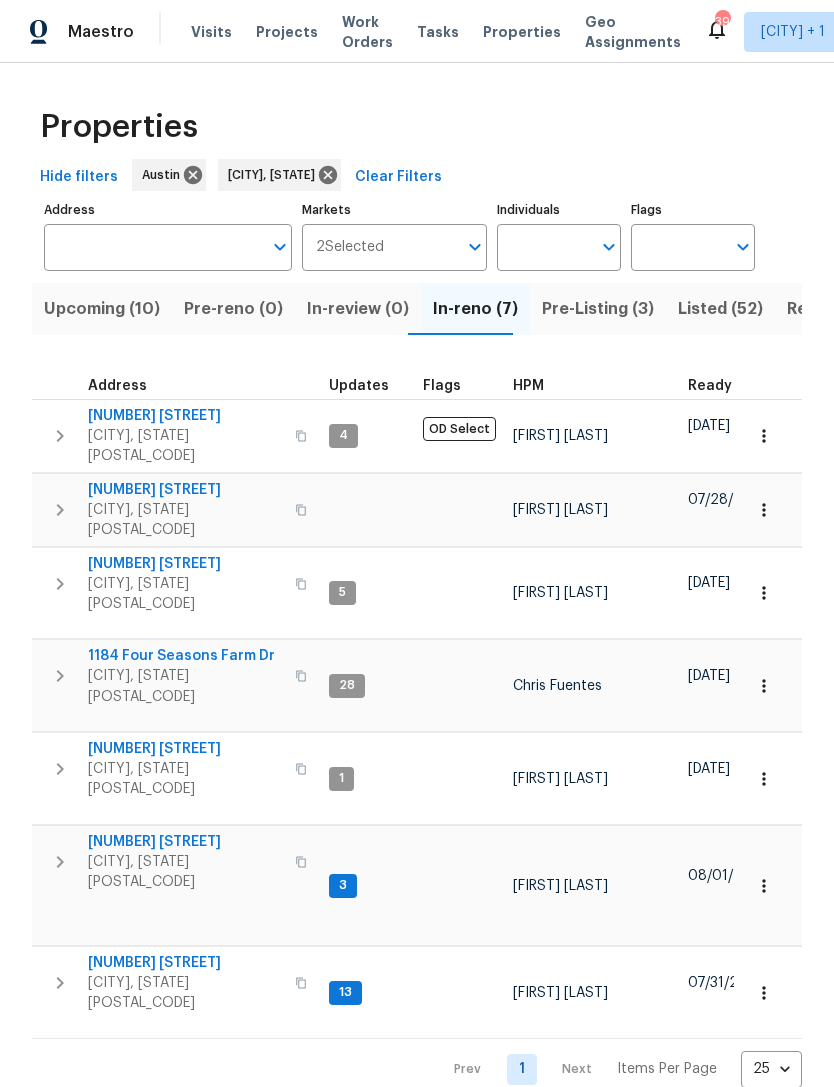 click on "[CITY], [STATE] [POSTAL_CODE]" at bounding box center (185, 520) 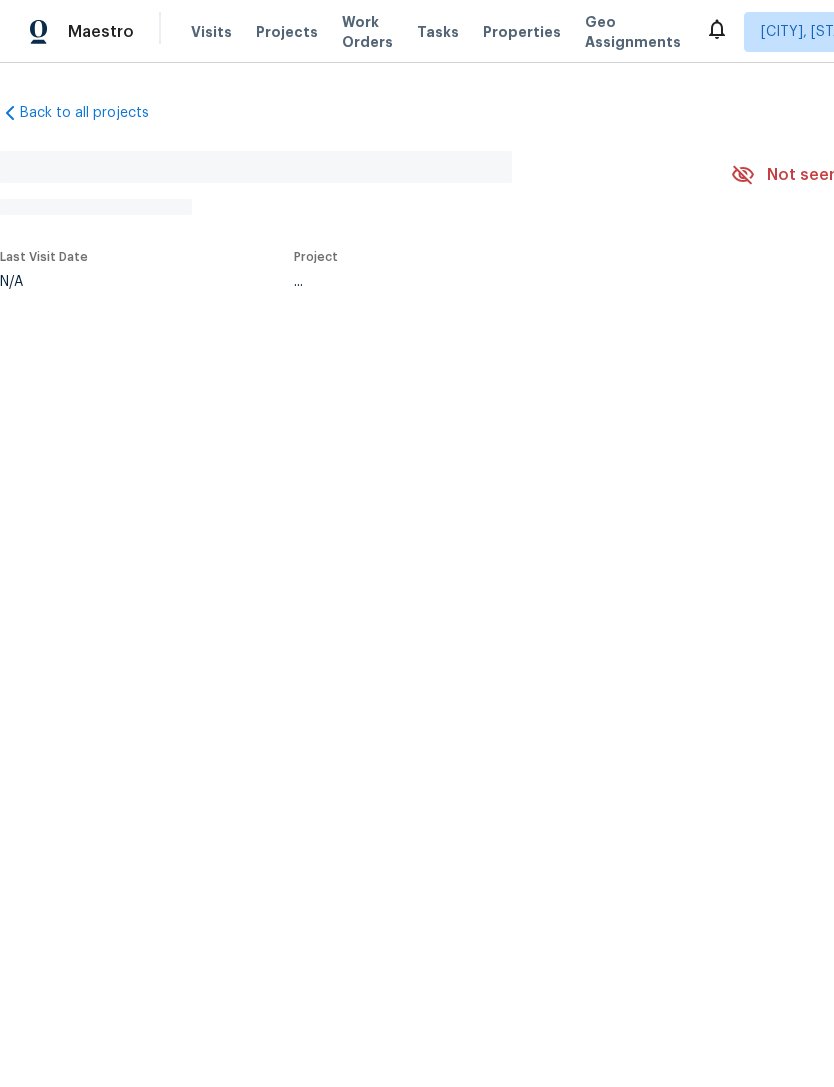 scroll, scrollTop: 0, scrollLeft: 0, axis: both 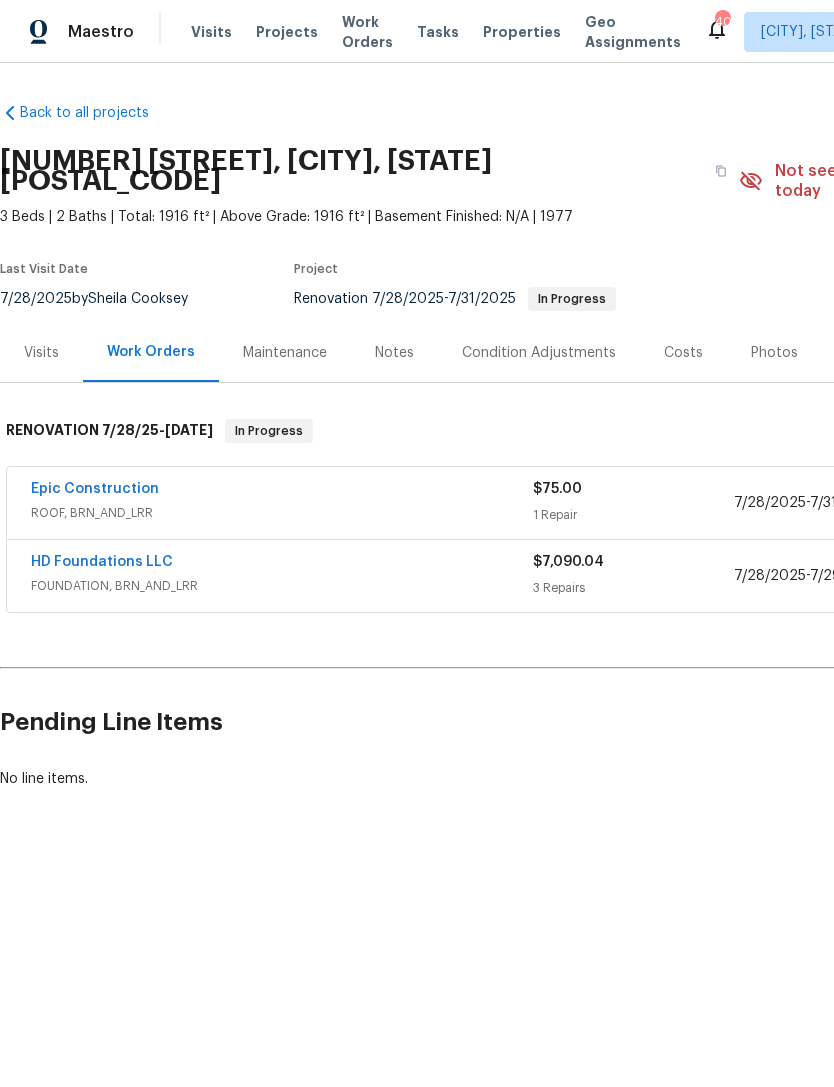 click on "Properties" at bounding box center [522, 32] 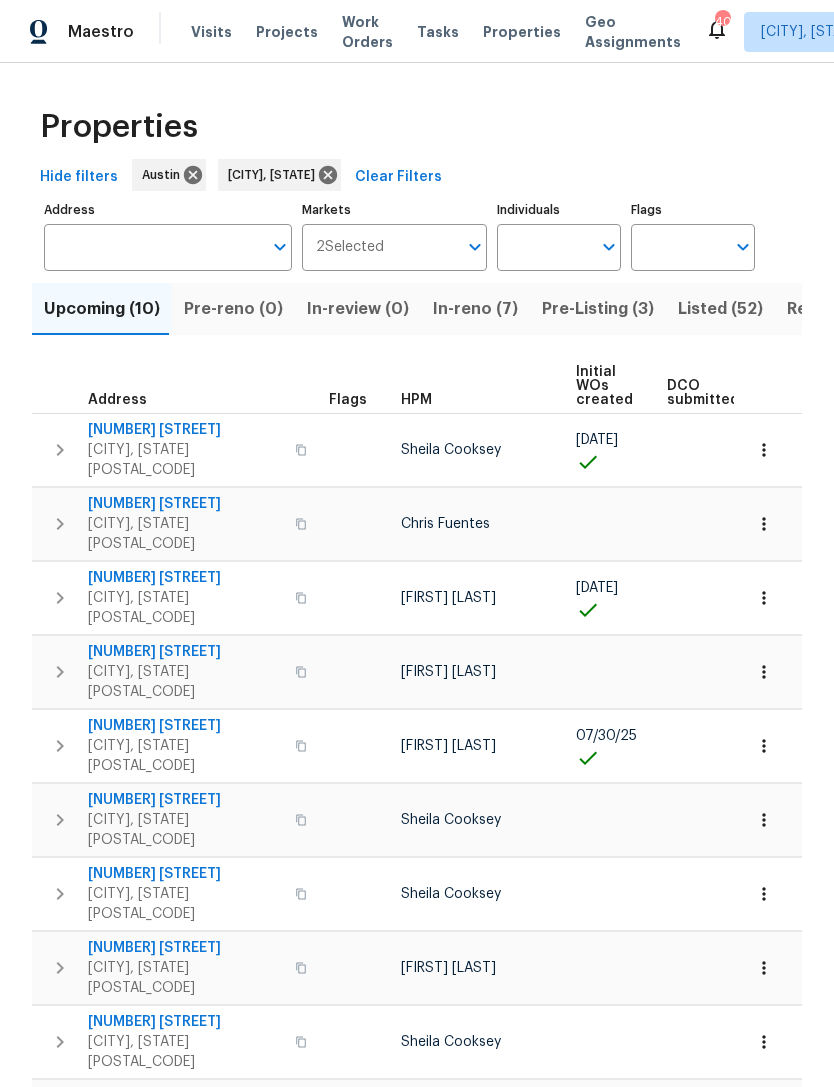 click on "In-reno (7)" at bounding box center (475, 309) 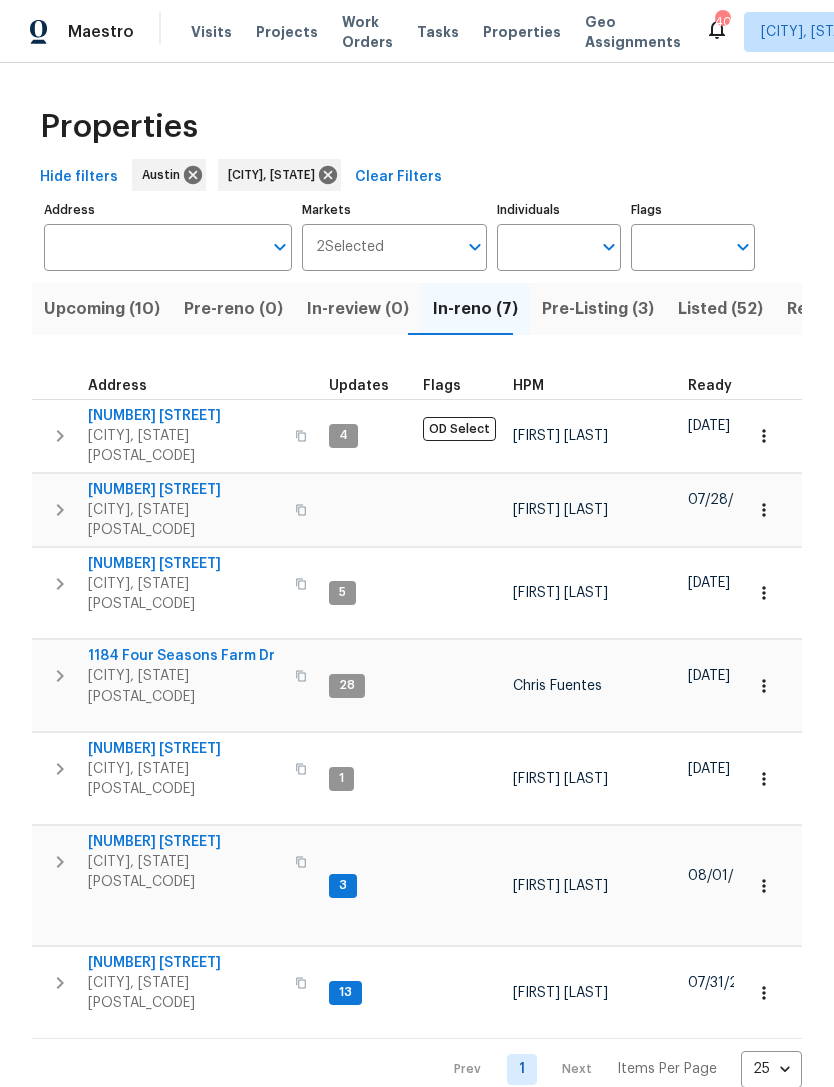 click 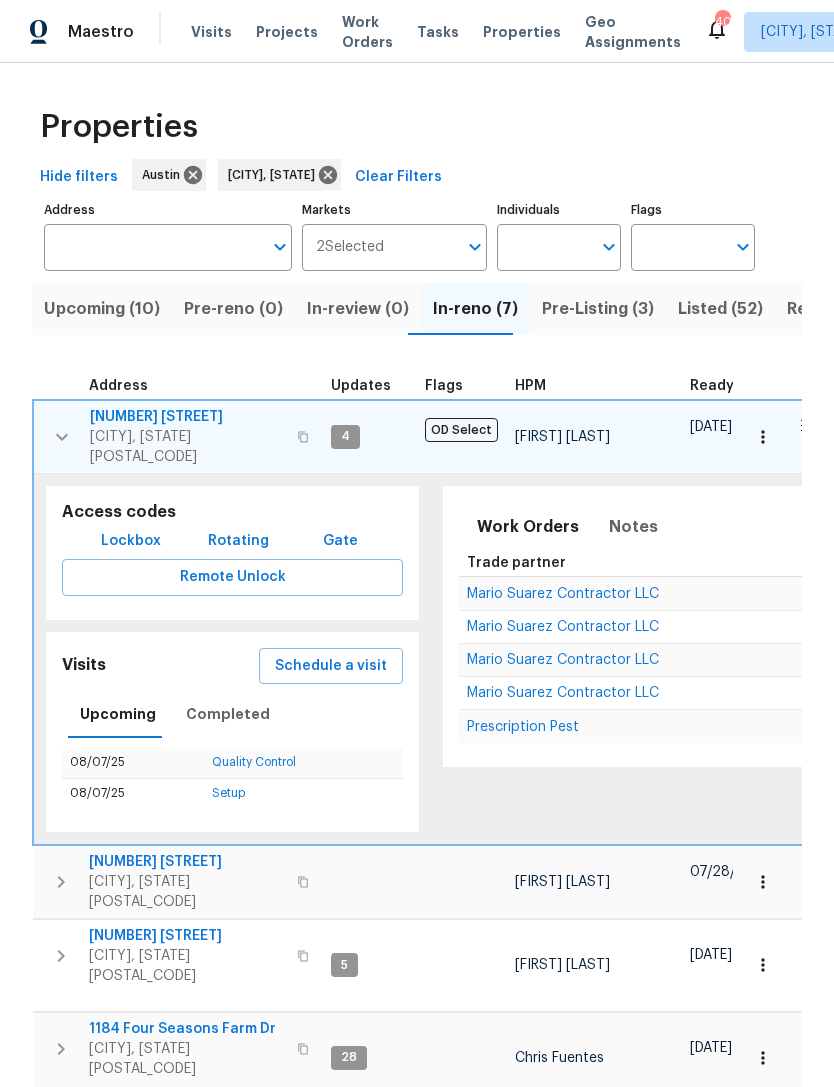 click on "Schedule a visit" at bounding box center (331, 666) 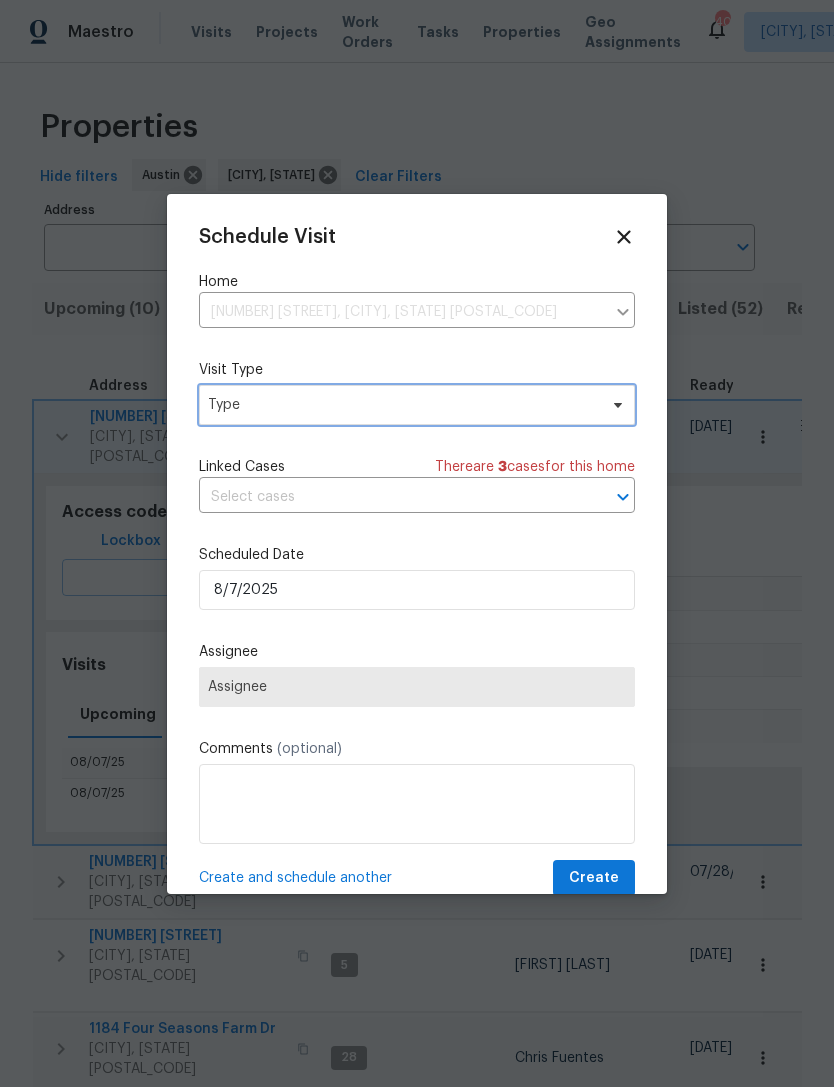 click on "Type" at bounding box center (402, 405) 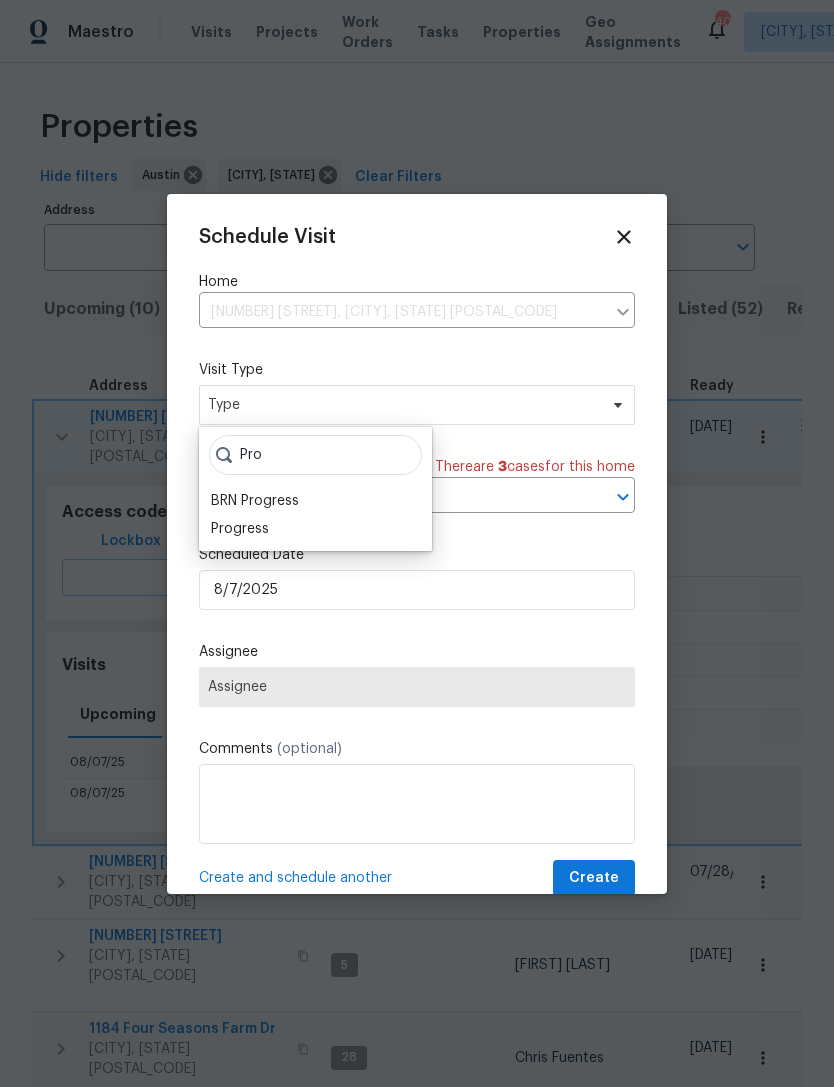 type on "Pro" 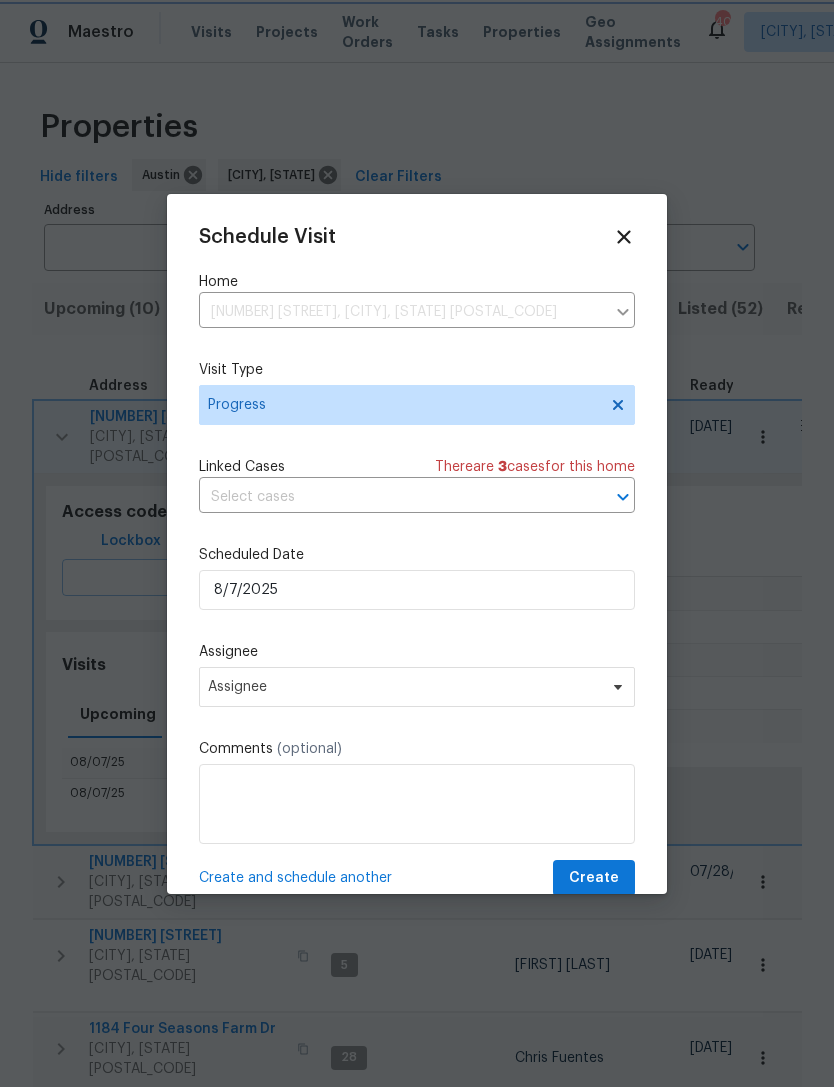 scroll, scrollTop: 0, scrollLeft: 0, axis: both 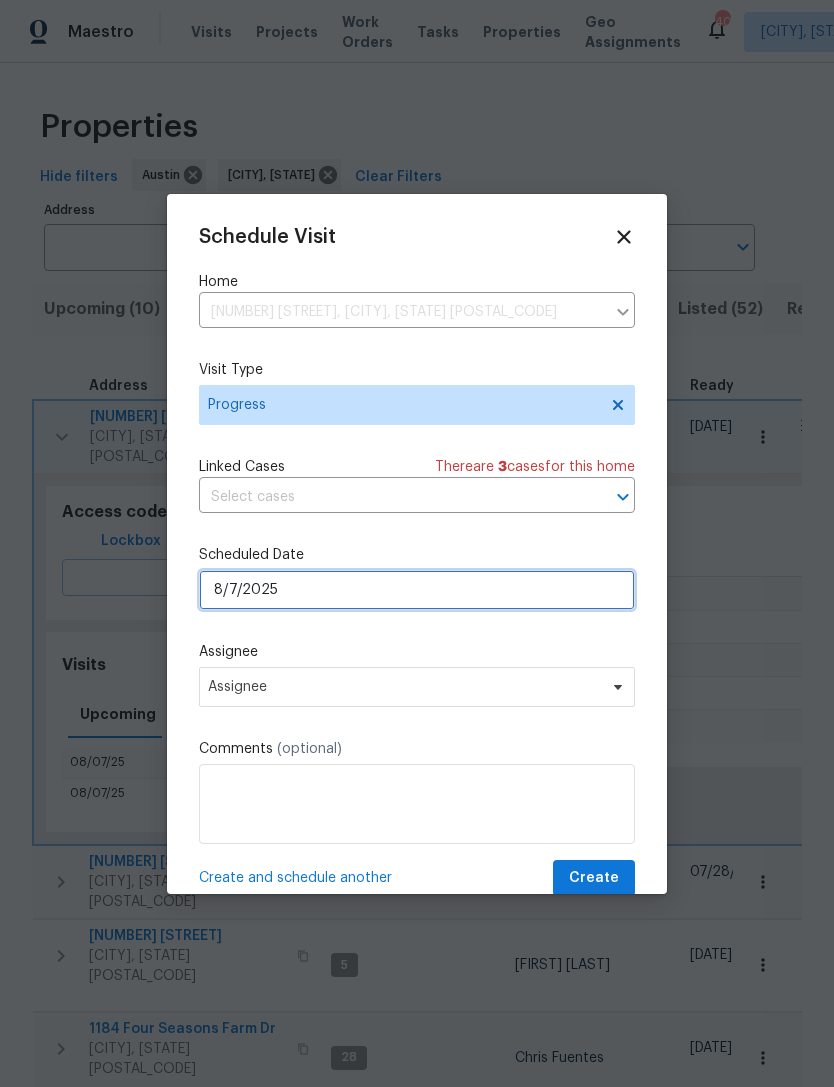 click on "8/7/2025" at bounding box center [417, 590] 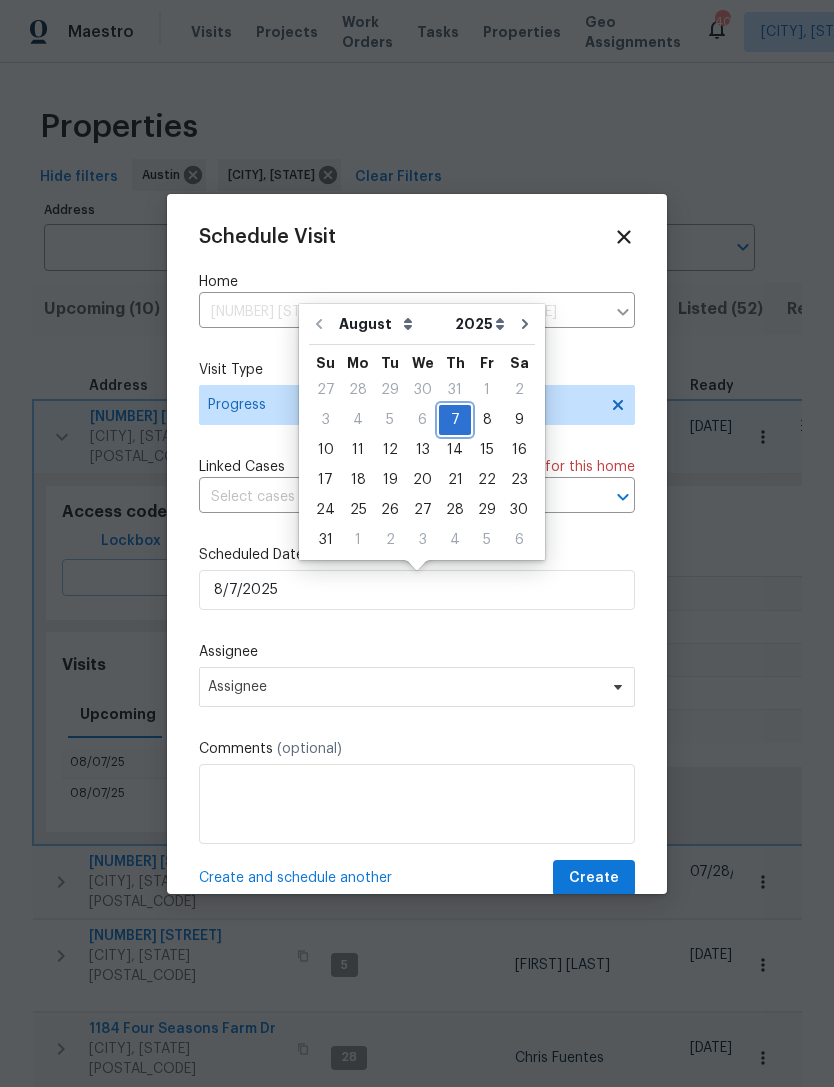 click on "7" at bounding box center [455, 420] 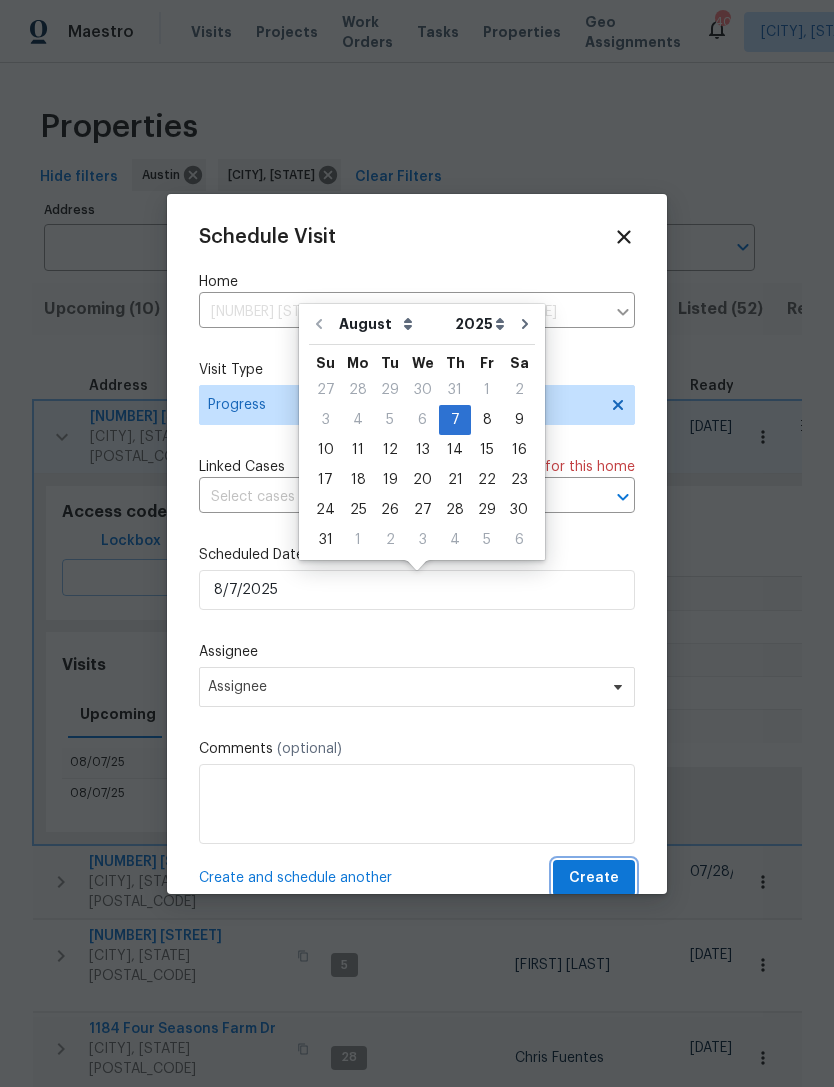 click on "Create" at bounding box center [594, 878] 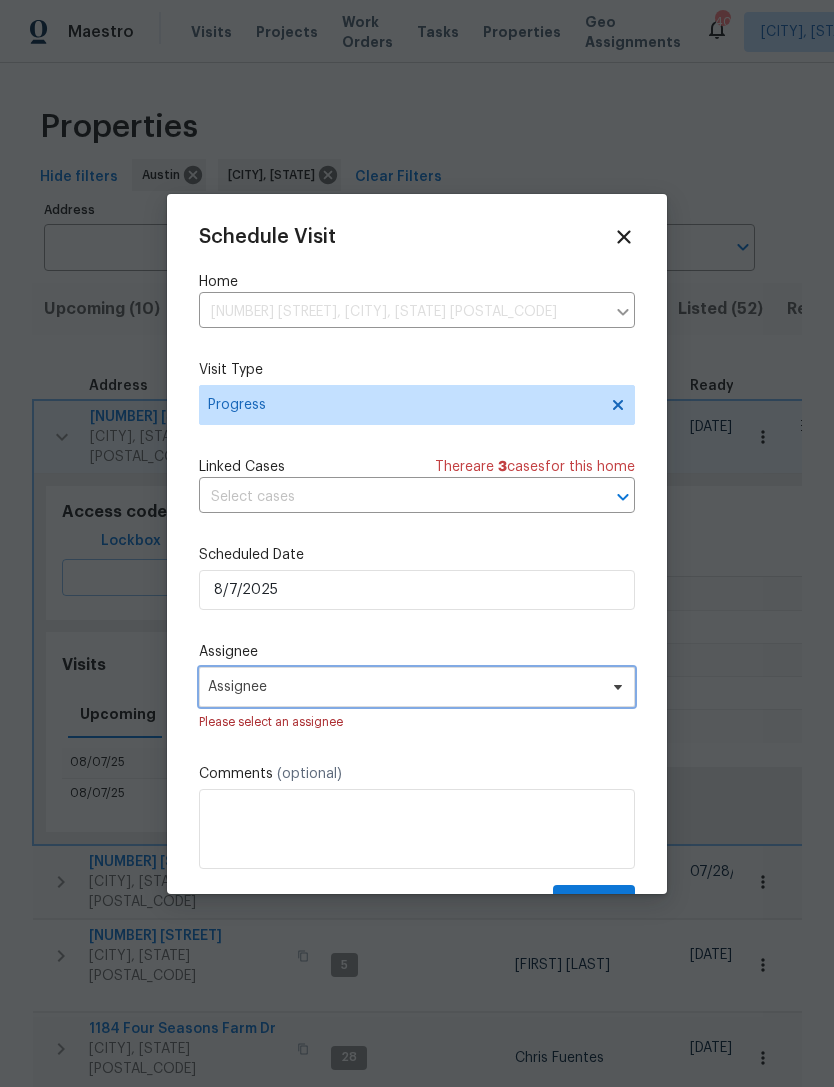 click on "Assignee" at bounding box center [417, 687] 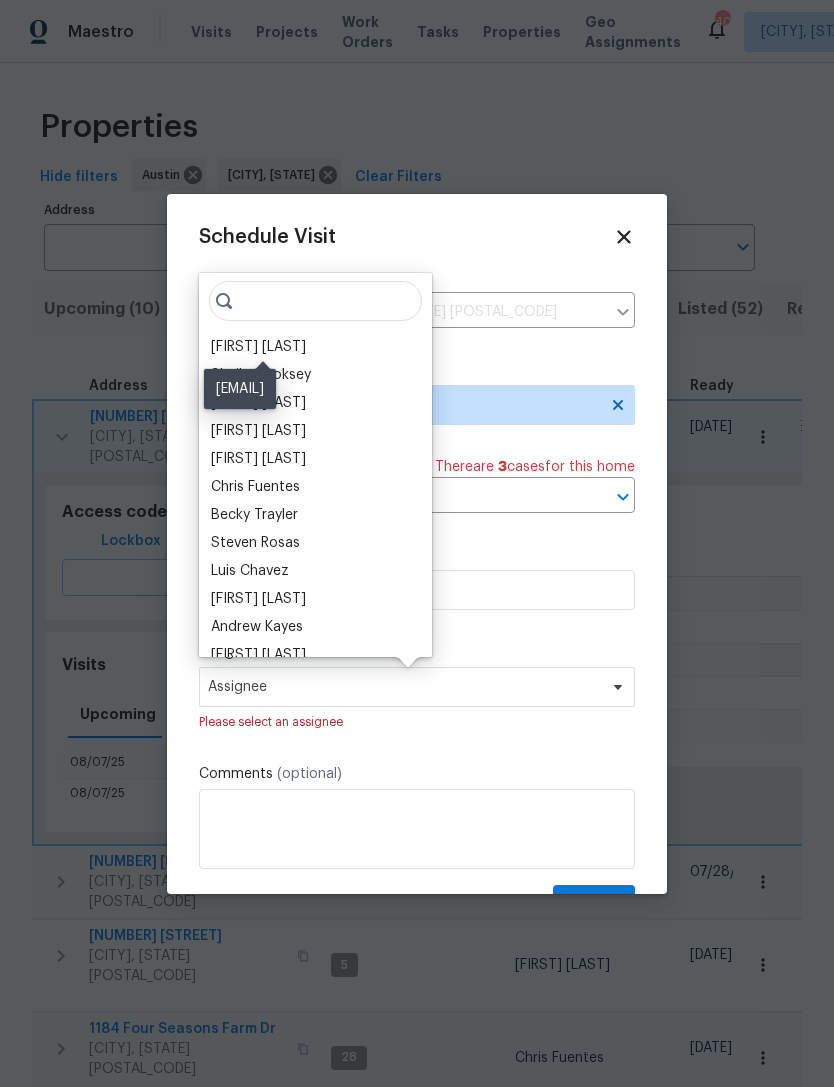 click on "[FIRST] [LAST]" at bounding box center (258, 347) 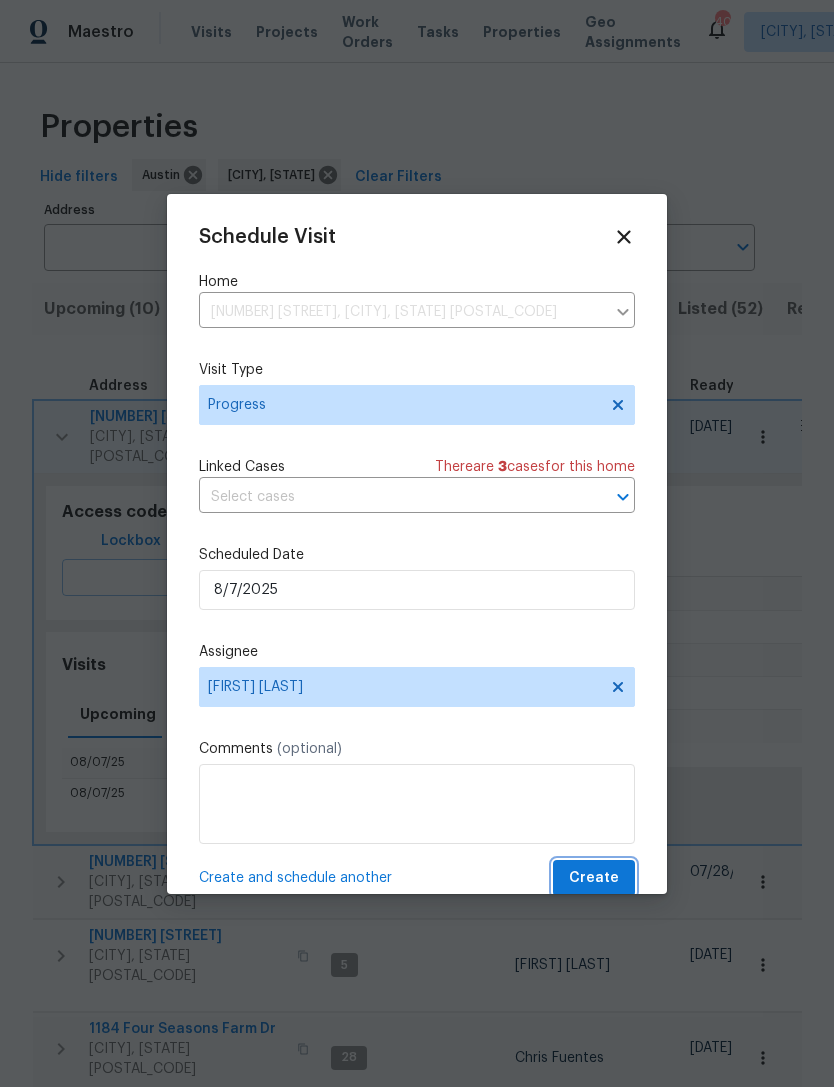 click on "Create" at bounding box center (594, 878) 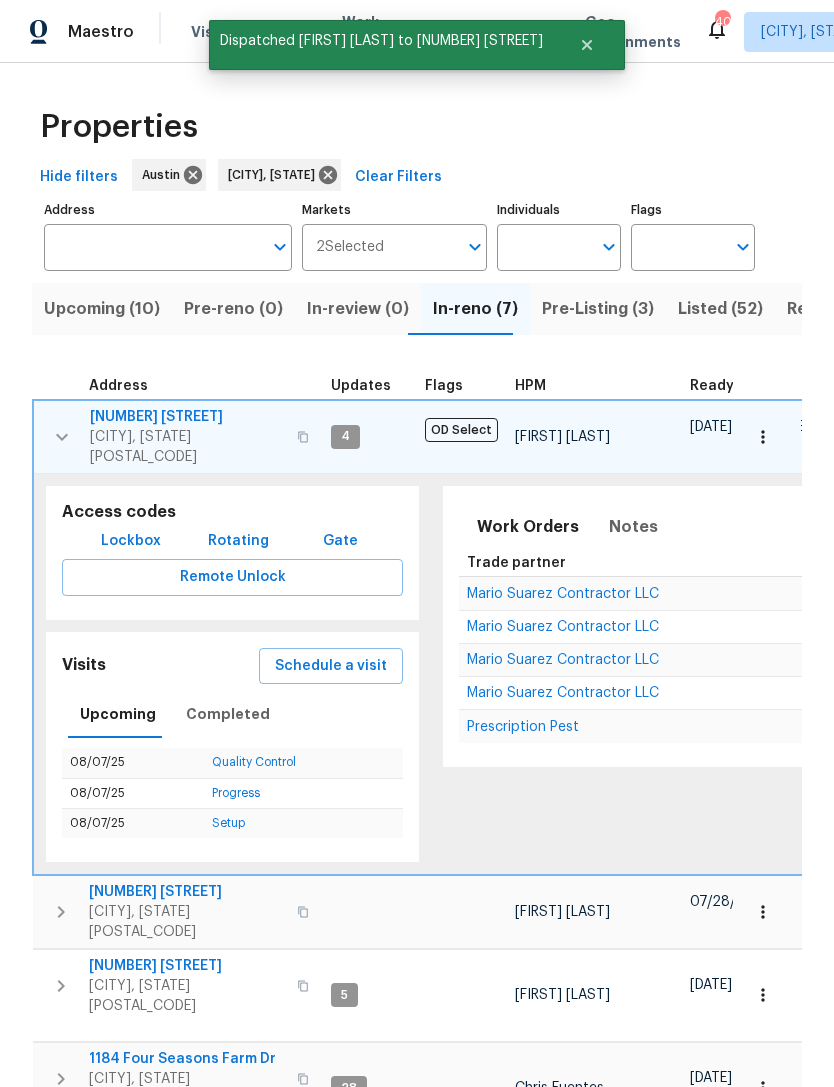 click on "Address" at bounding box center [178, 379] 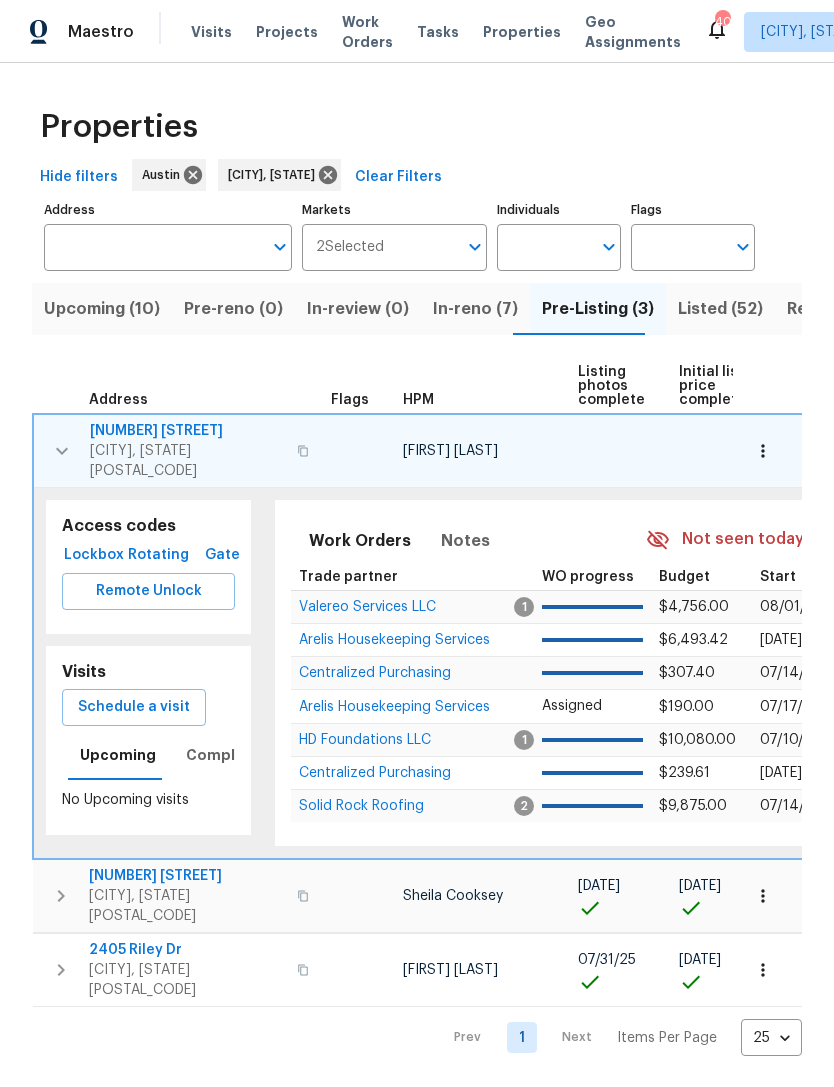 click 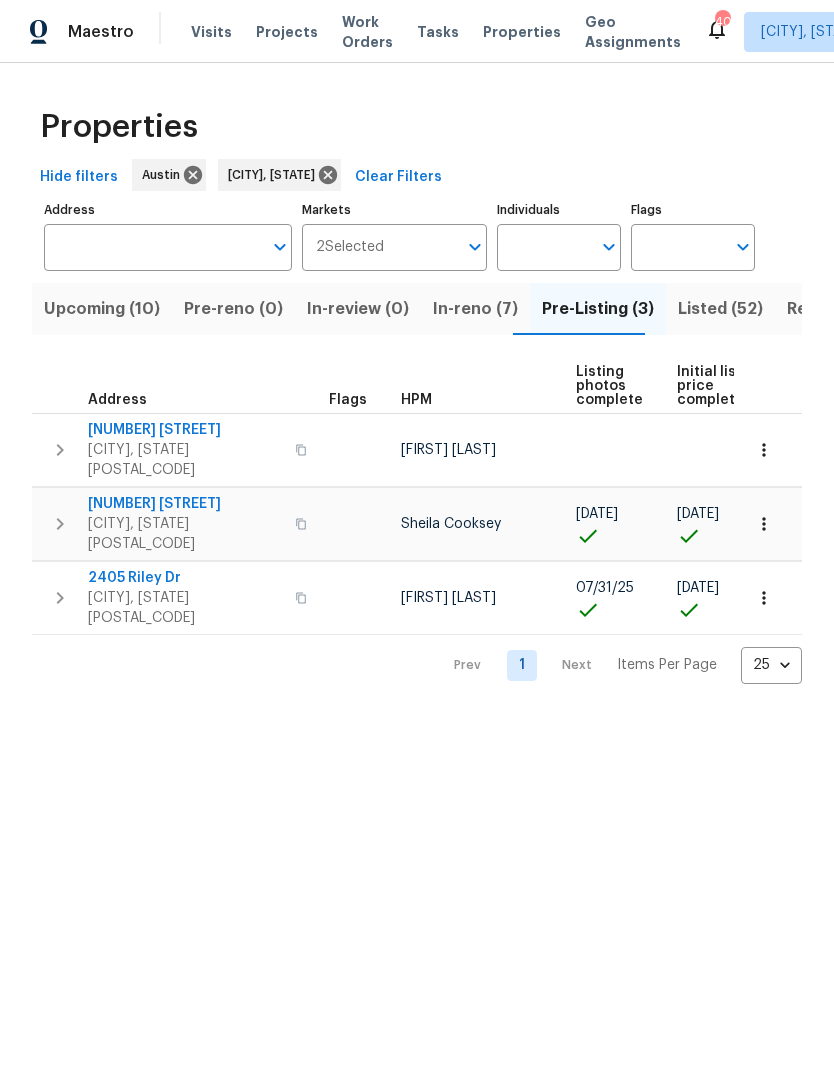 click on "In-reno (7)" at bounding box center (475, 309) 